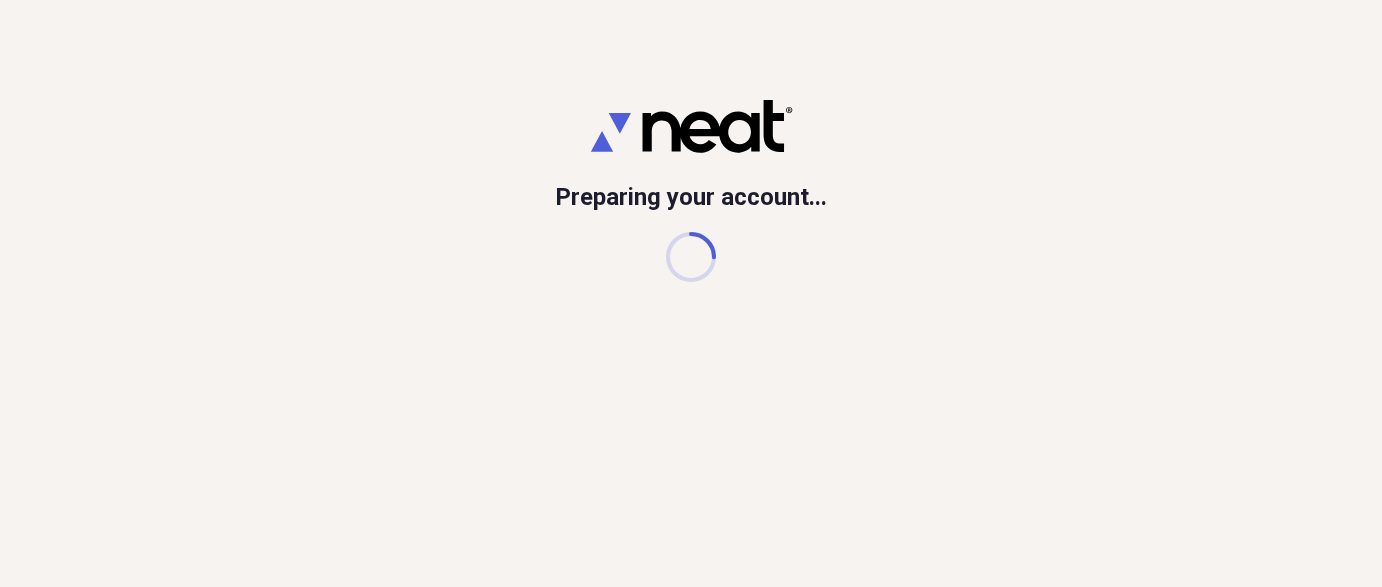 scroll, scrollTop: 0, scrollLeft: 0, axis: both 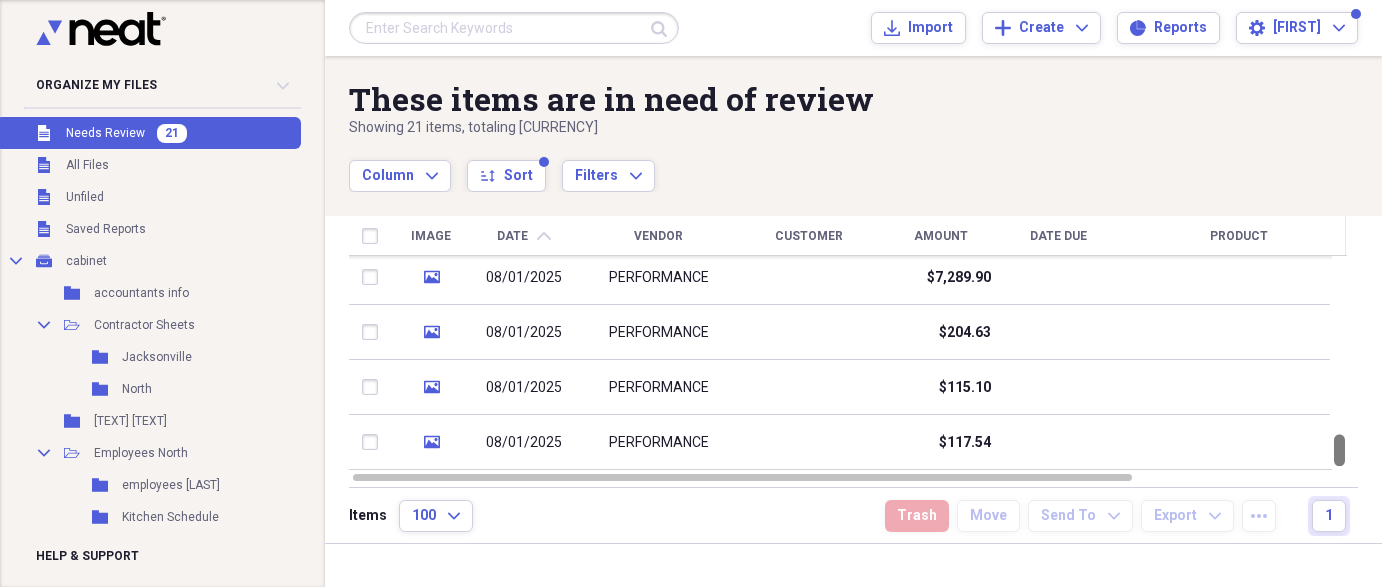 drag, startPoint x: 1374, startPoint y: 276, endPoint x: 1365, endPoint y: 532, distance: 256.15814 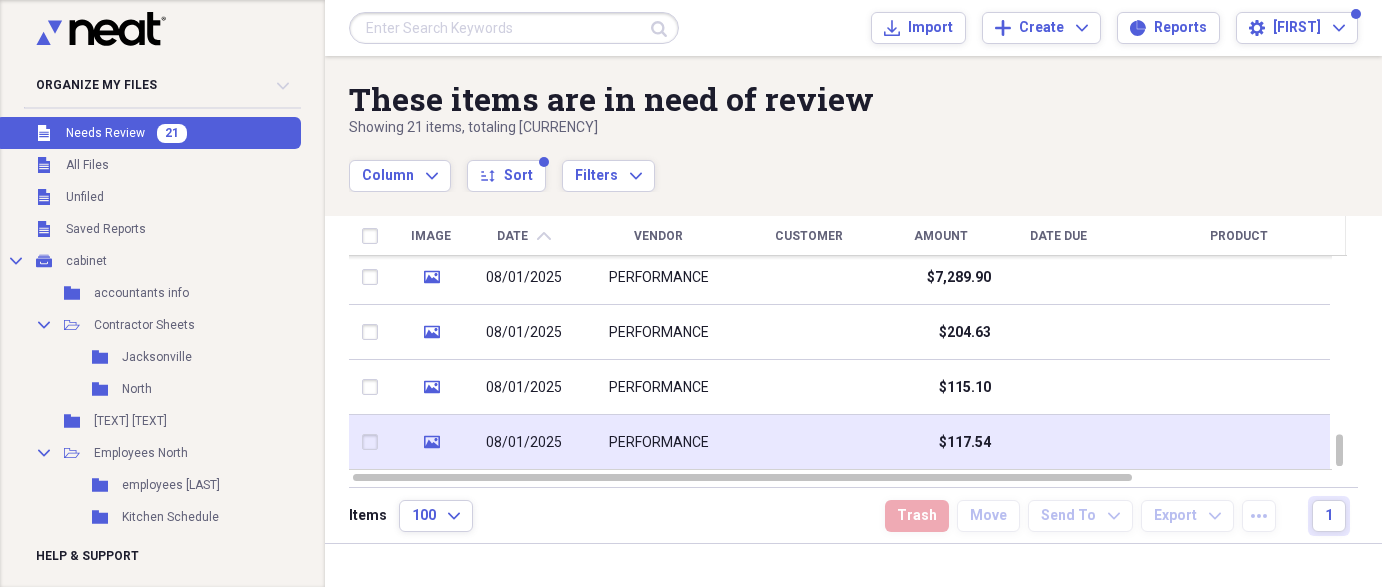 click at bounding box center (1059, 442) 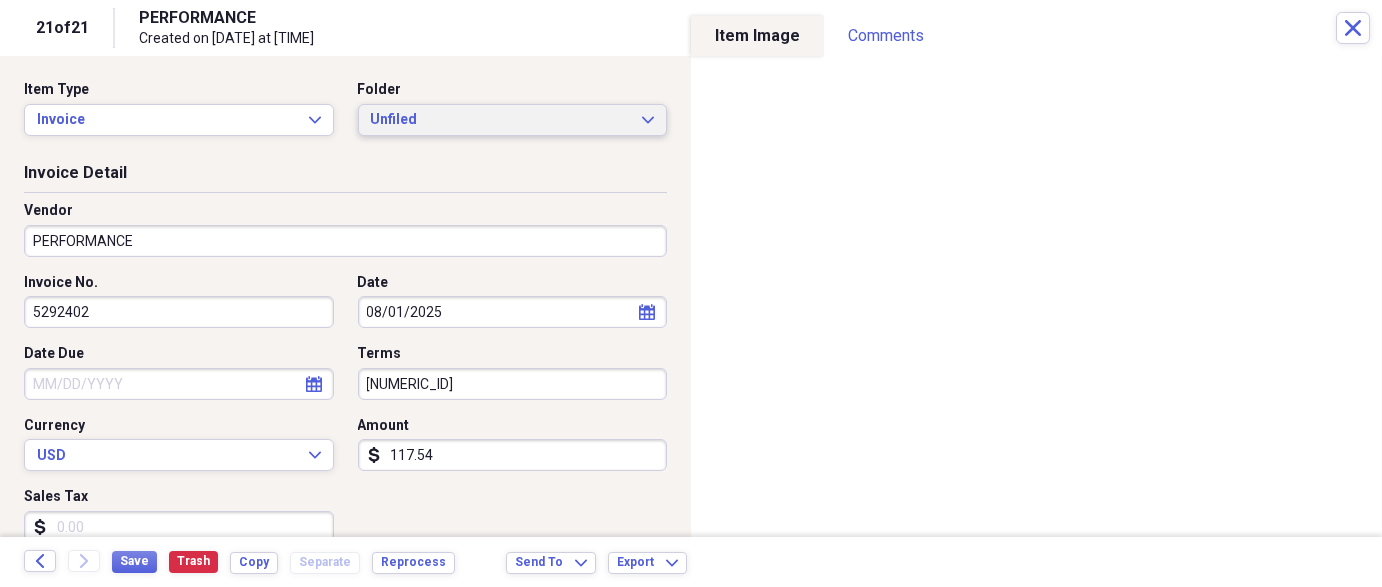 click on "Unfiled" at bounding box center [501, 120] 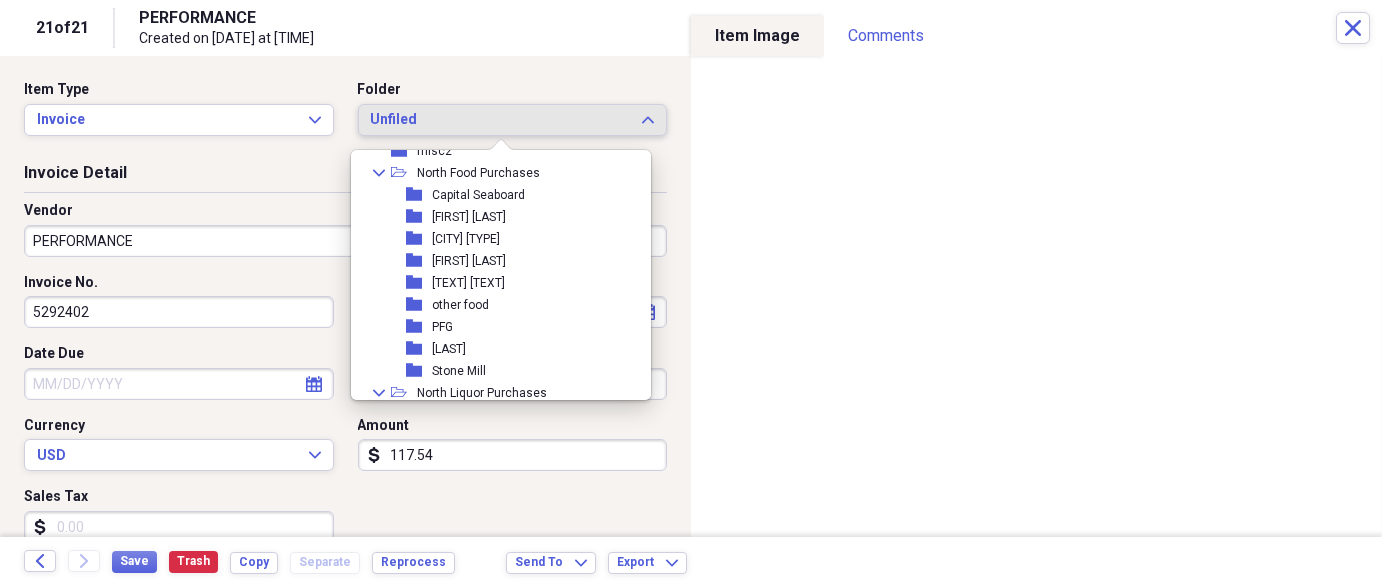 scroll, scrollTop: 450, scrollLeft: 0, axis: vertical 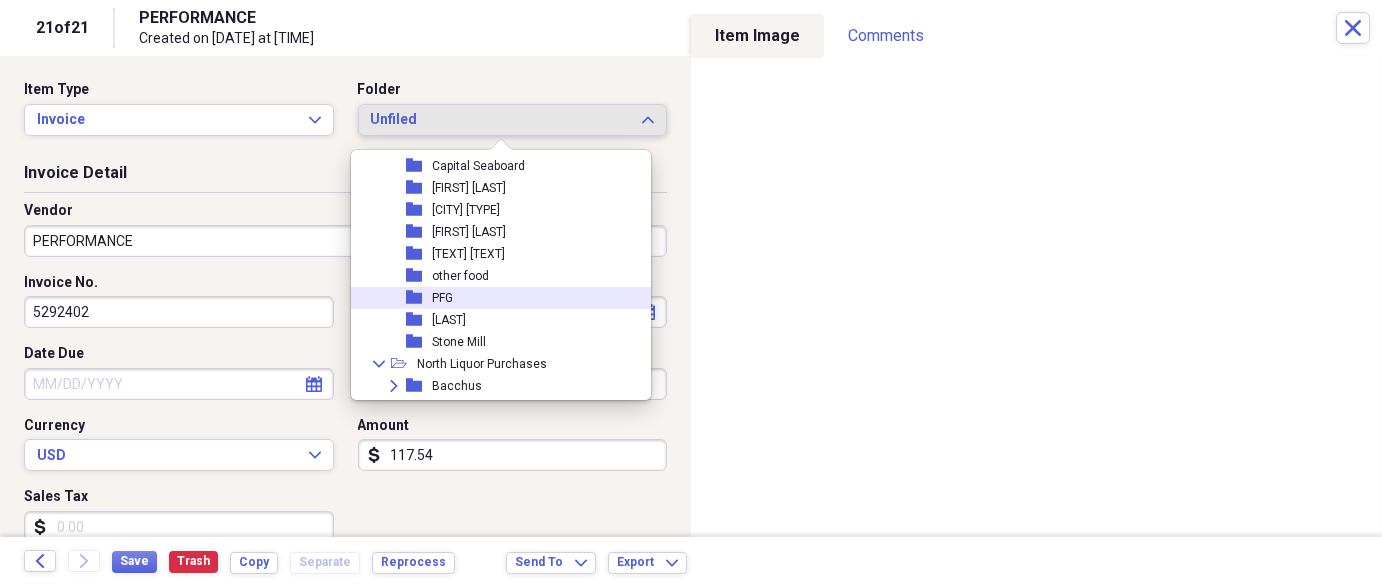 click on "folder PFG" at bounding box center (493, 298) 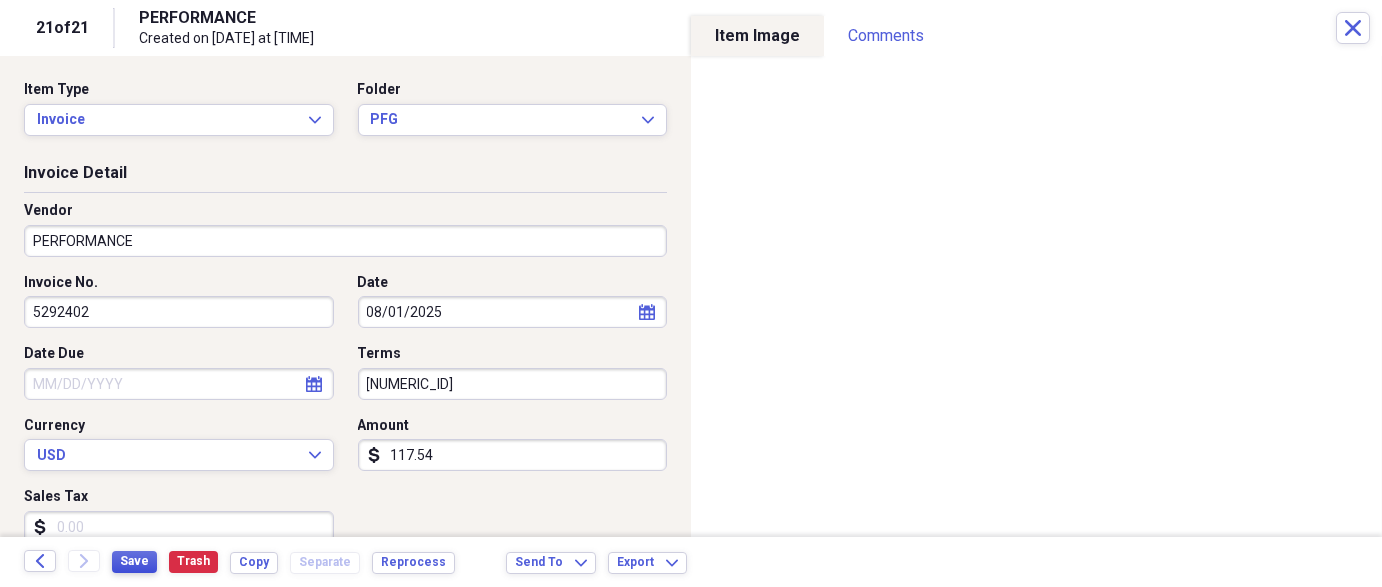 click on "Save" at bounding box center (134, 561) 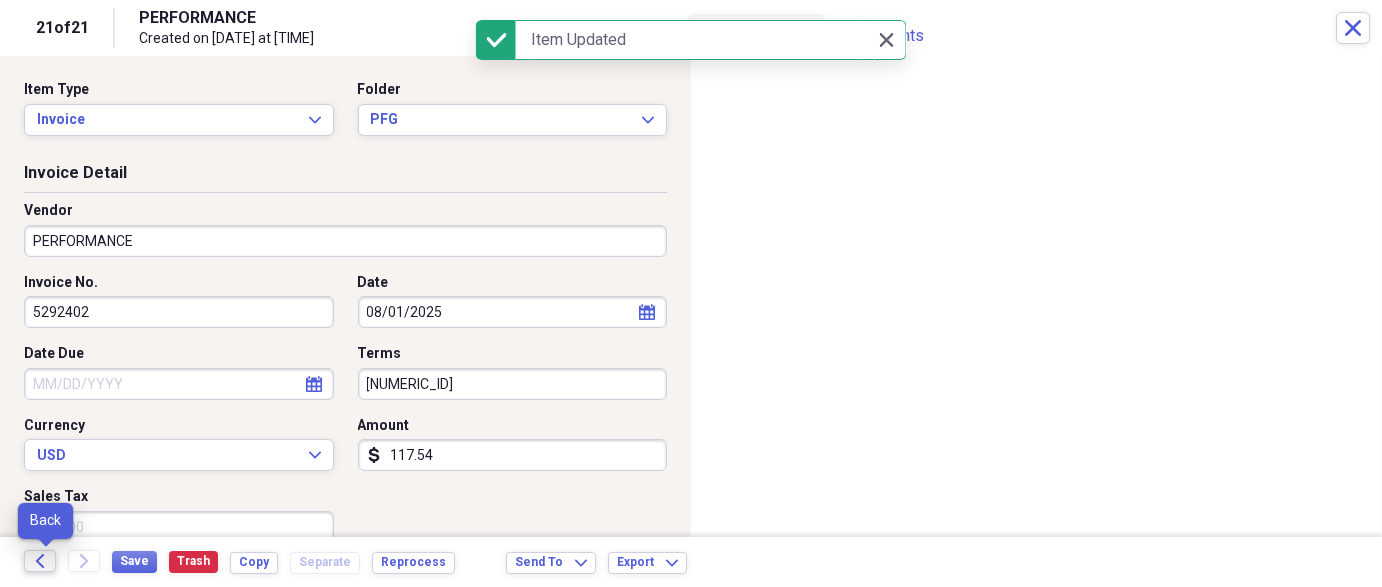 click on "Back" 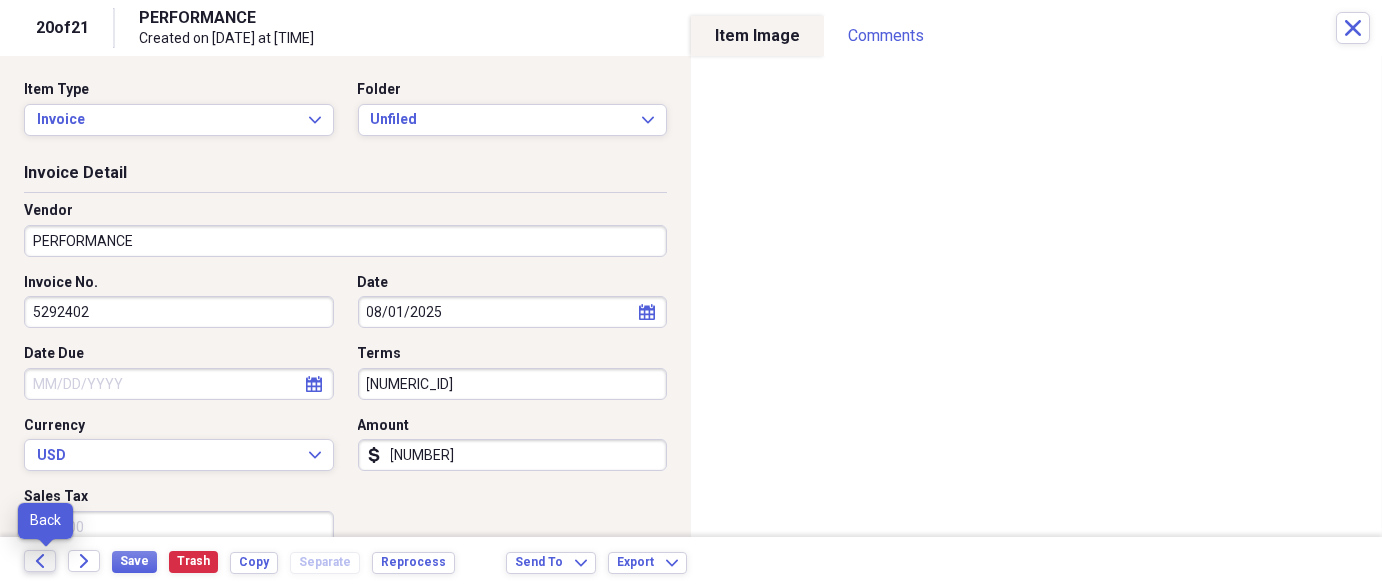 click on "Back" 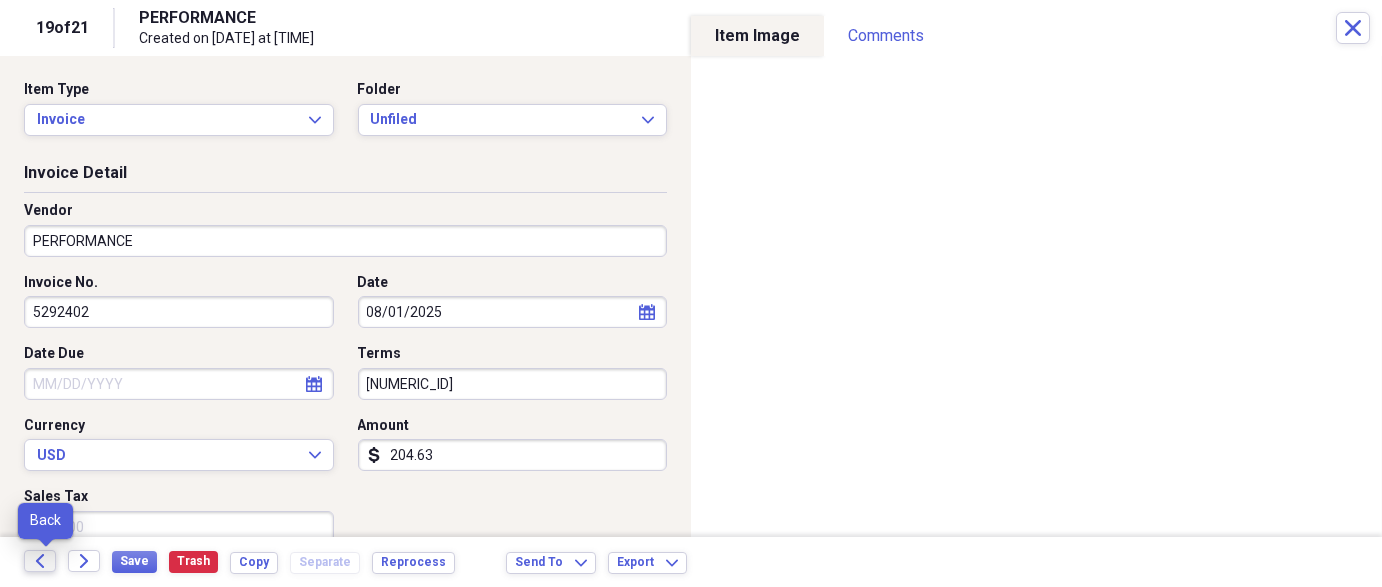 click on "Back" 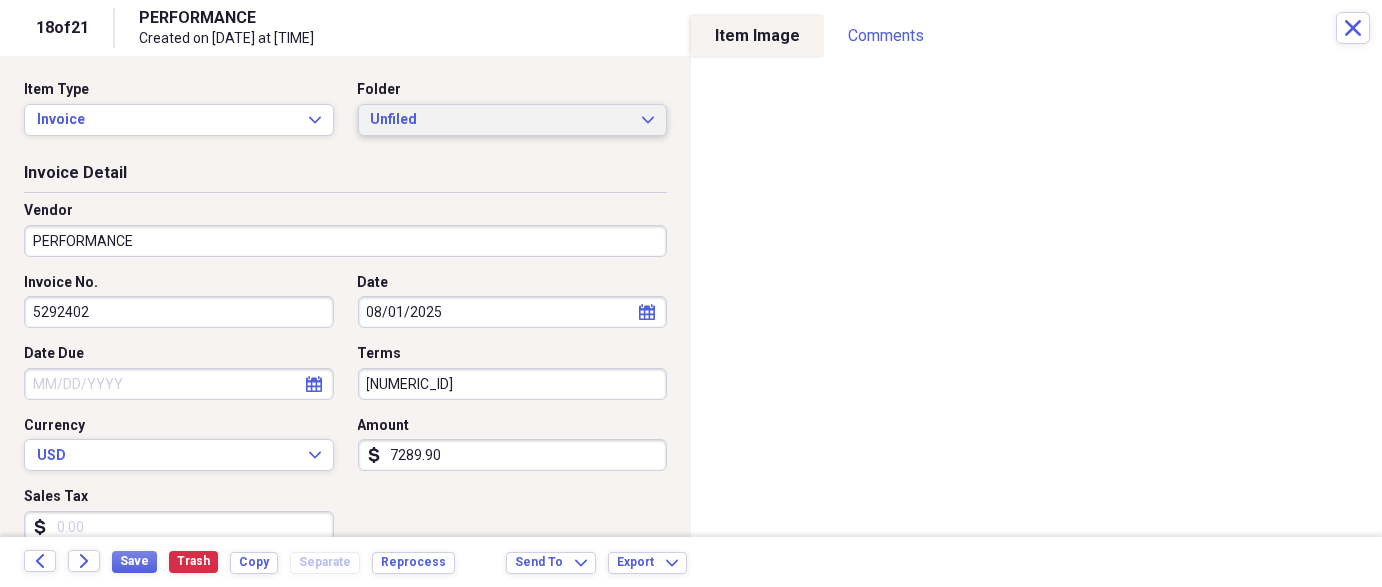 click on "Unfiled" at bounding box center (501, 120) 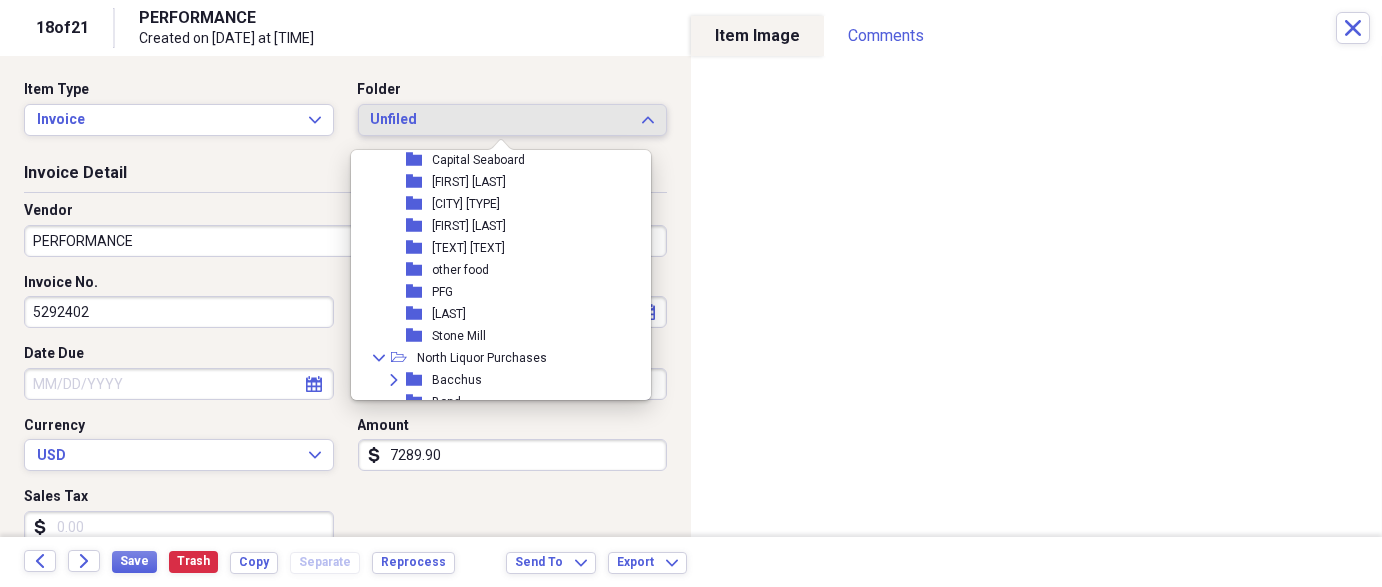 scroll, scrollTop: 519, scrollLeft: 0, axis: vertical 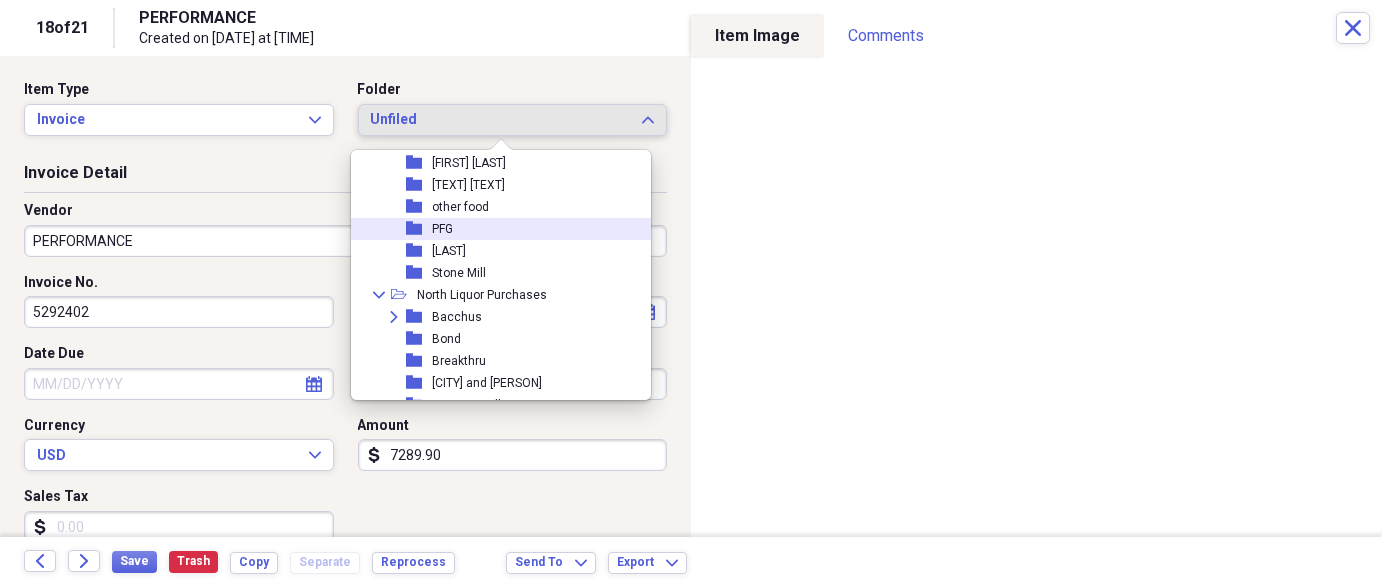 click on "PFG" at bounding box center (442, 229) 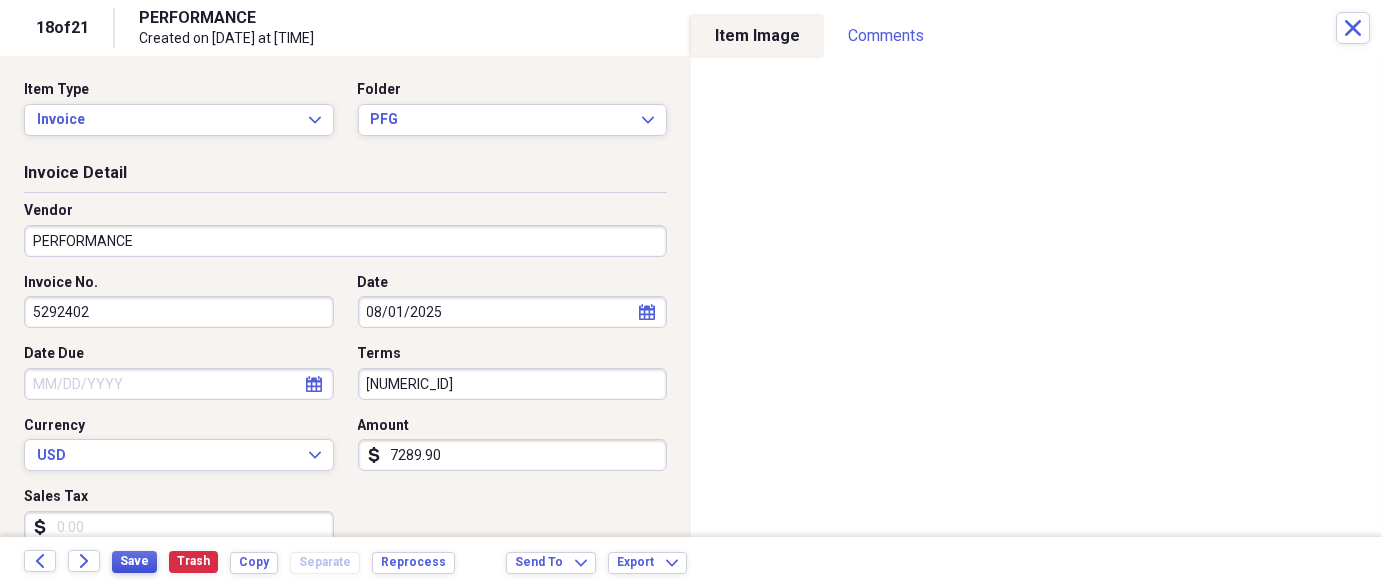click on "Save" at bounding box center (134, 561) 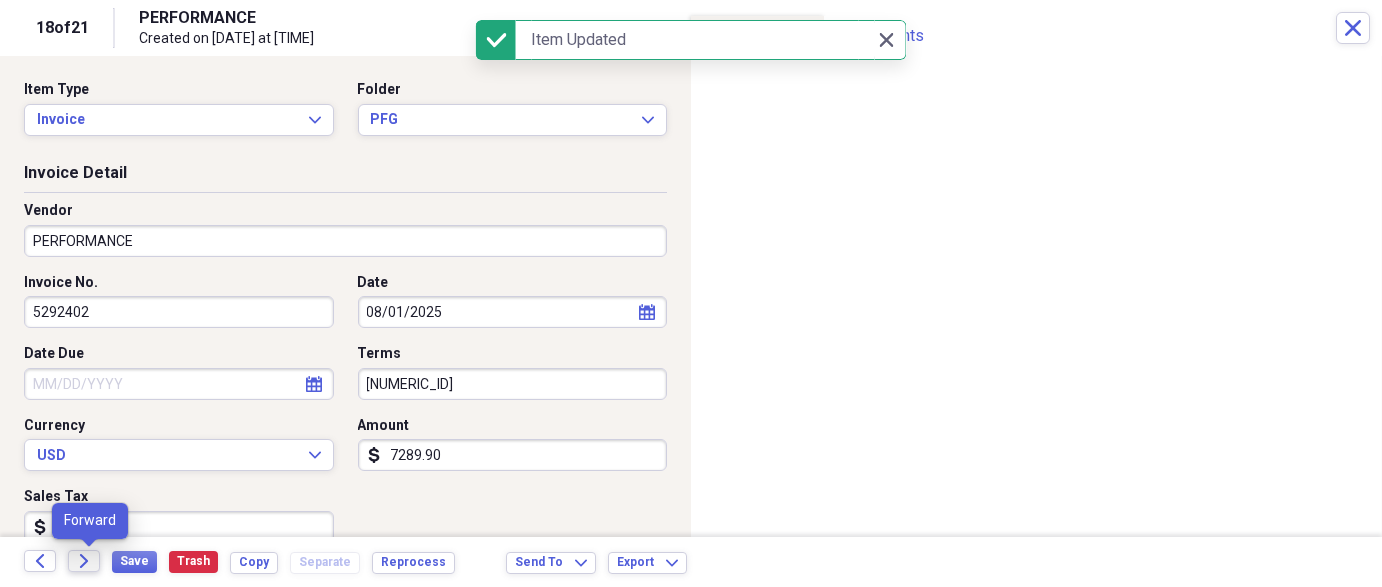 click on "Forward" 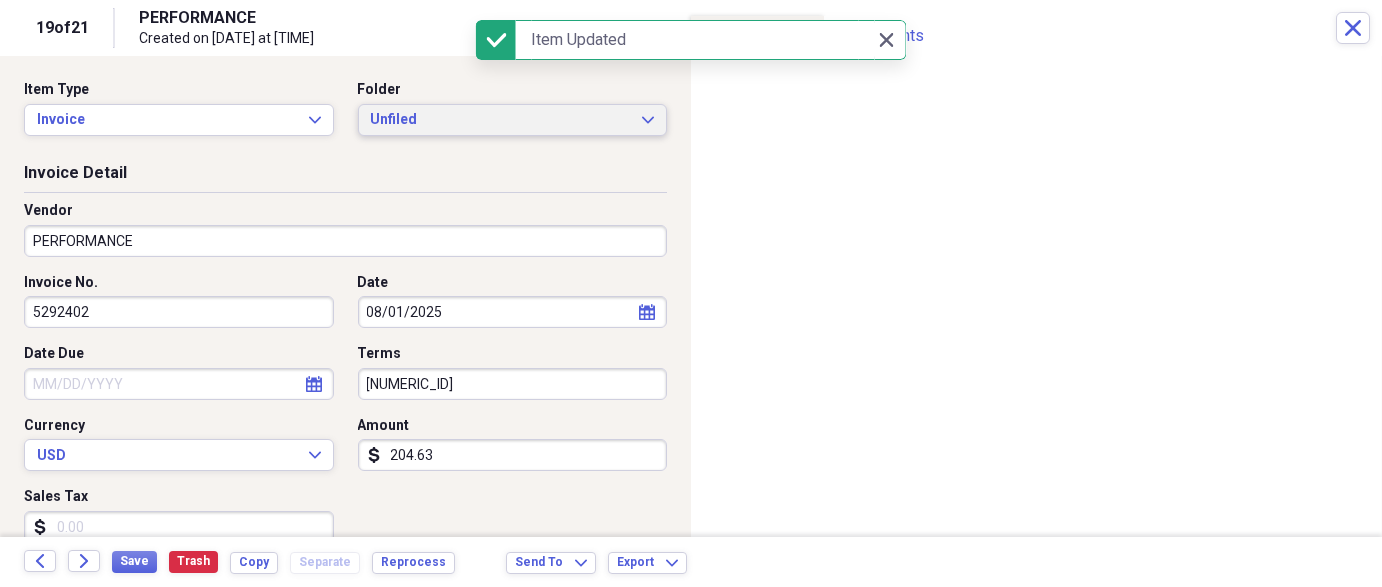 click on "Unfiled" at bounding box center (501, 120) 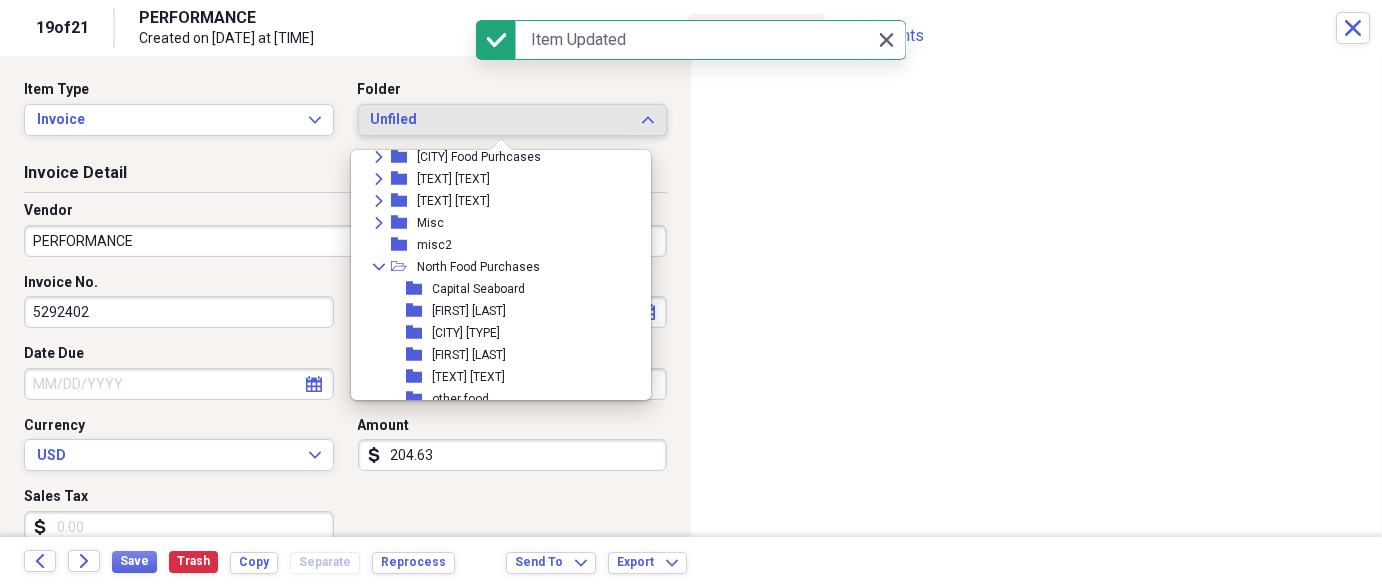 scroll, scrollTop: 396, scrollLeft: 0, axis: vertical 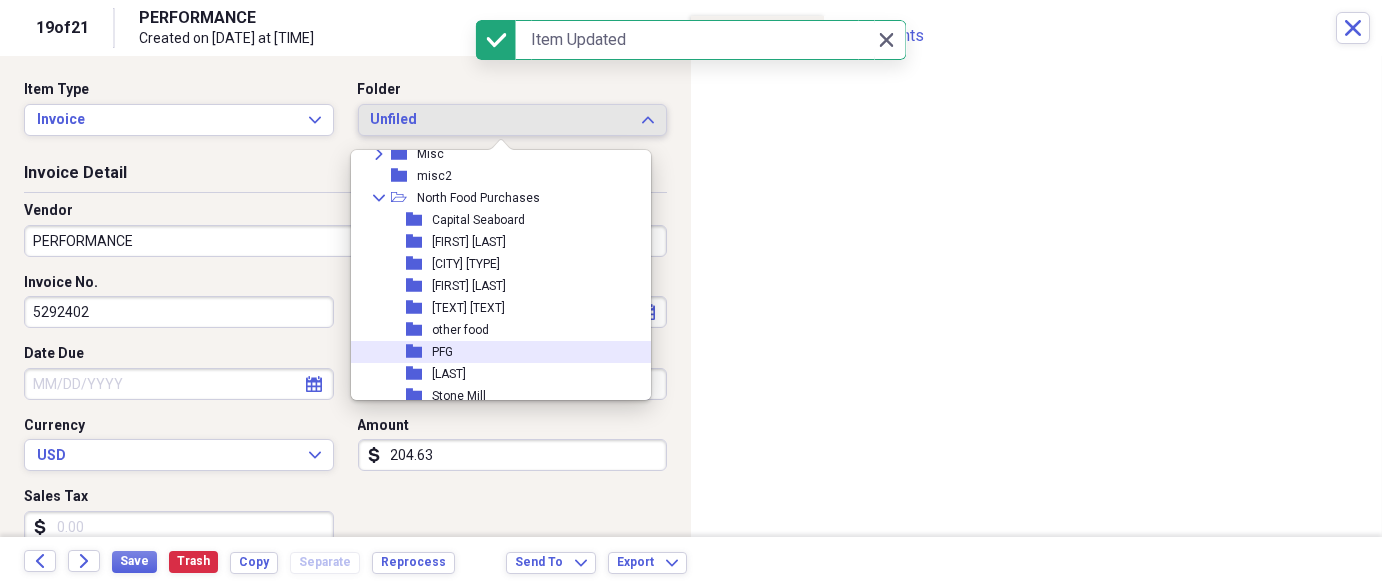 click on "folder PFG" at bounding box center [493, 352] 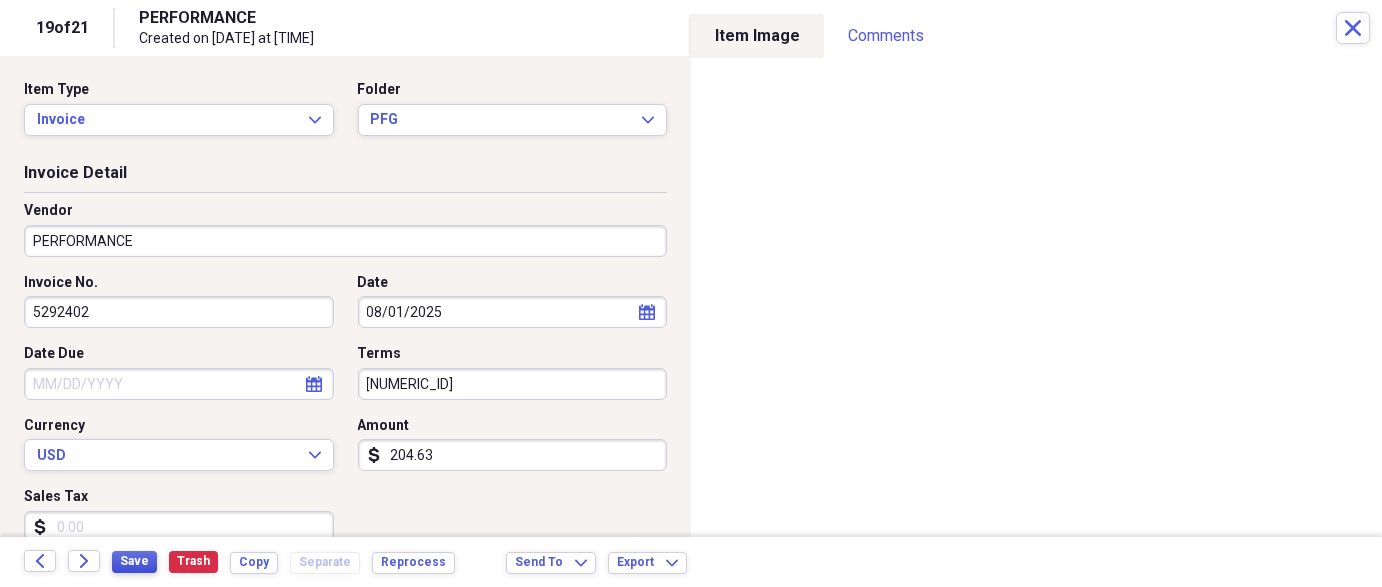 click on "Save" at bounding box center (134, 561) 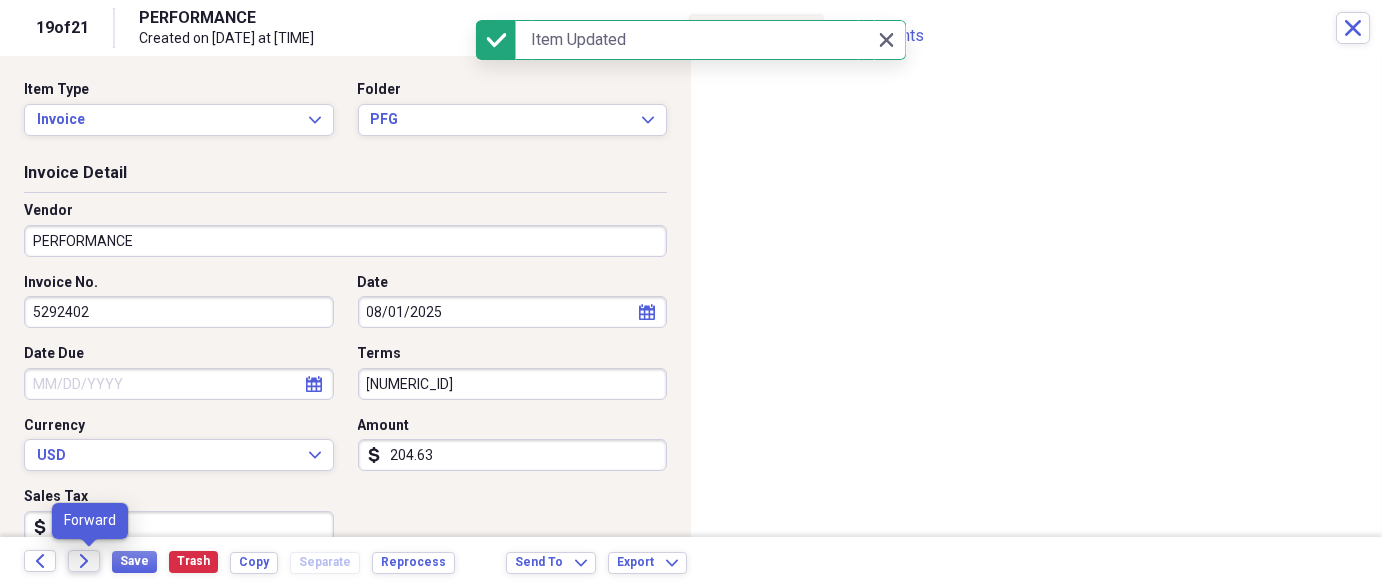 click on "Forward" 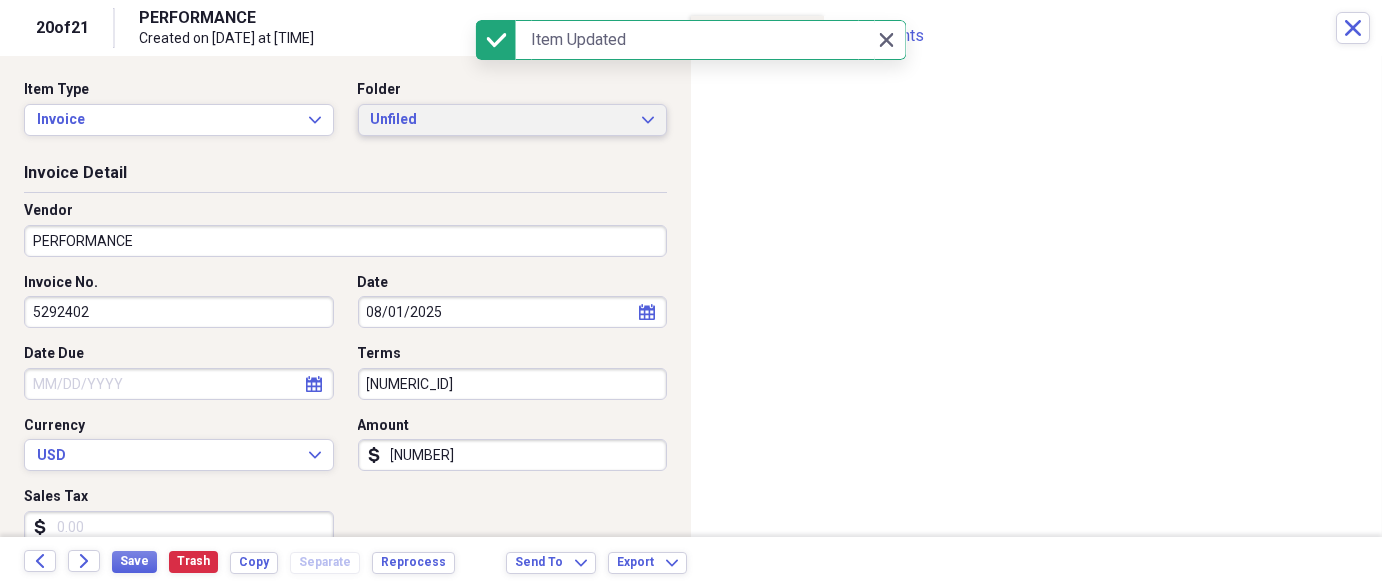 click on "Unfiled" at bounding box center (501, 120) 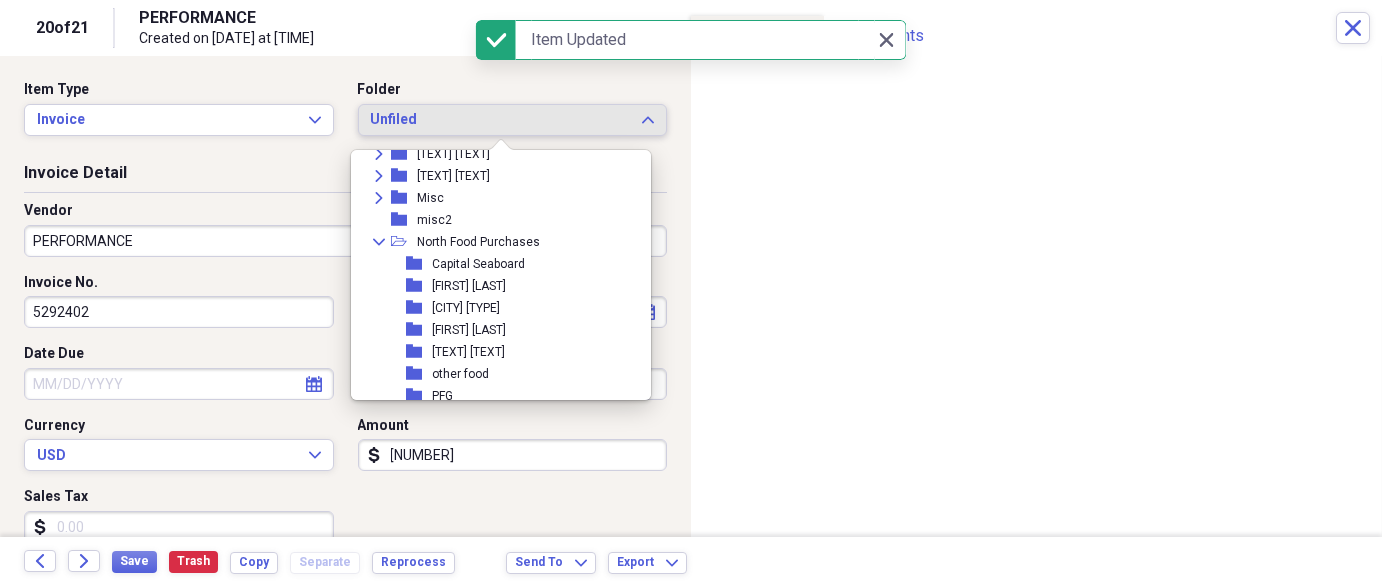 scroll, scrollTop: 443, scrollLeft: 0, axis: vertical 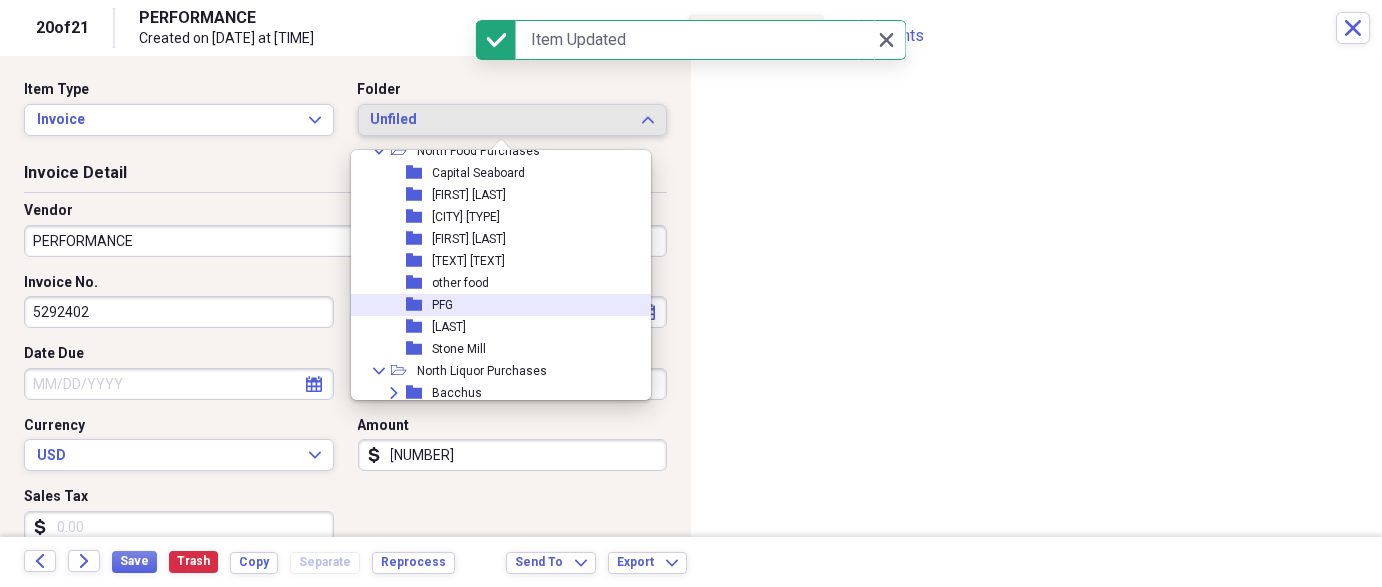 click on "folder PFG" at bounding box center [493, 305] 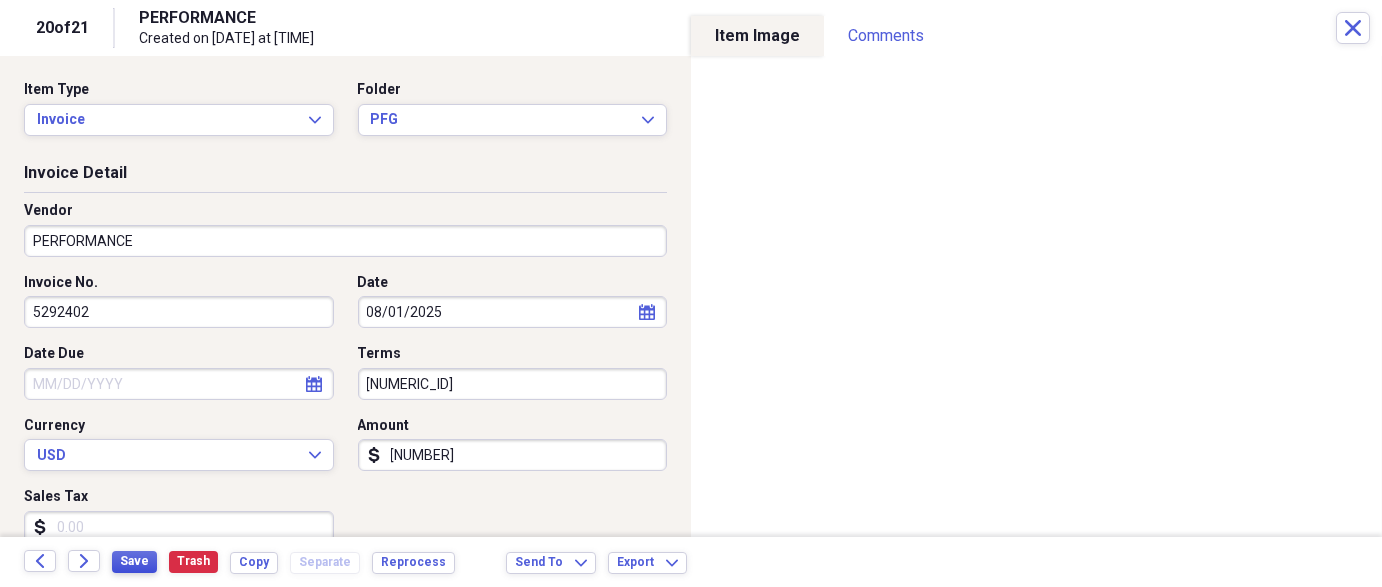 click on "Save" at bounding box center [134, 561] 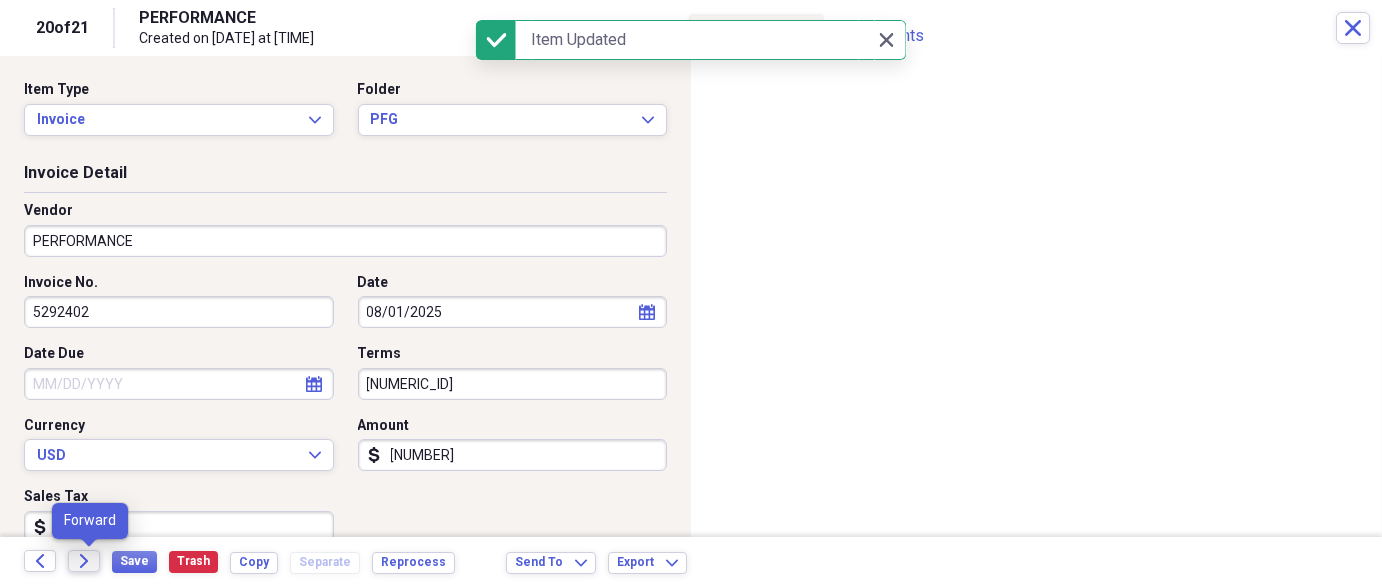click on "Forward" 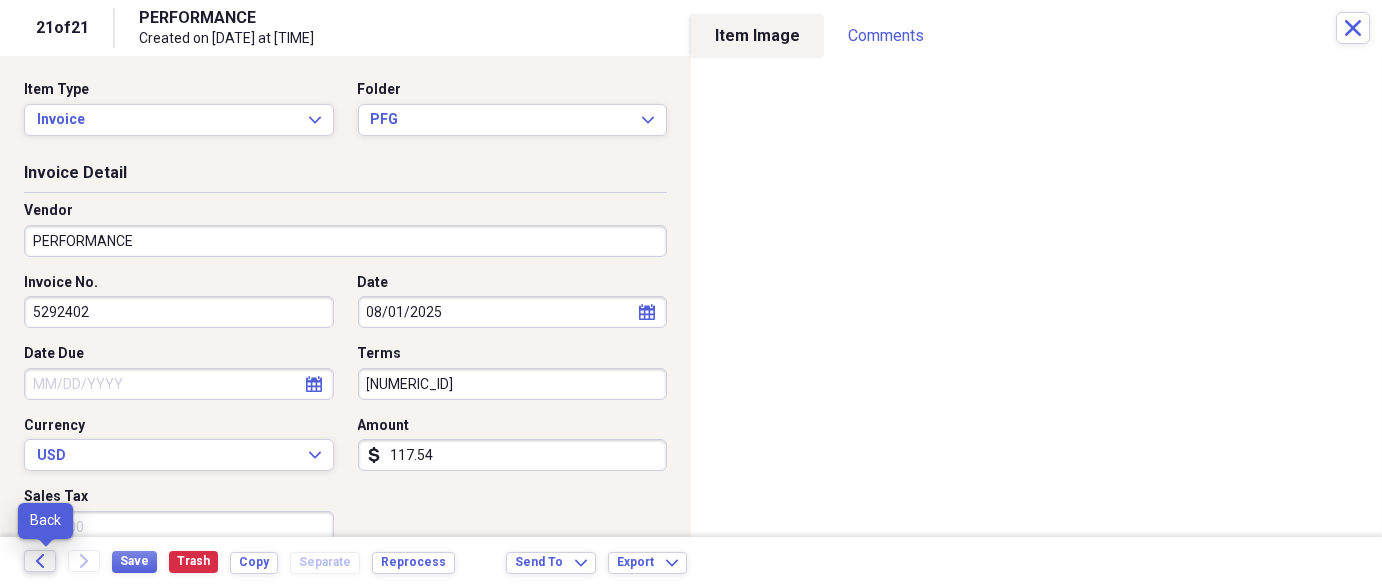 click on "Back" 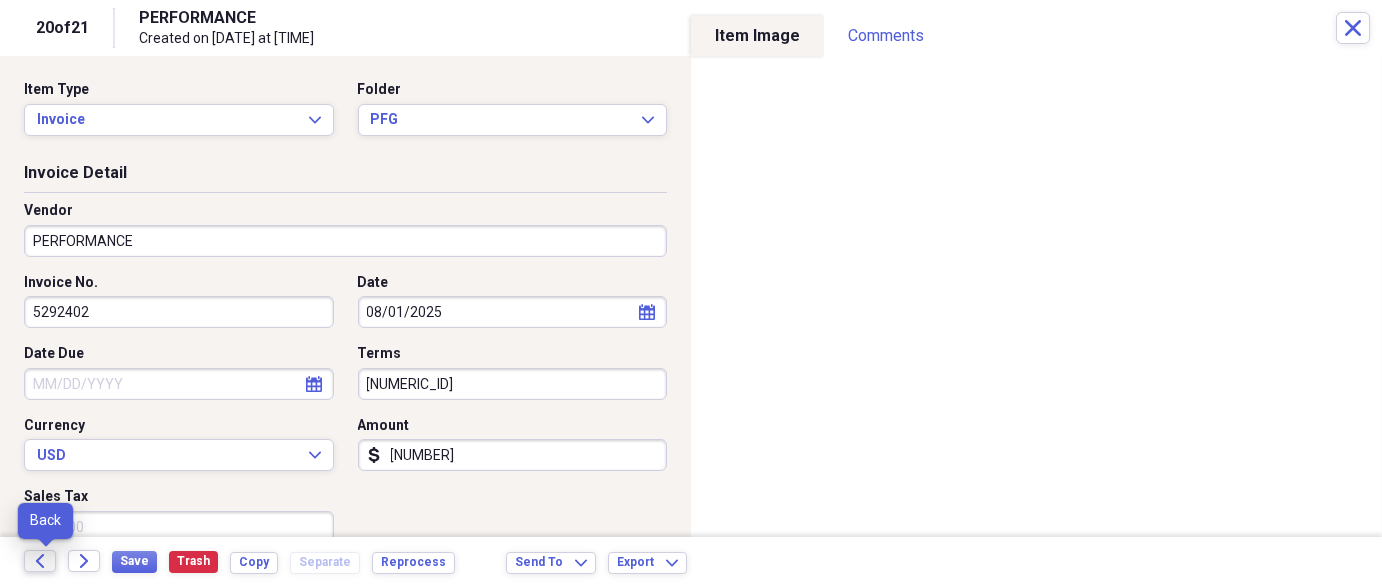 click on "Back" 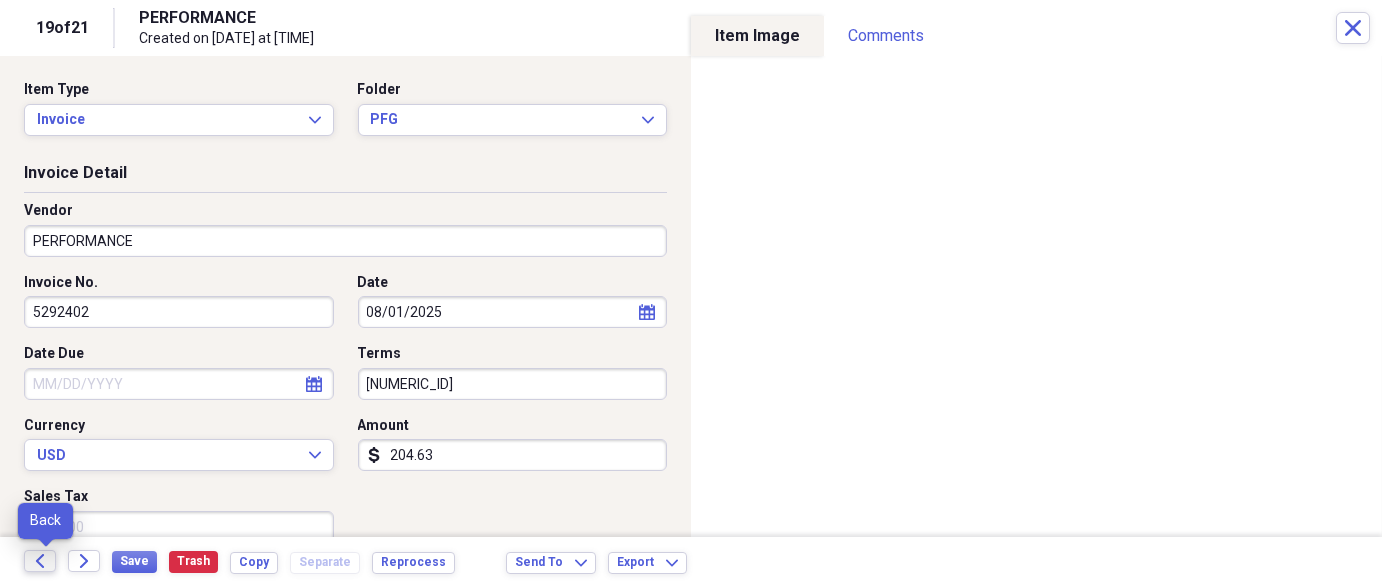 click on "Back" 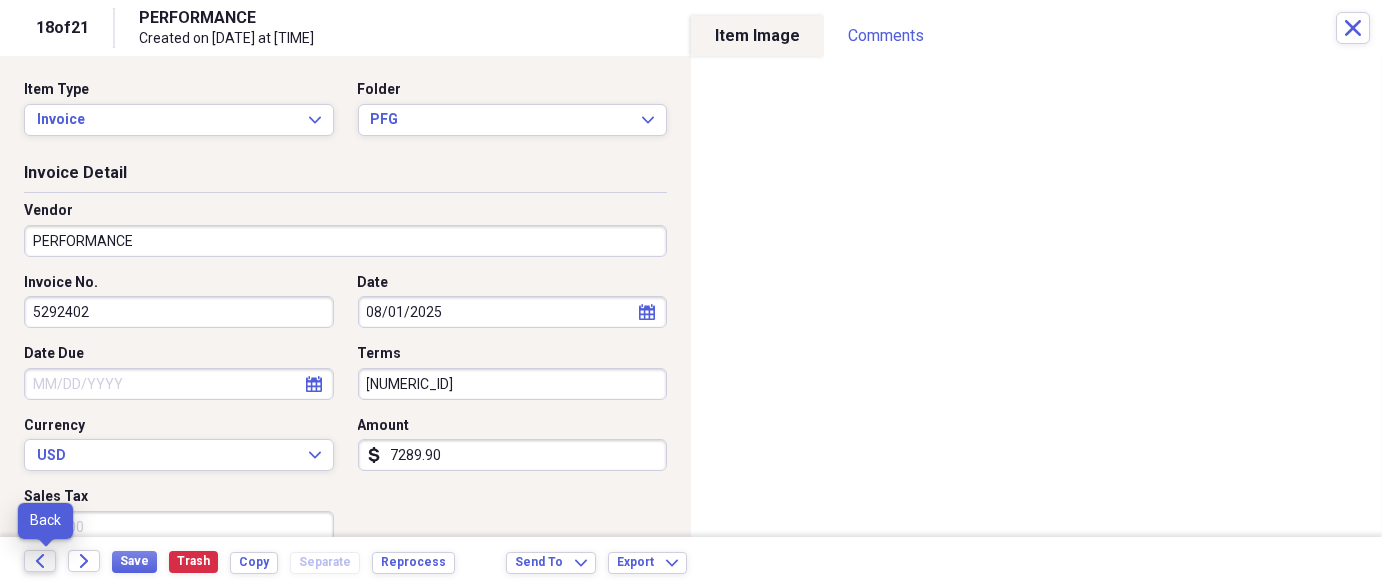 click on "Back" 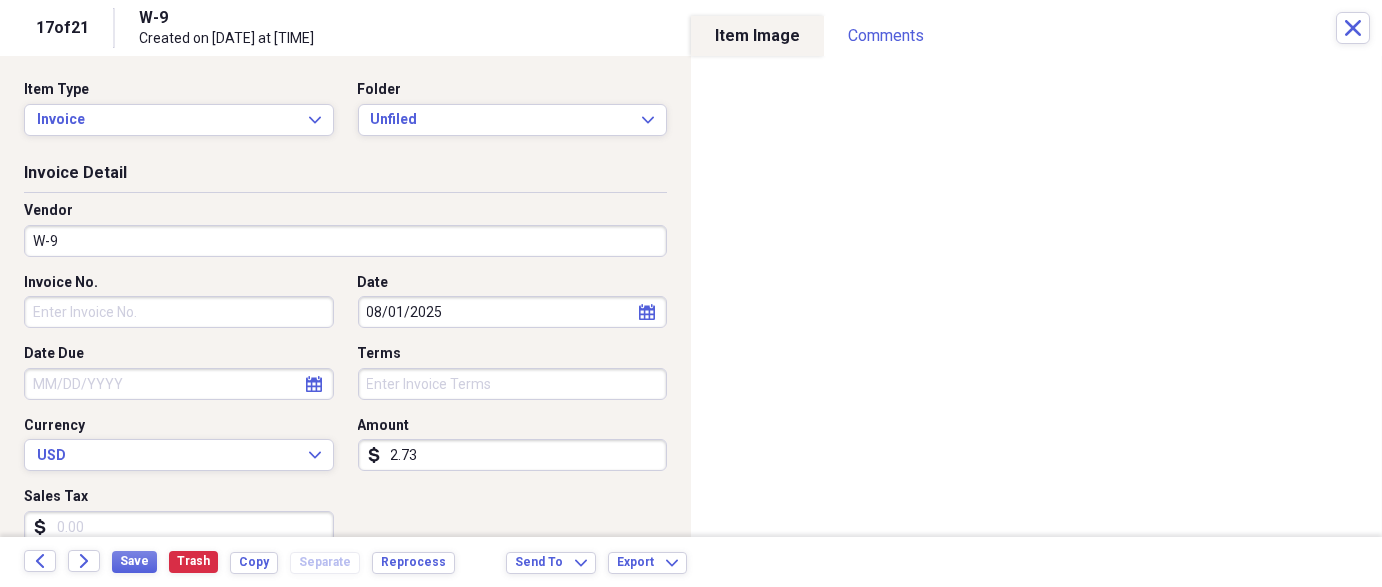 click on "W-9" at bounding box center [345, 241] 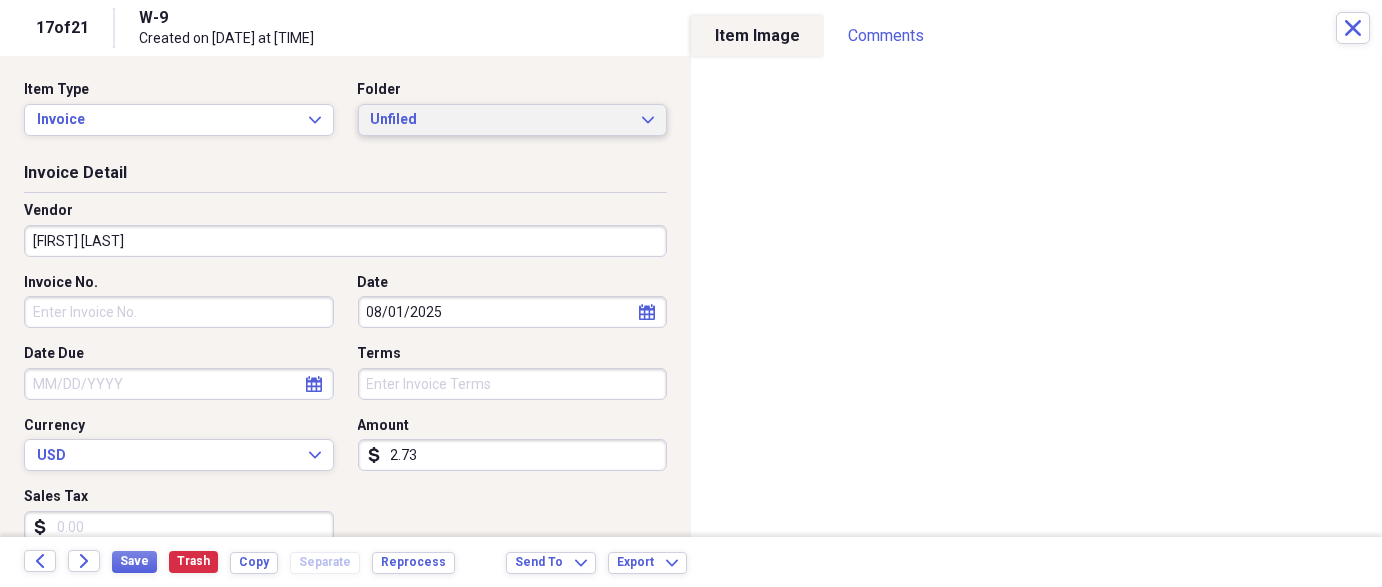 type on "[FIRST] [LAST]" 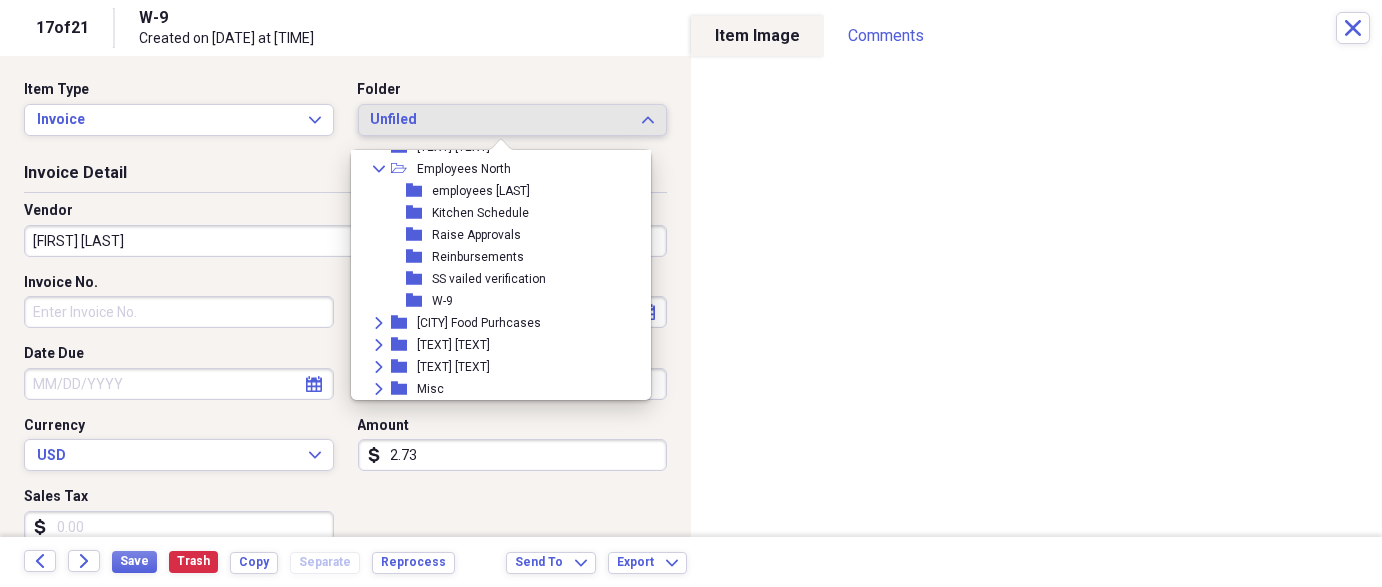 scroll, scrollTop: 120, scrollLeft: 0, axis: vertical 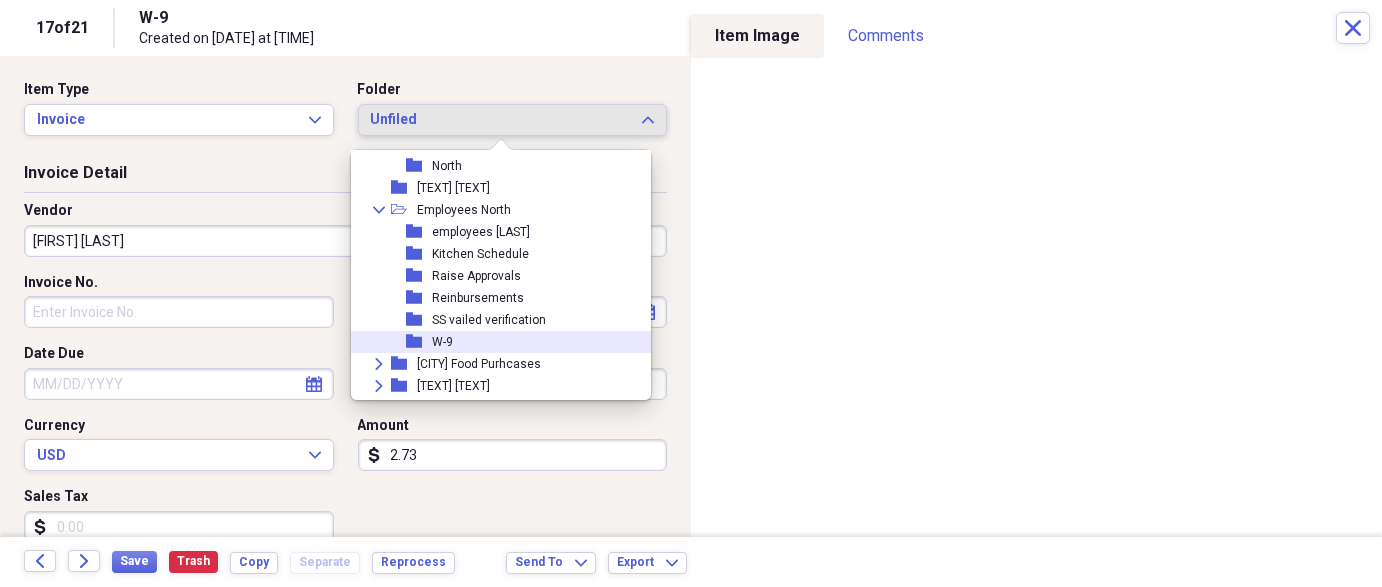 click on "W-9" at bounding box center [442, 342] 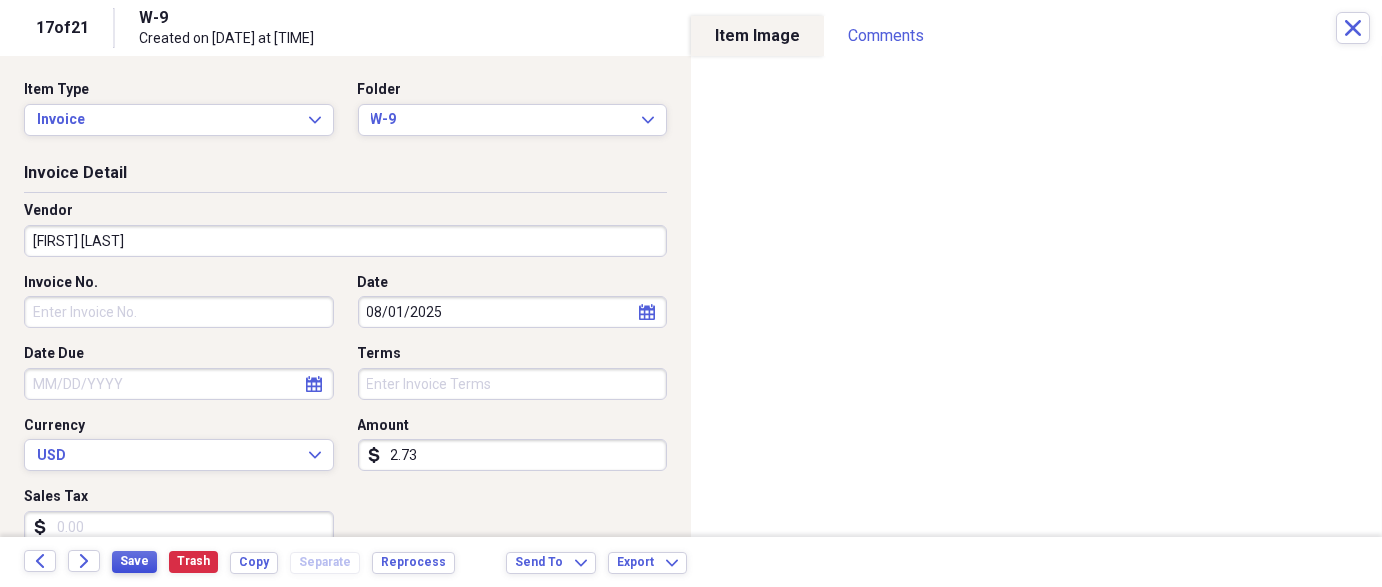click on "Save" at bounding box center [134, 561] 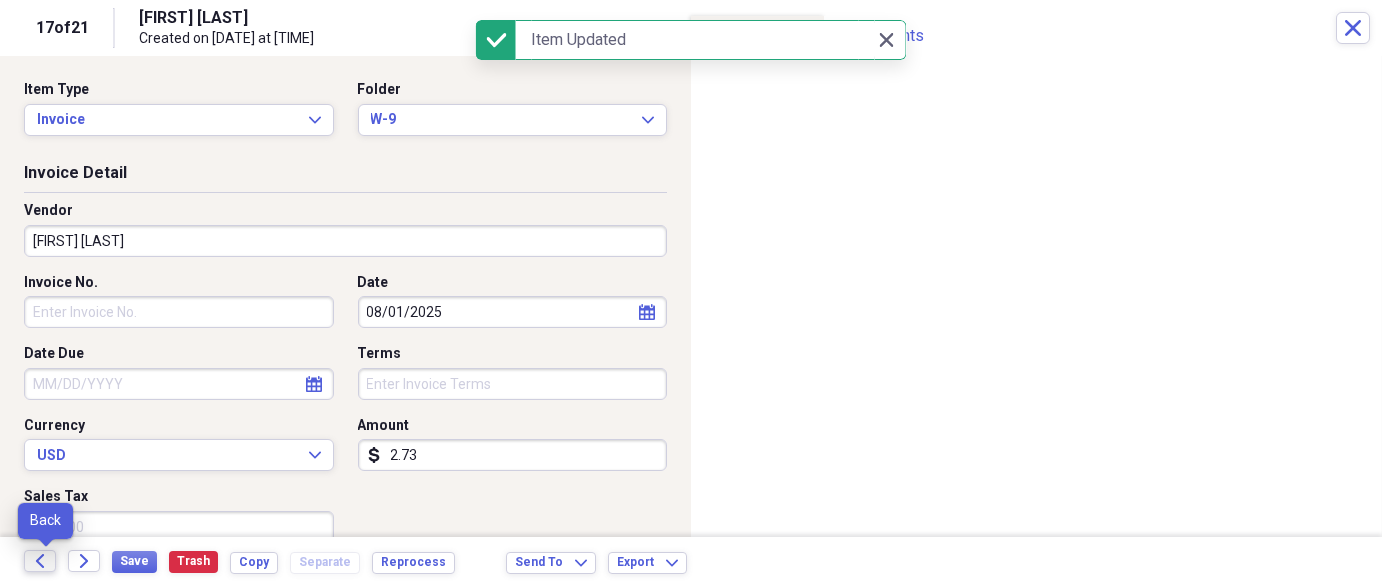 click on "Back" at bounding box center (40, 561) 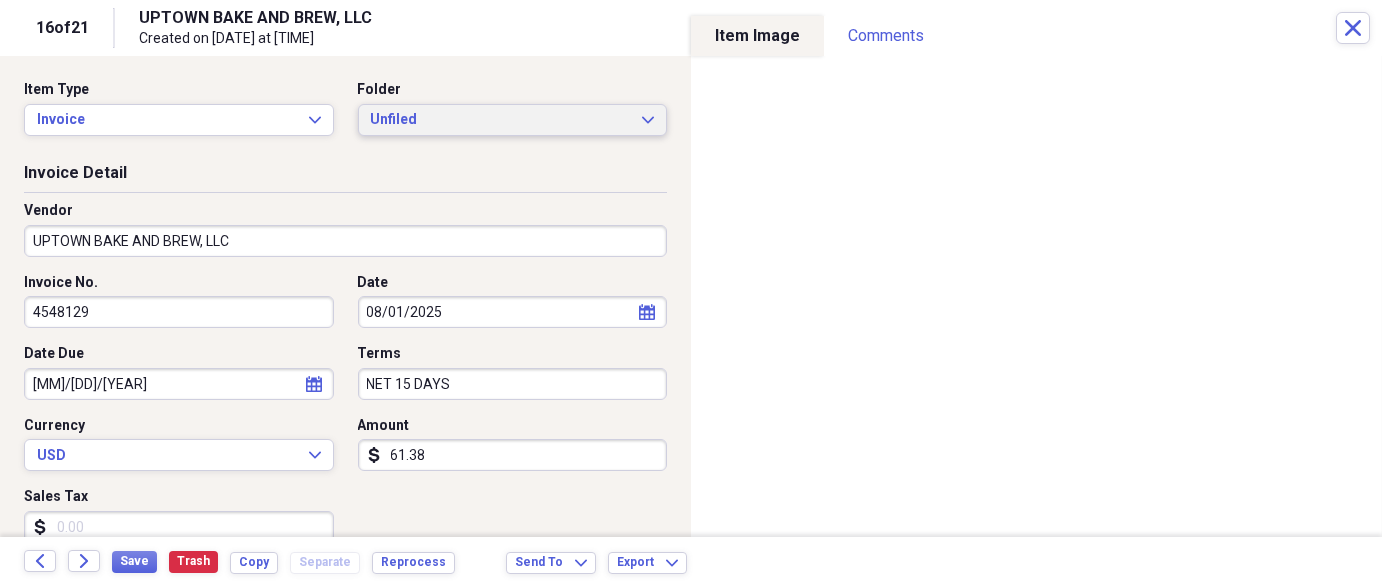 click on "Unfiled" at bounding box center [501, 120] 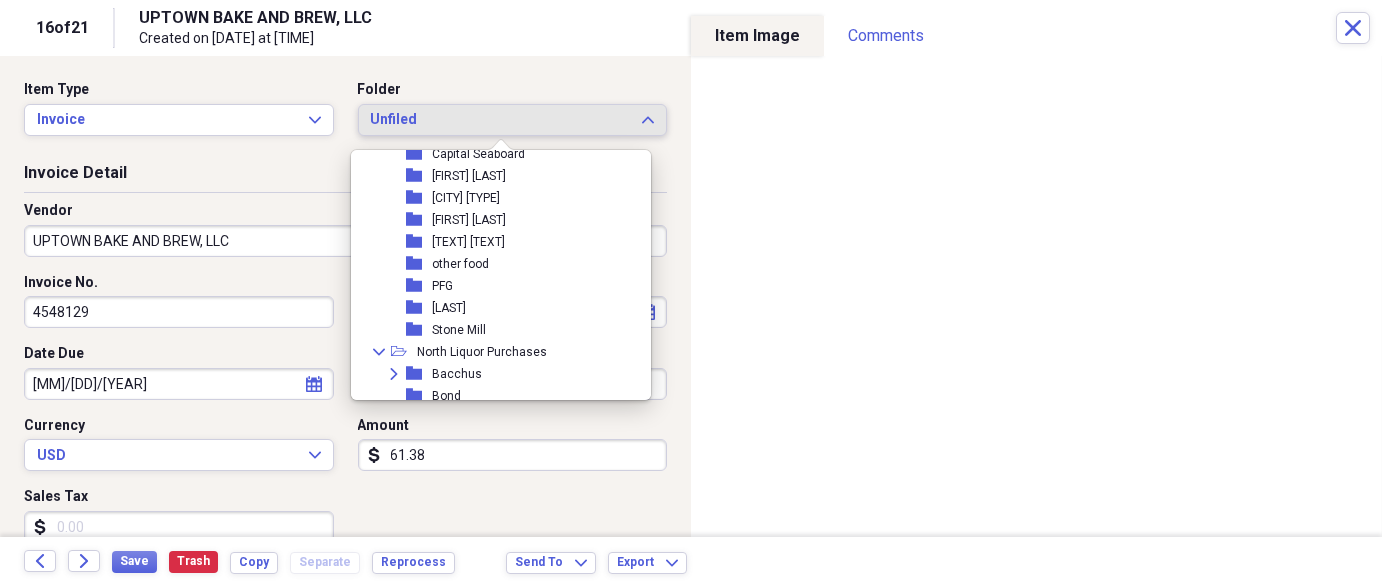 scroll, scrollTop: 459, scrollLeft: 0, axis: vertical 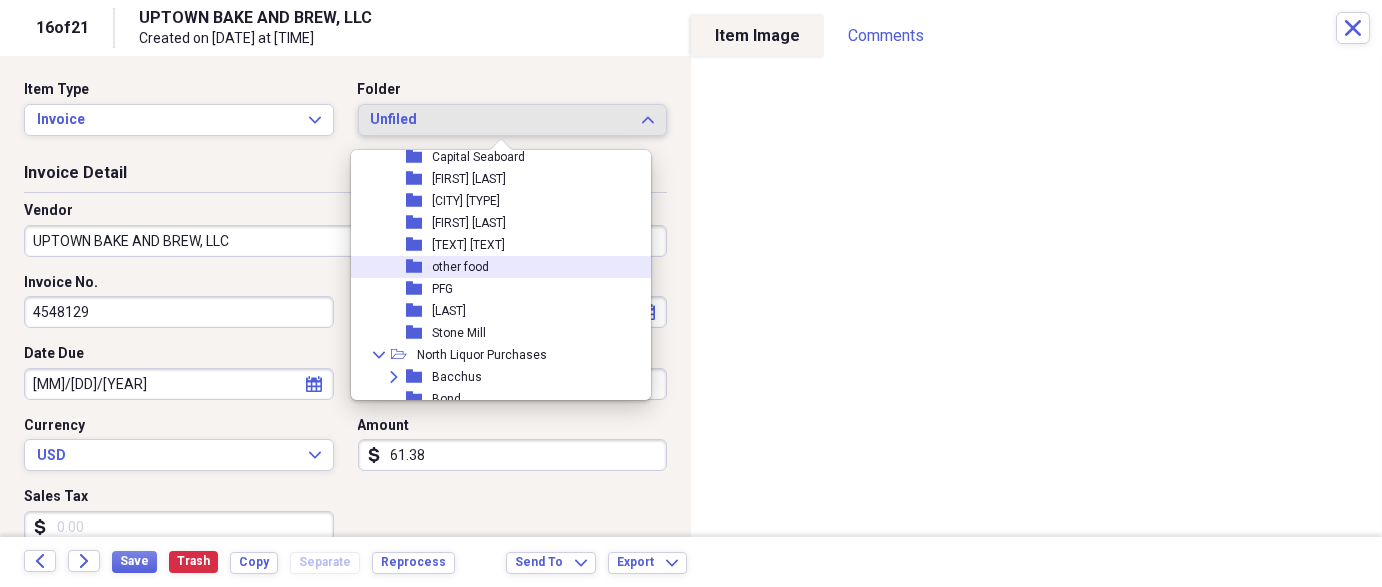 click on "folder other food" at bounding box center [493, 267] 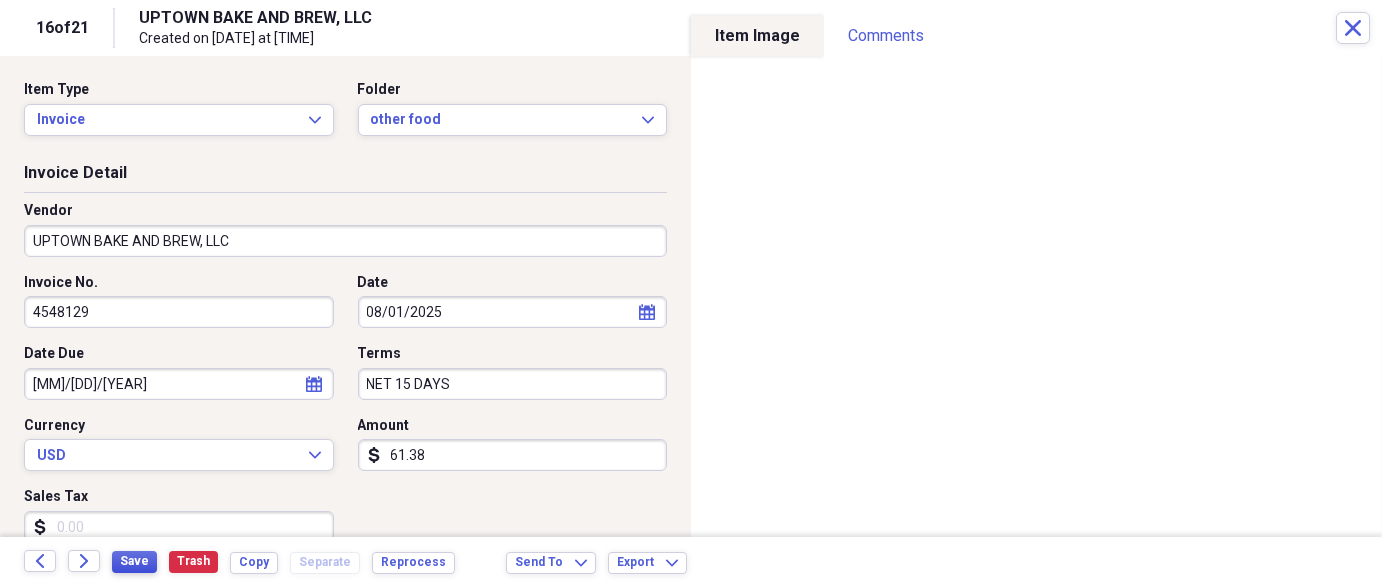 click on "Save" at bounding box center [134, 561] 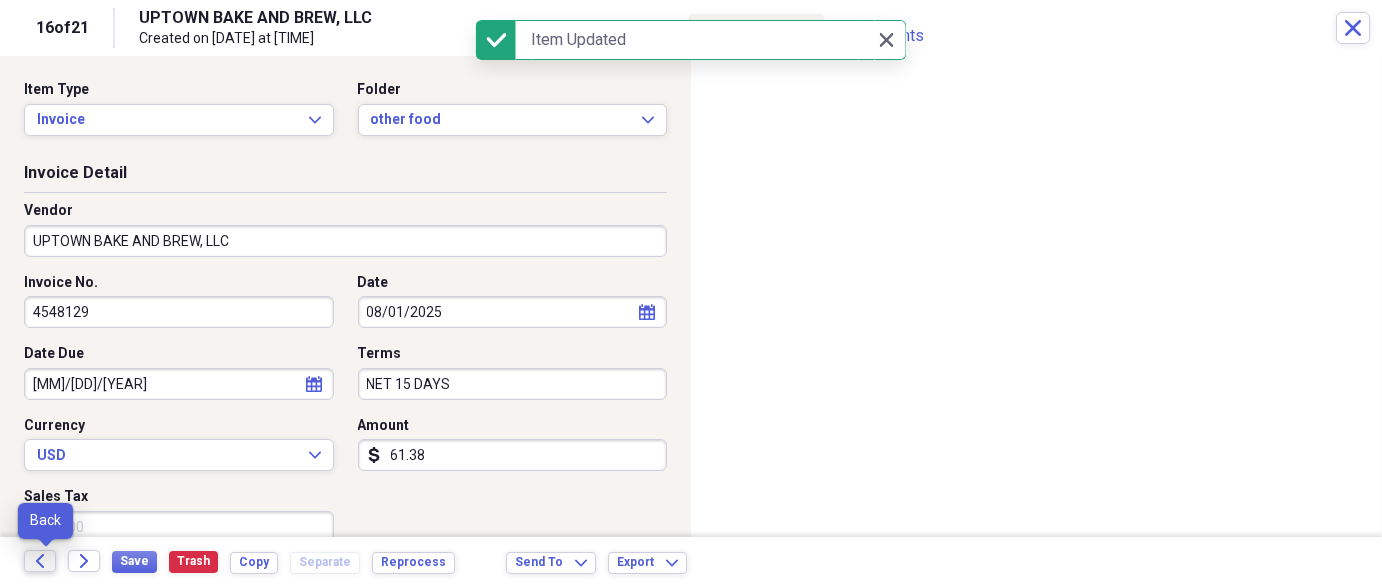 click on "Back" 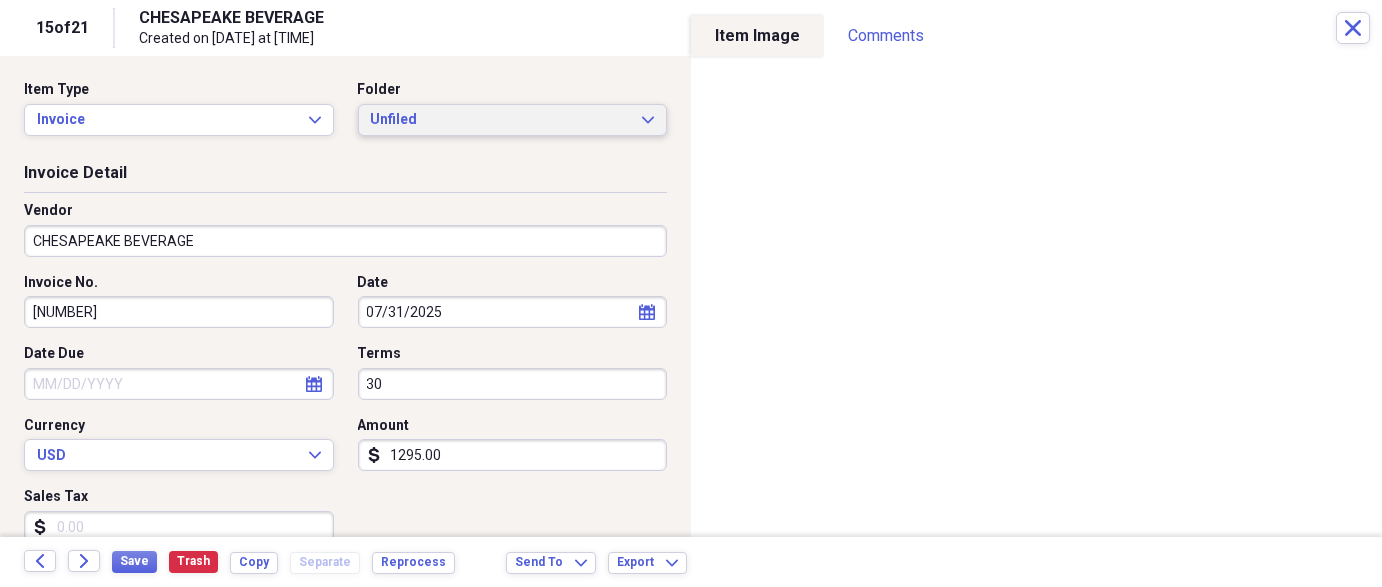 click on "Unfiled" at bounding box center (501, 120) 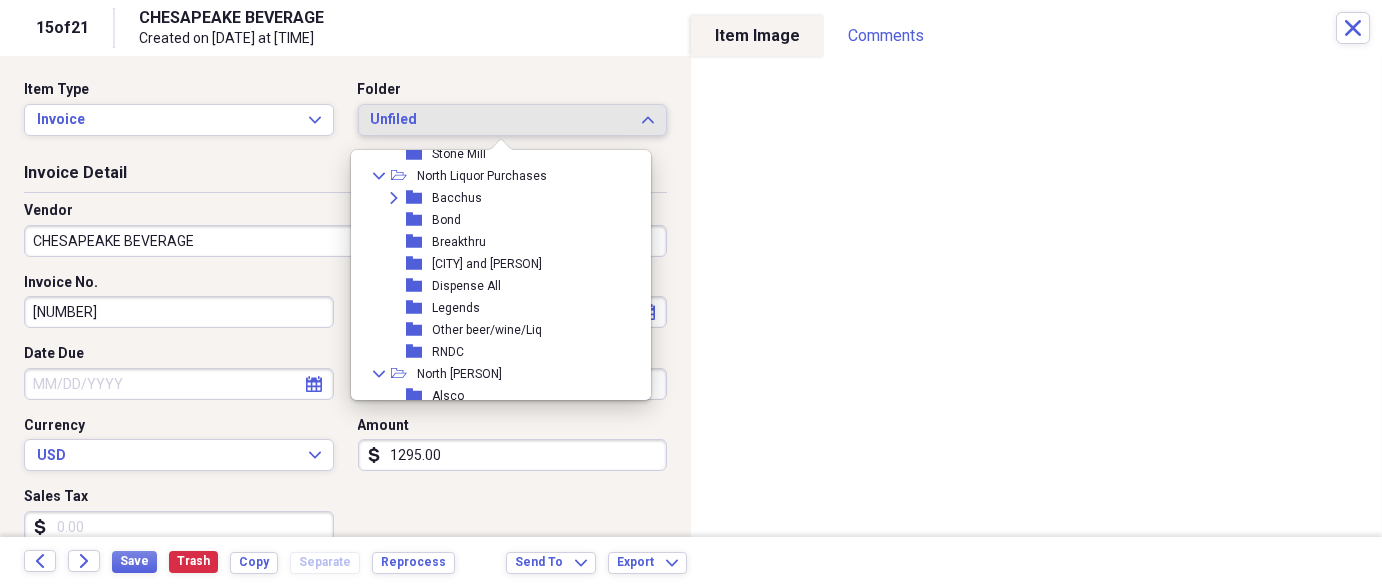 scroll, scrollTop: 648, scrollLeft: 0, axis: vertical 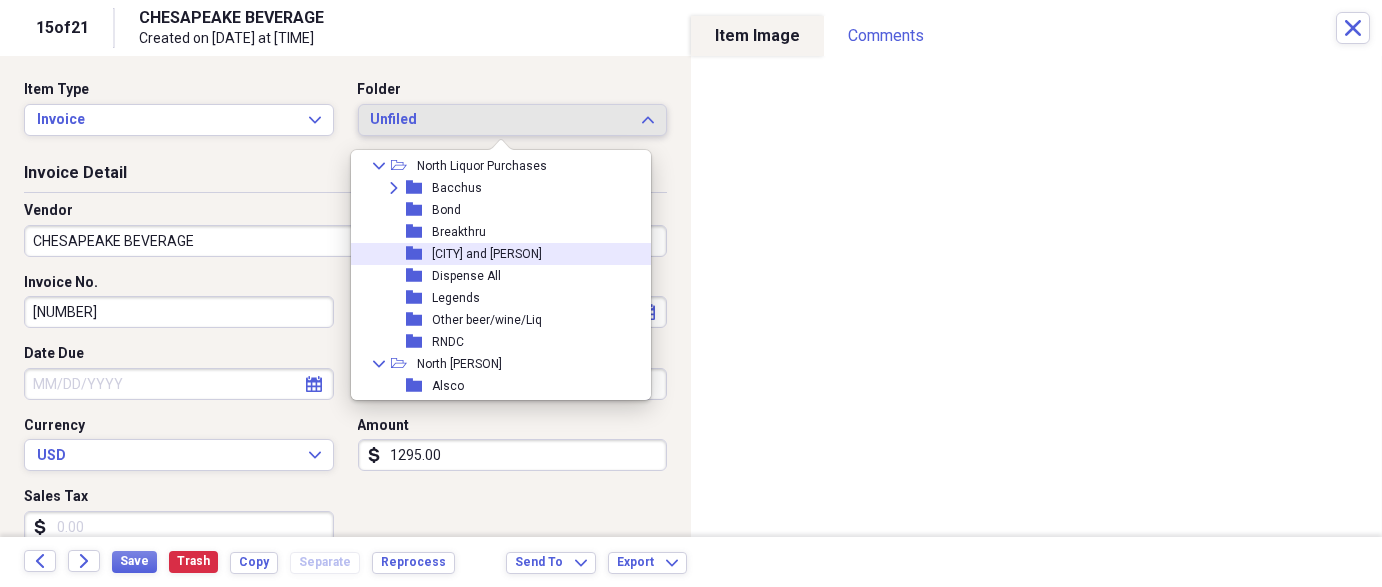 click on "[CITY] and [PERSON]" at bounding box center [487, 254] 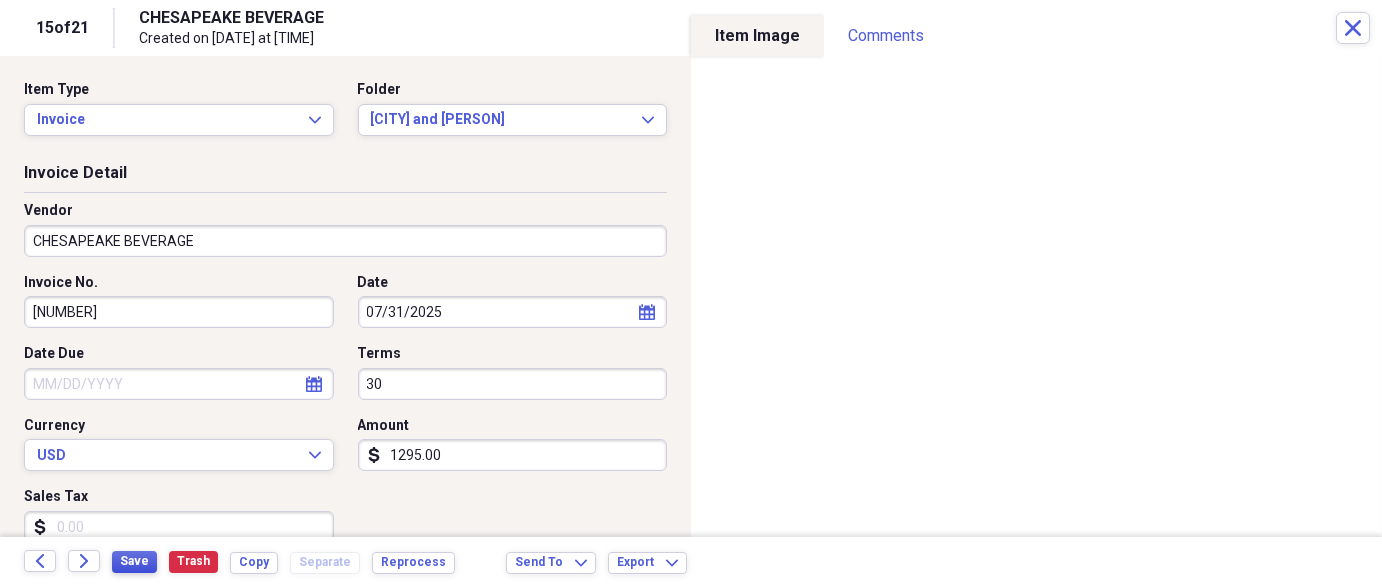 click on "Save" at bounding box center [134, 561] 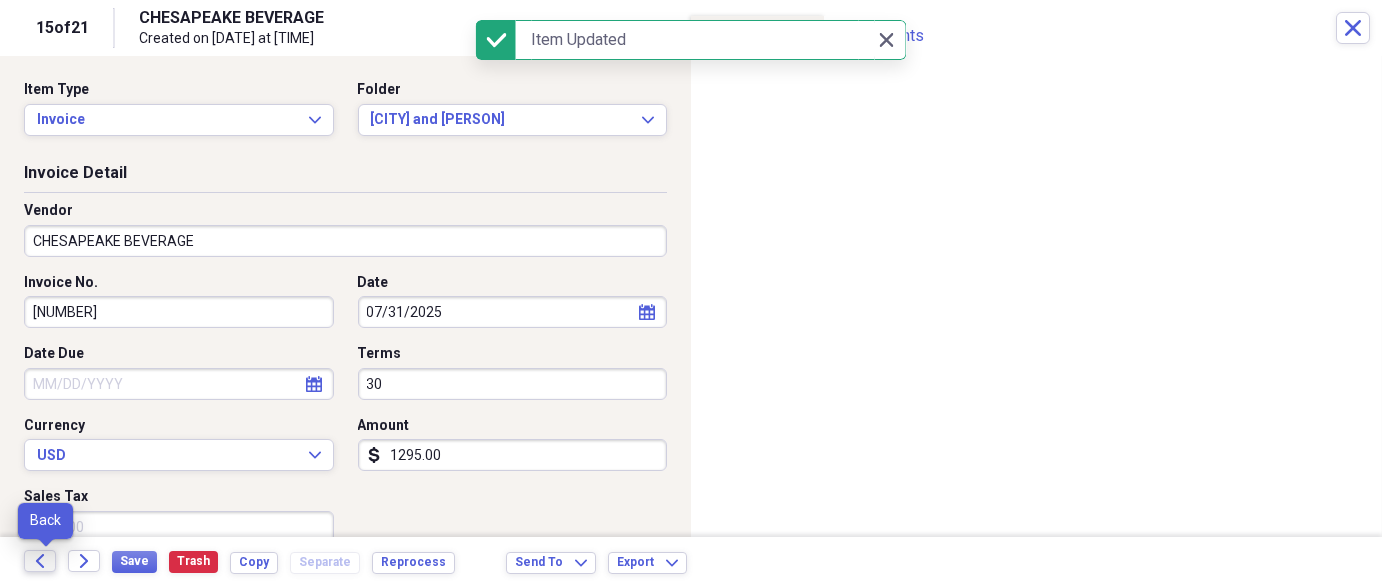 click on "Back" 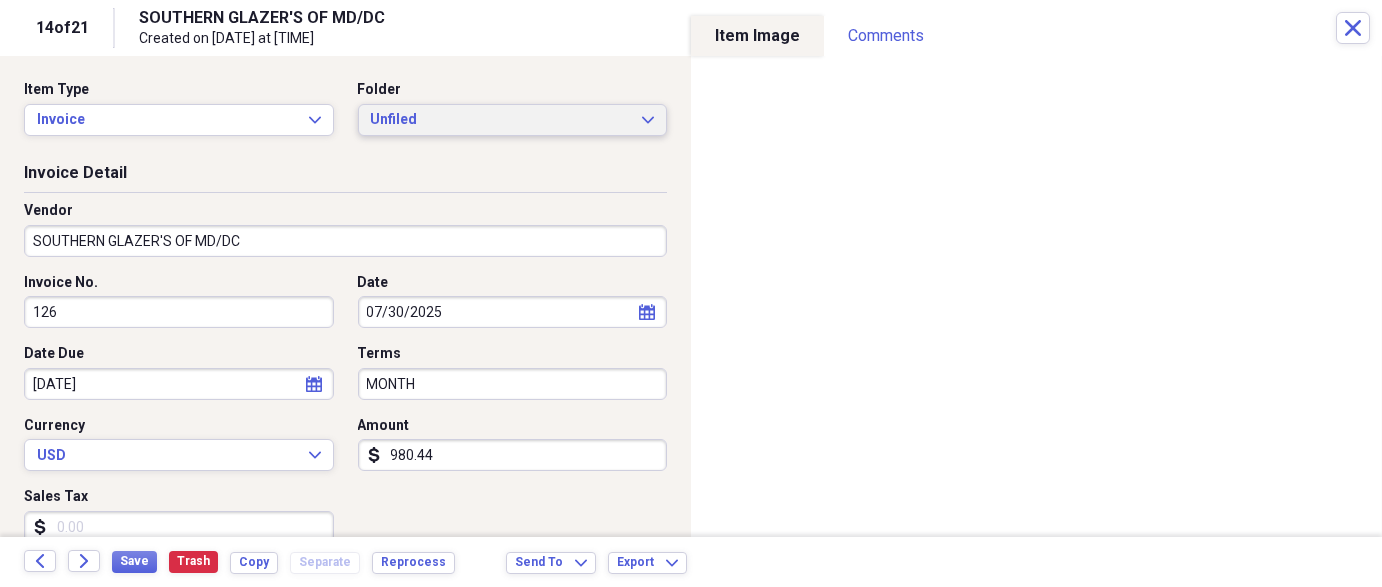 click on "Unfiled" at bounding box center (501, 120) 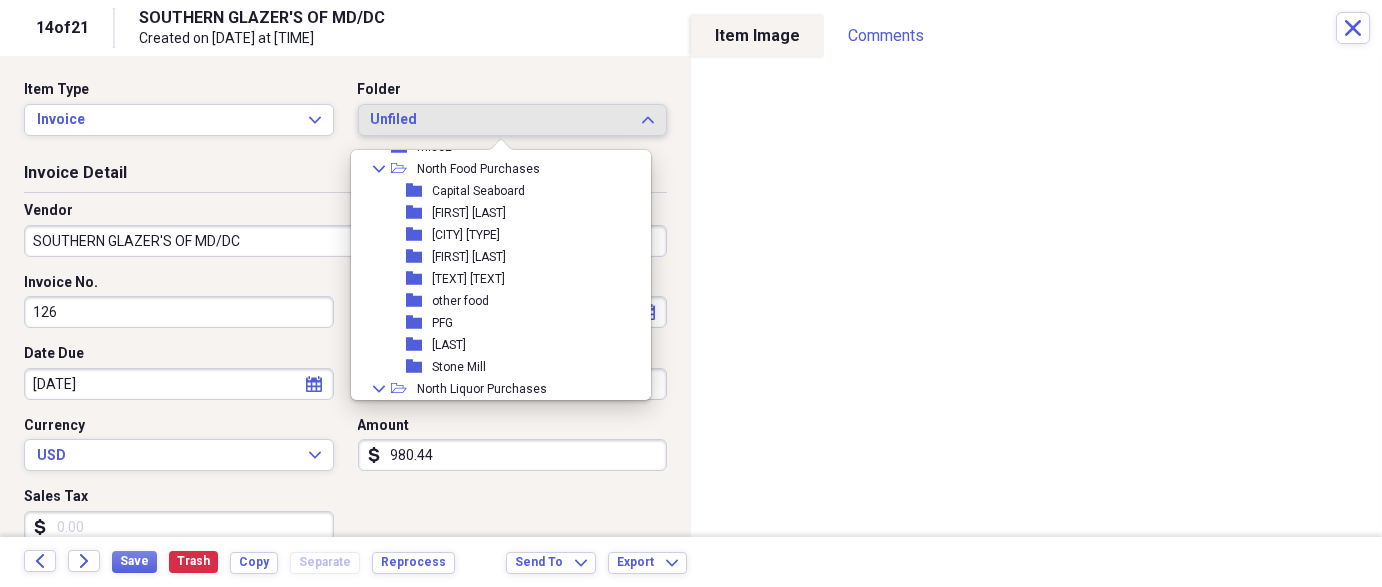 scroll, scrollTop: 604, scrollLeft: 0, axis: vertical 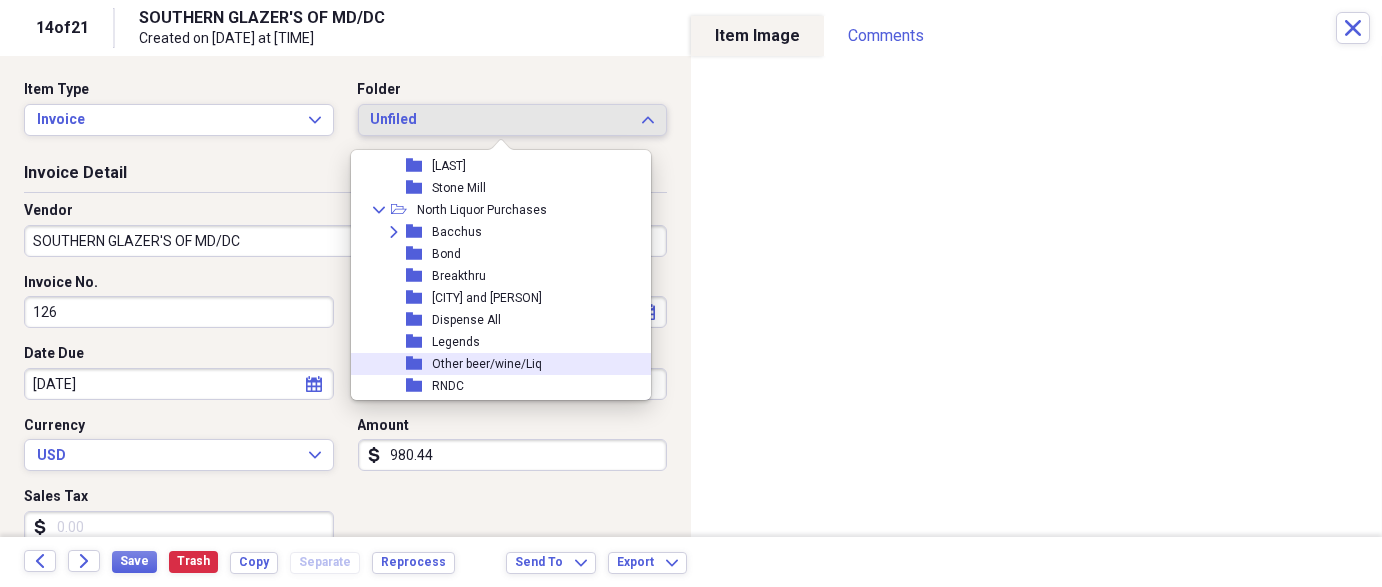 click on "folder Other beer/wine/Liq" at bounding box center (493, 364) 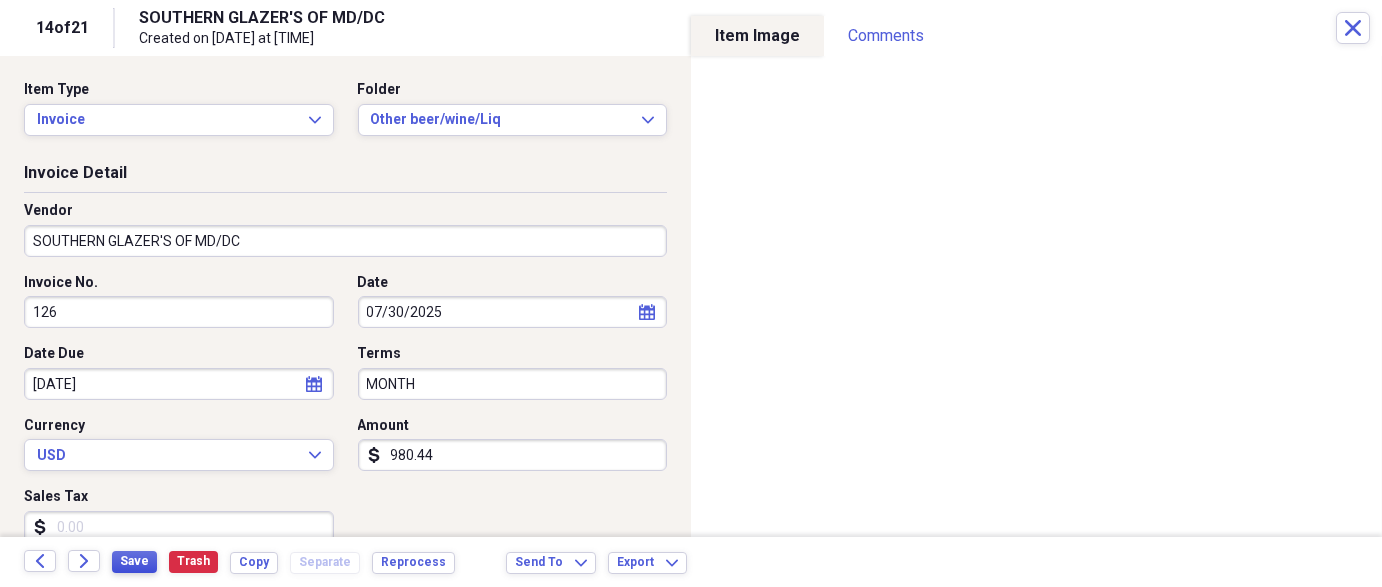 click on "Save" at bounding box center (134, 561) 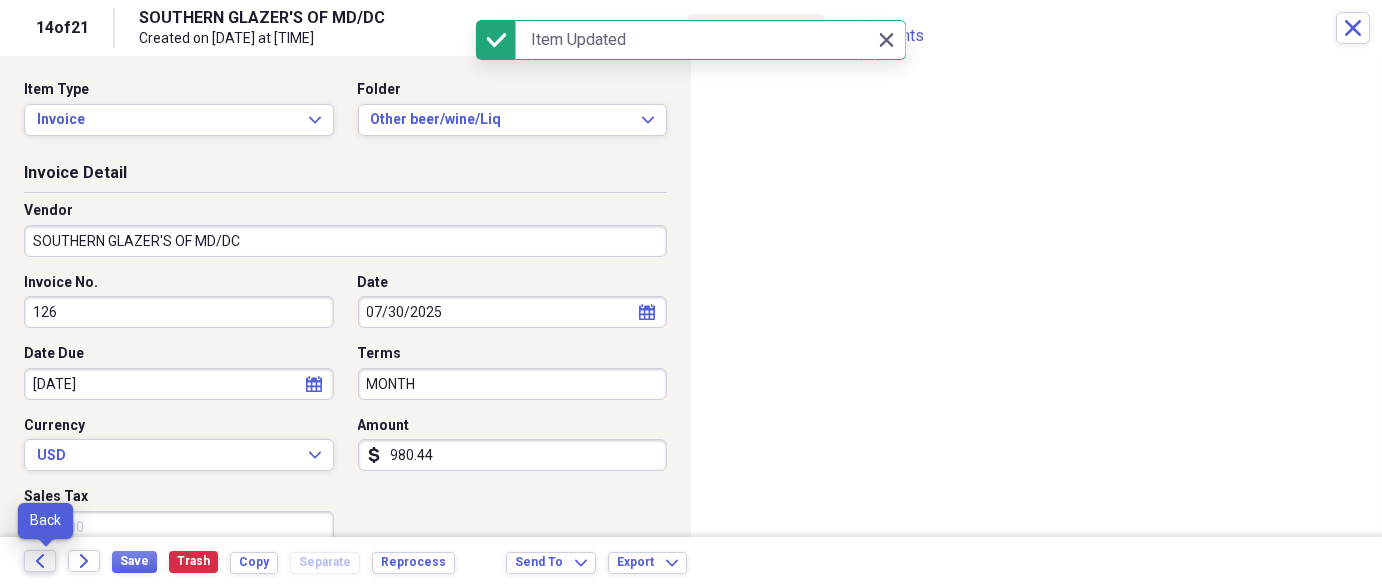 click 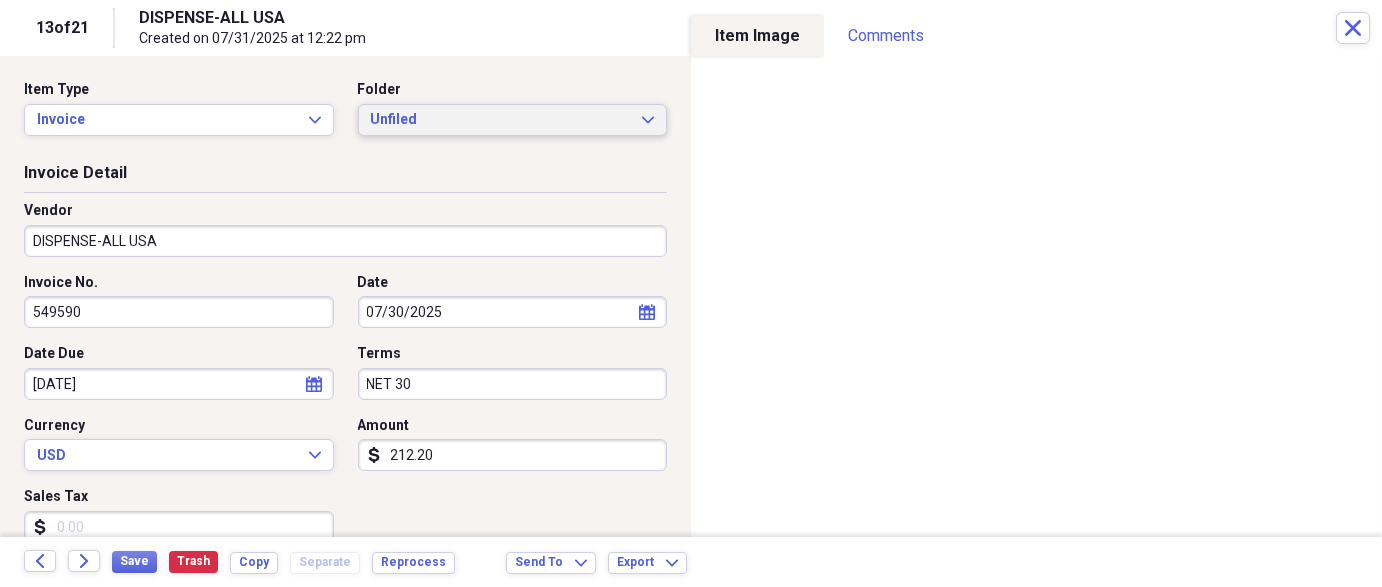 click on "Unfiled" at bounding box center (501, 120) 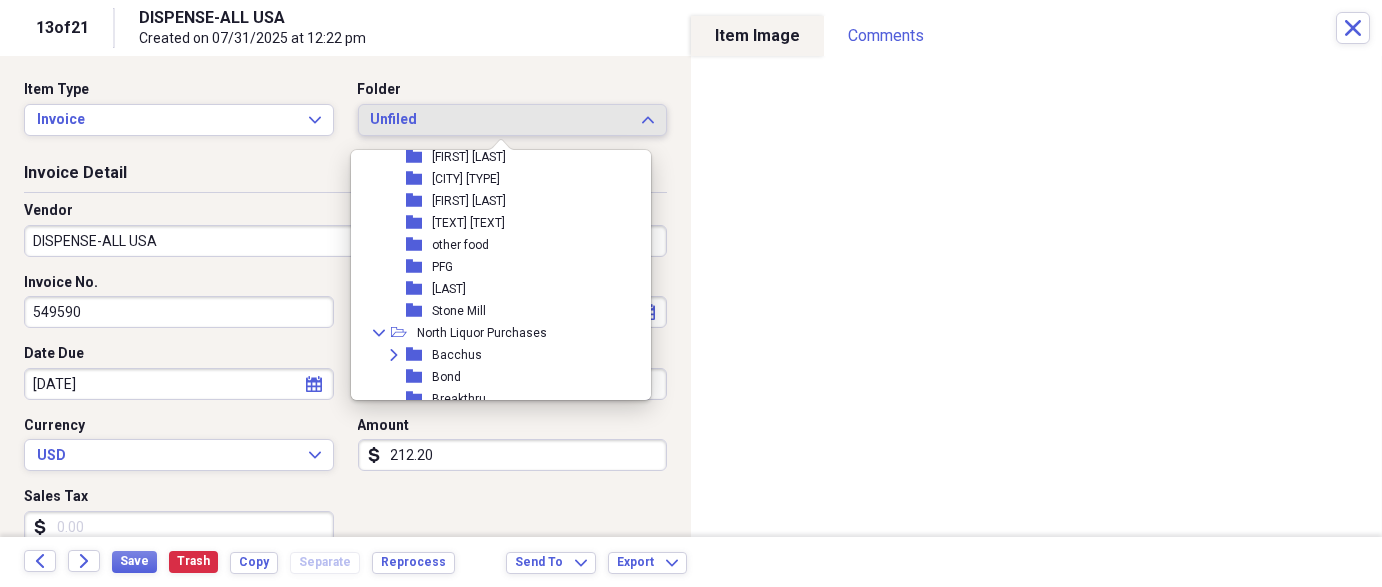 scroll, scrollTop: 688, scrollLeft: 0, axis: vertical 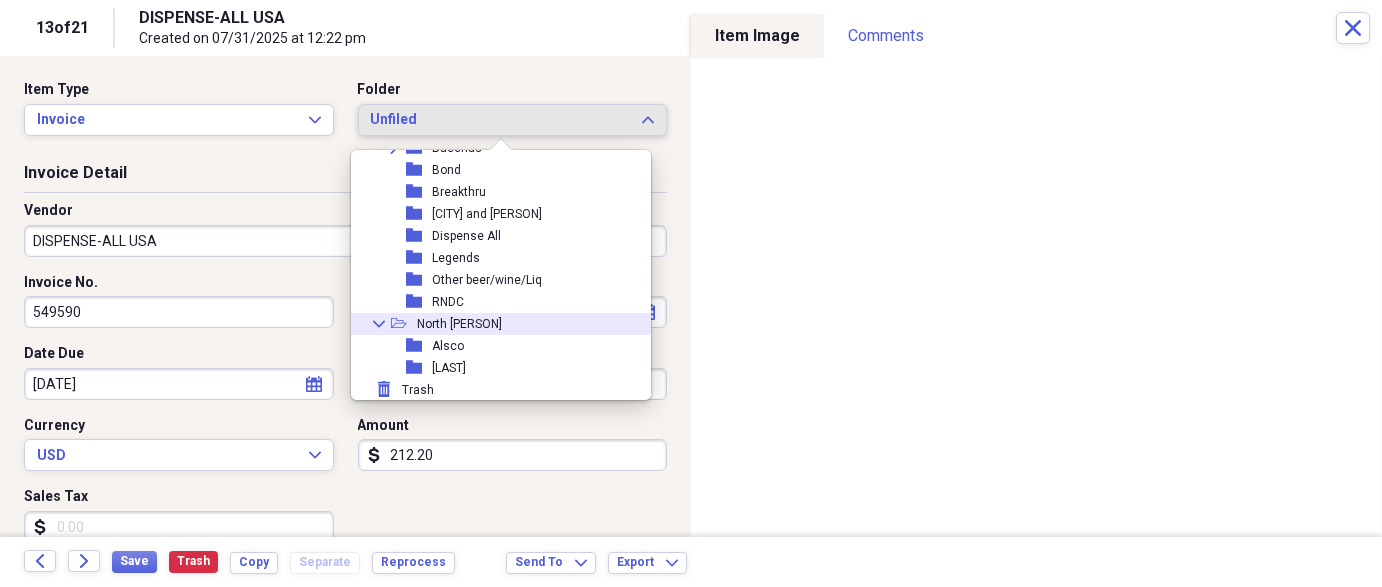 click on "Collapse open-folder North Other" at bounding box center [493, 324] 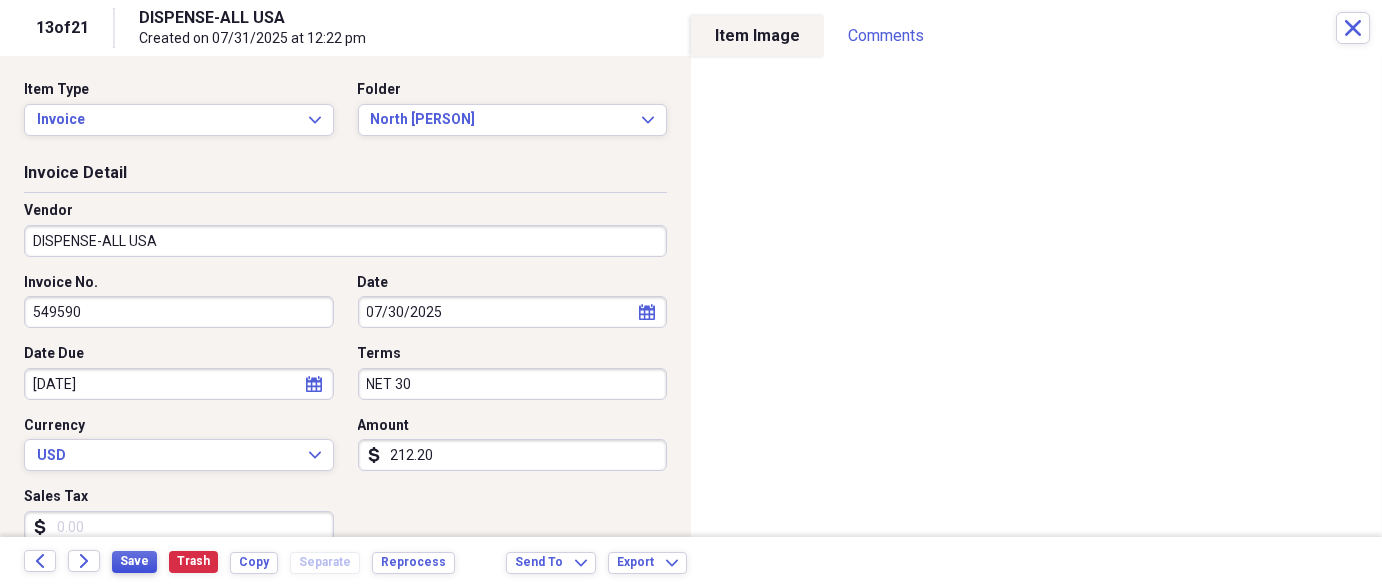 click on "Save" at bounding box center (134, 561) 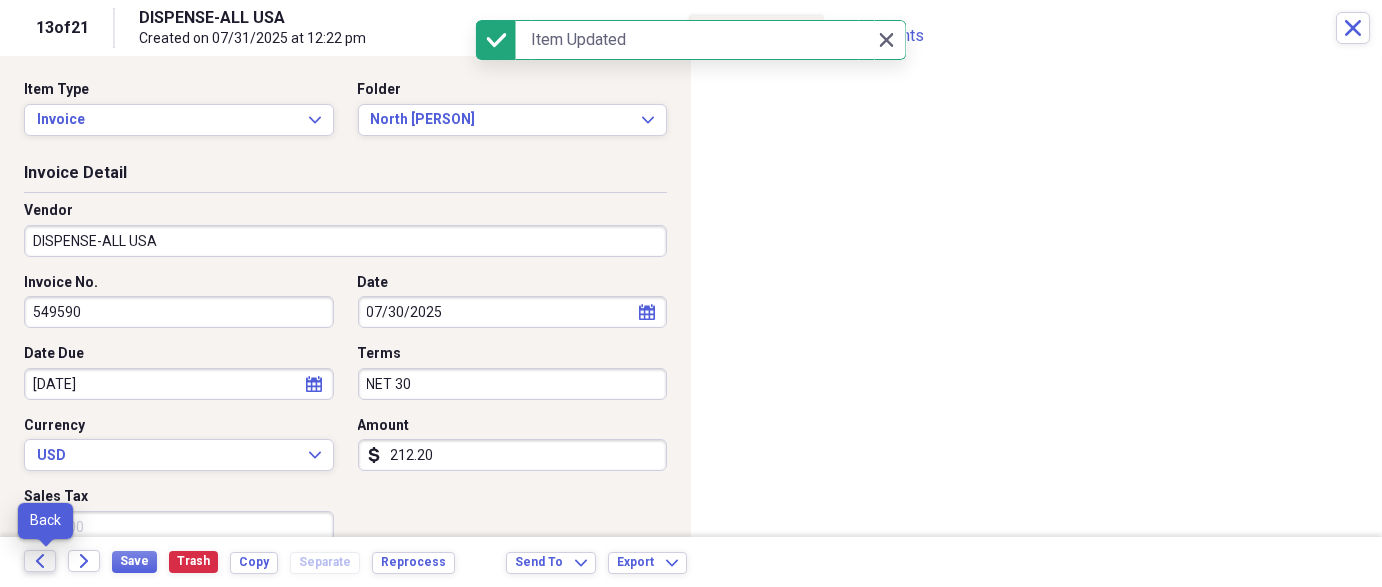 click 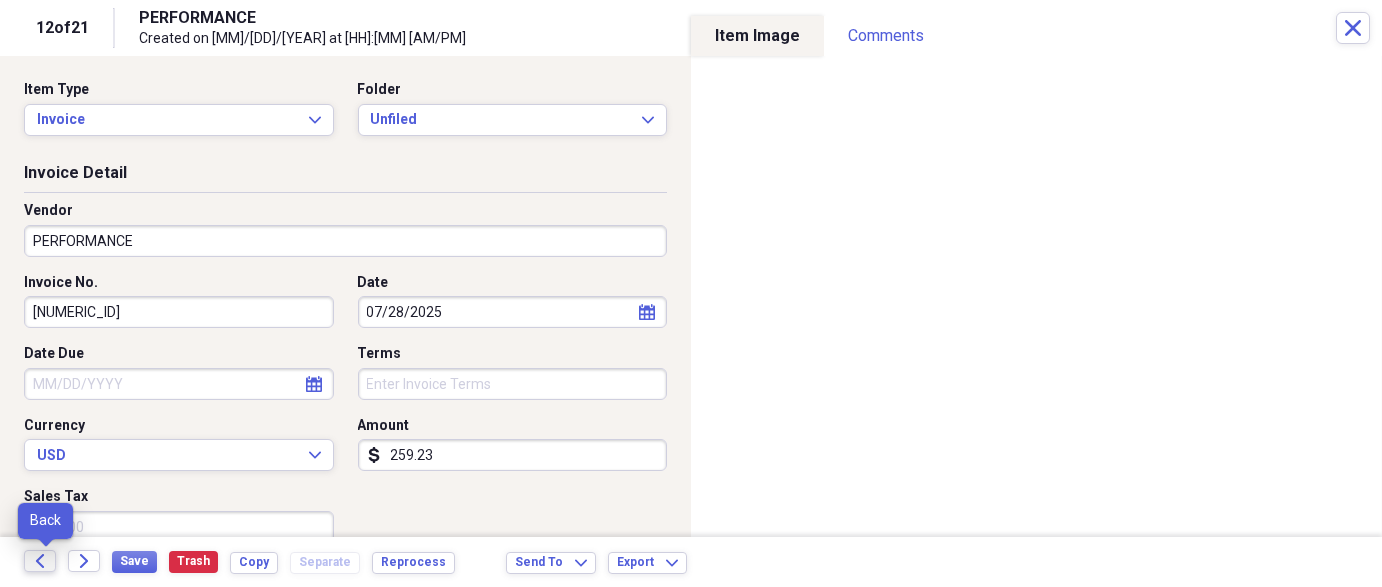 click on "Back" 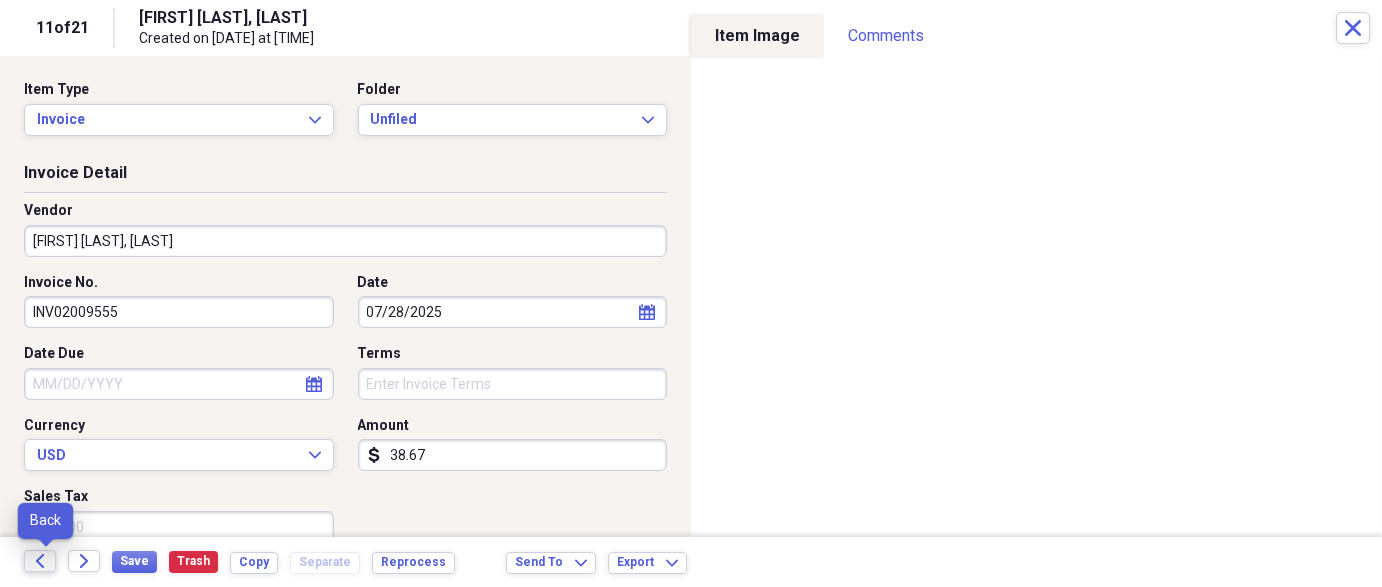 click on "Back" 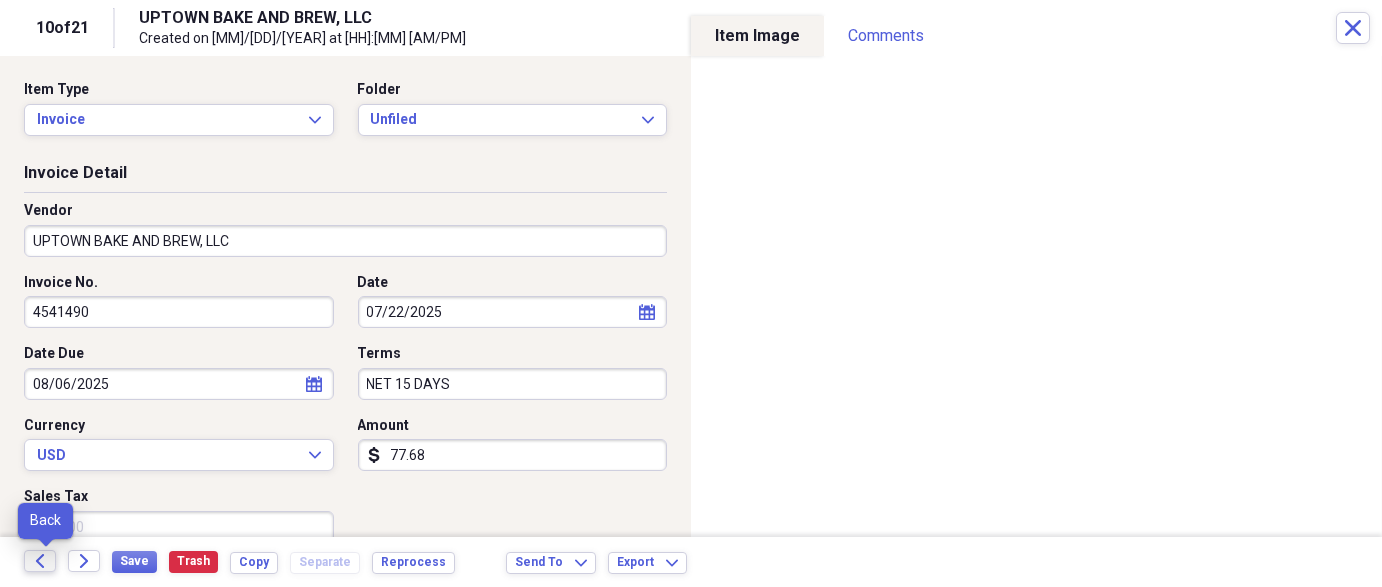 click on "Back" 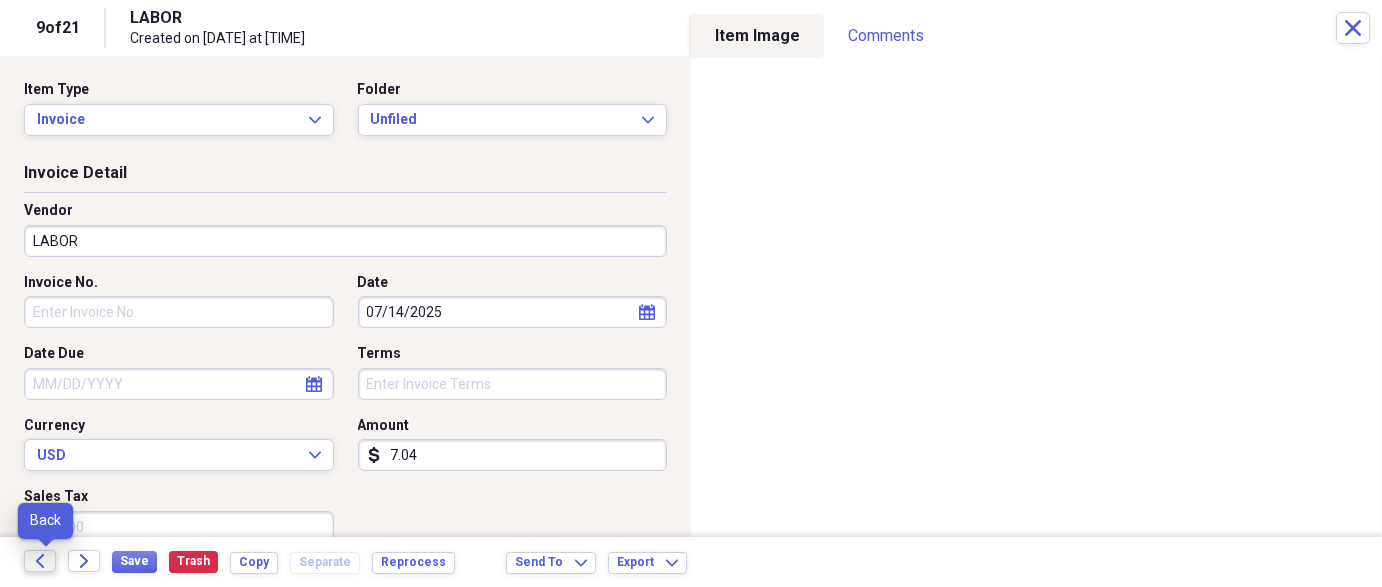 click on "Back" 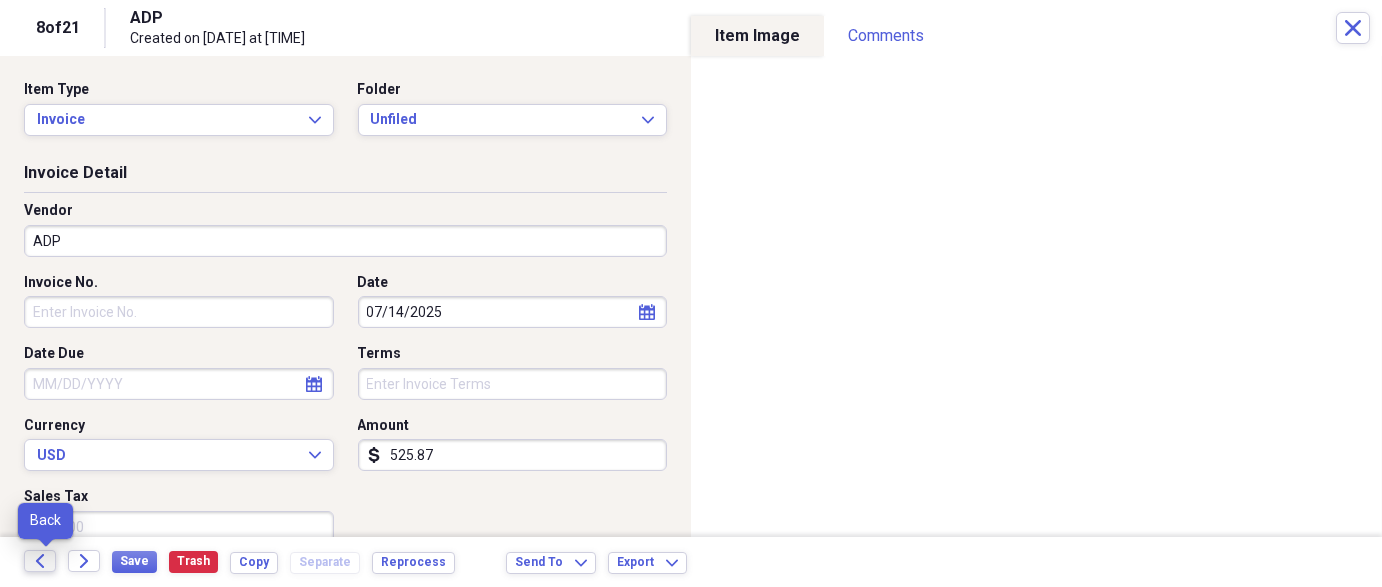 click on "Back" 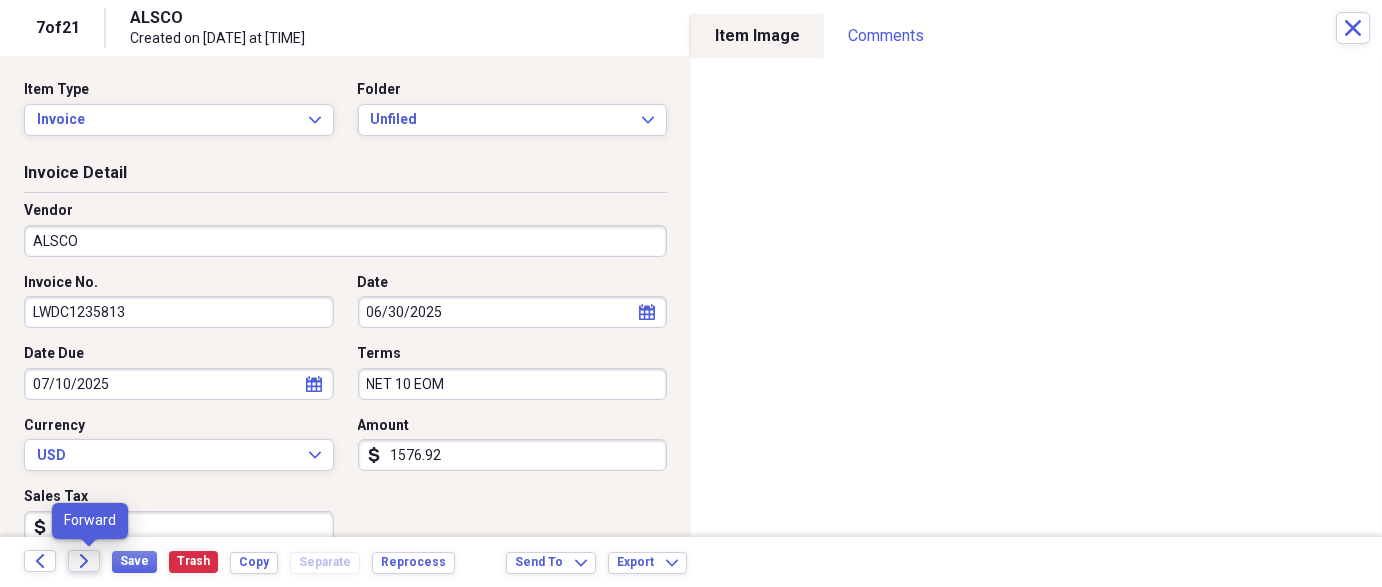 click 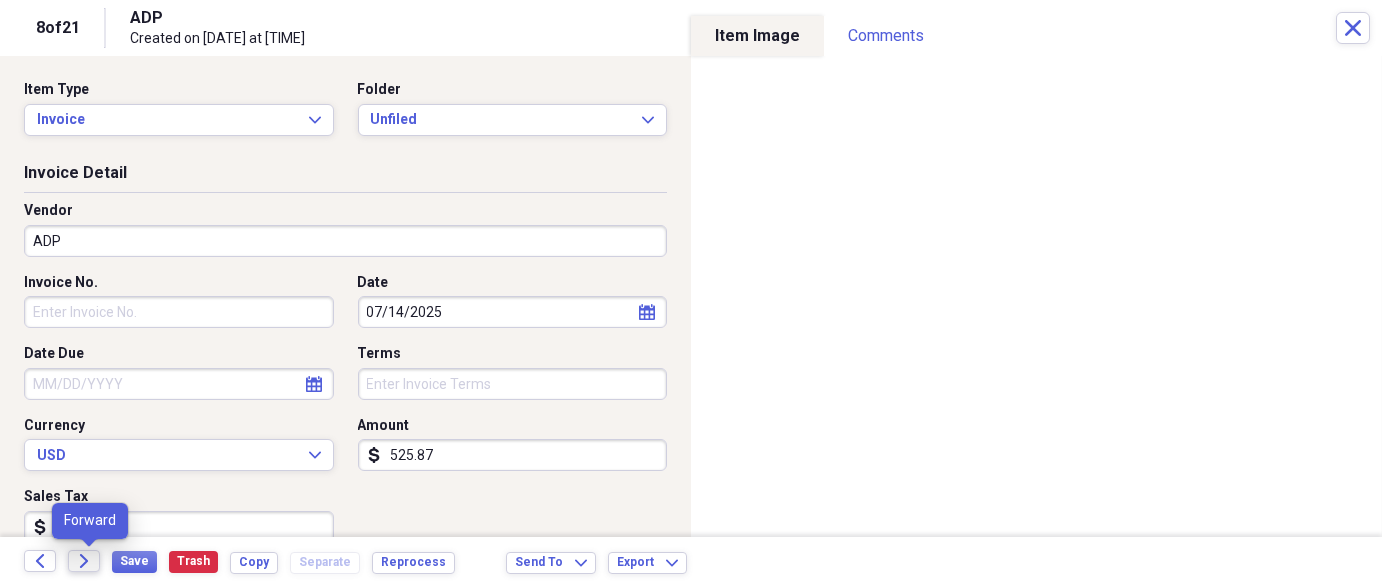 click 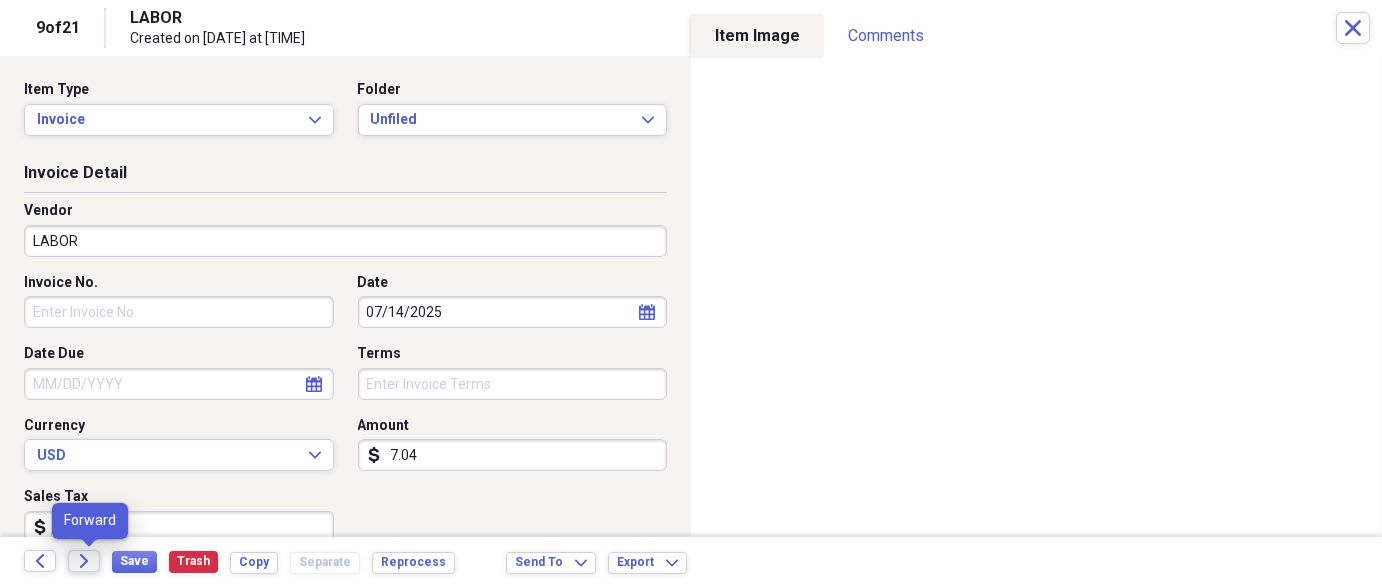 click 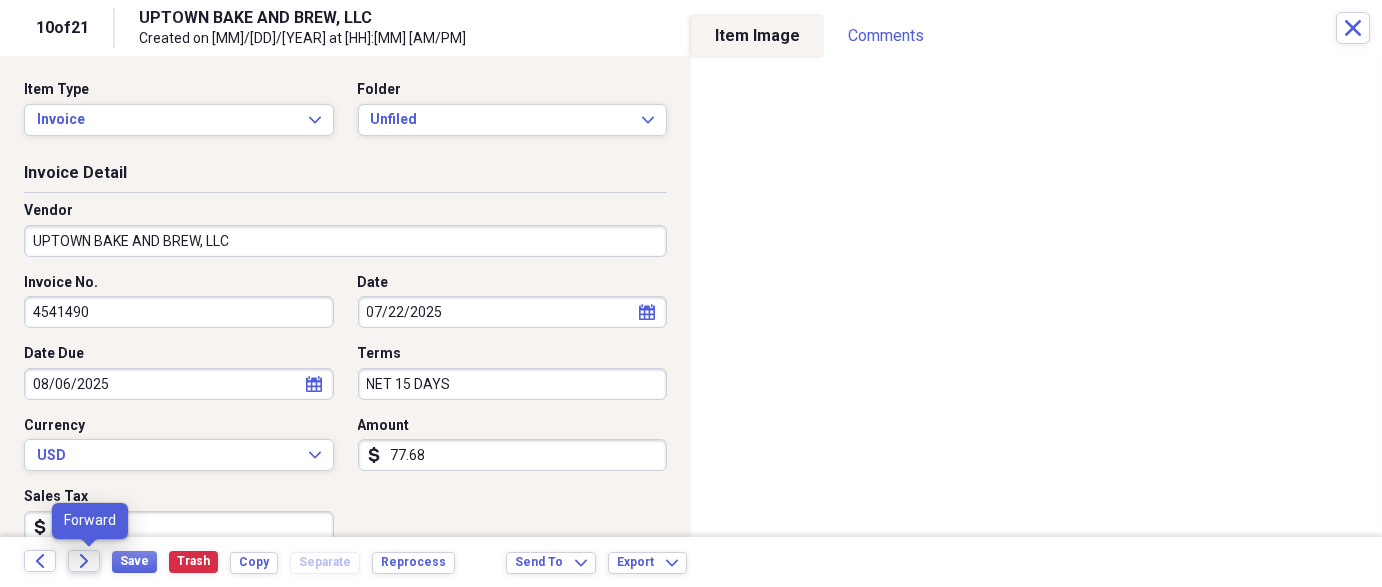 click 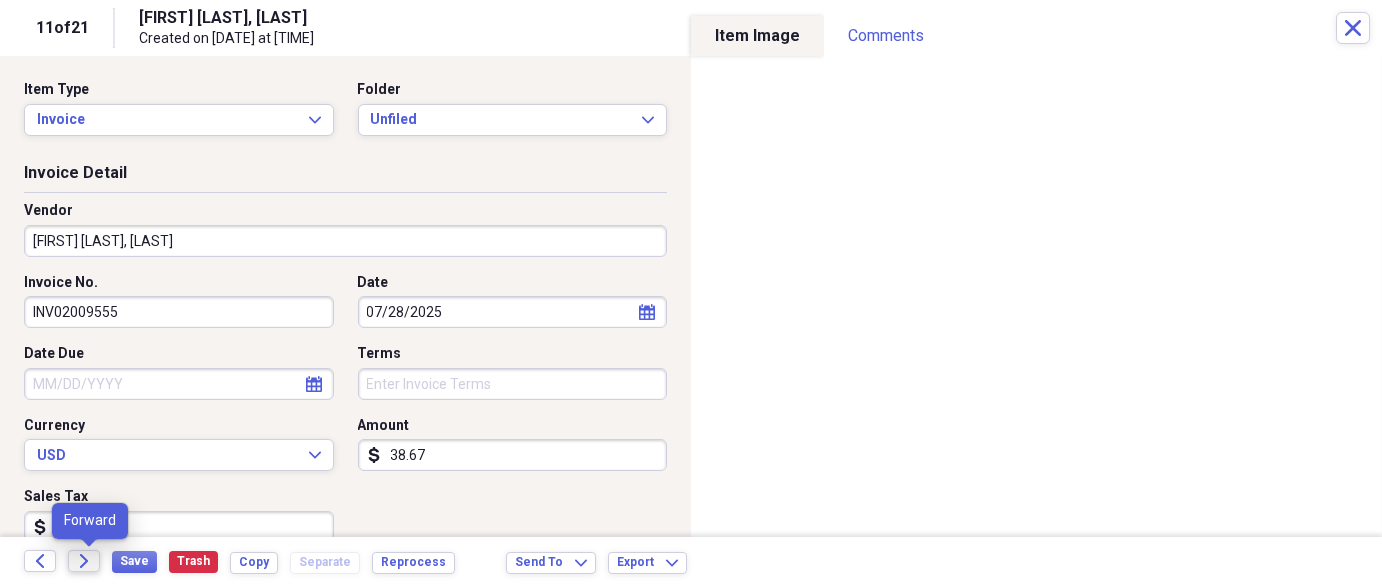 click 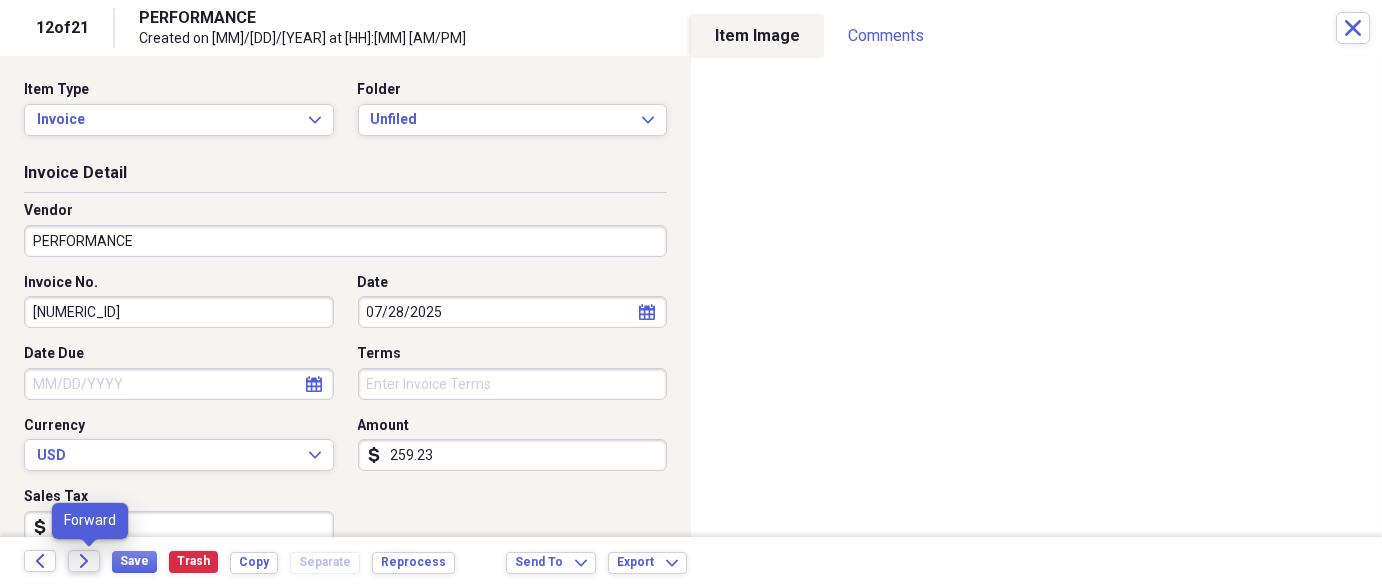 click 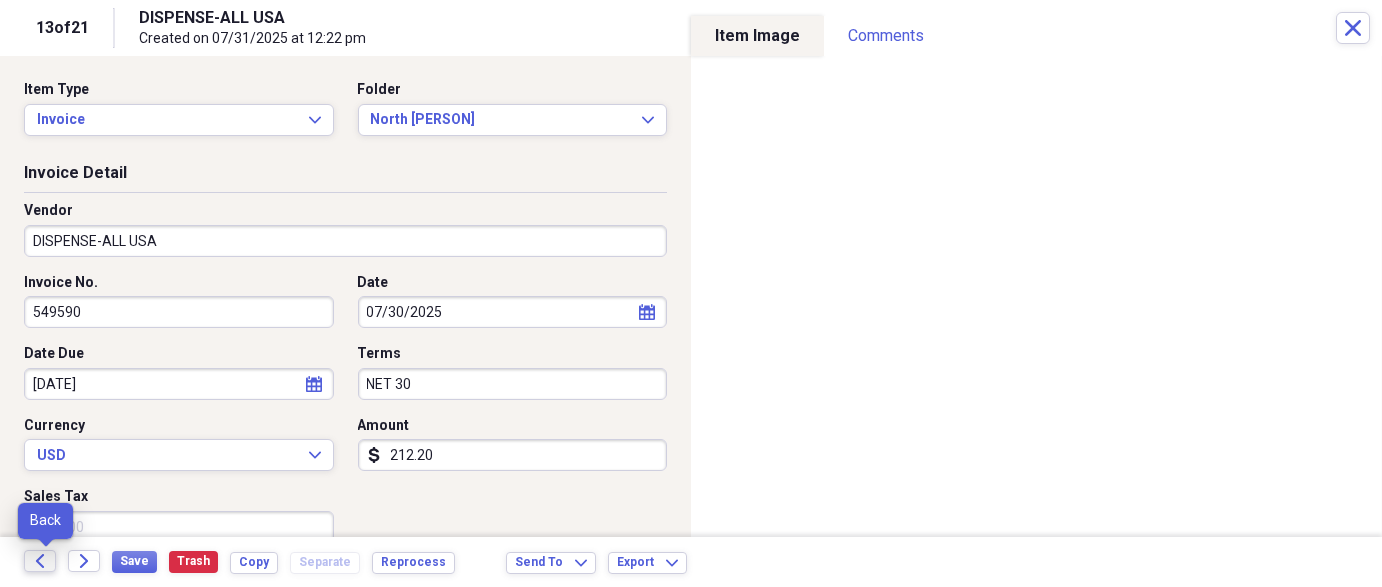 click on "Back" at bounding box center [40, 561] 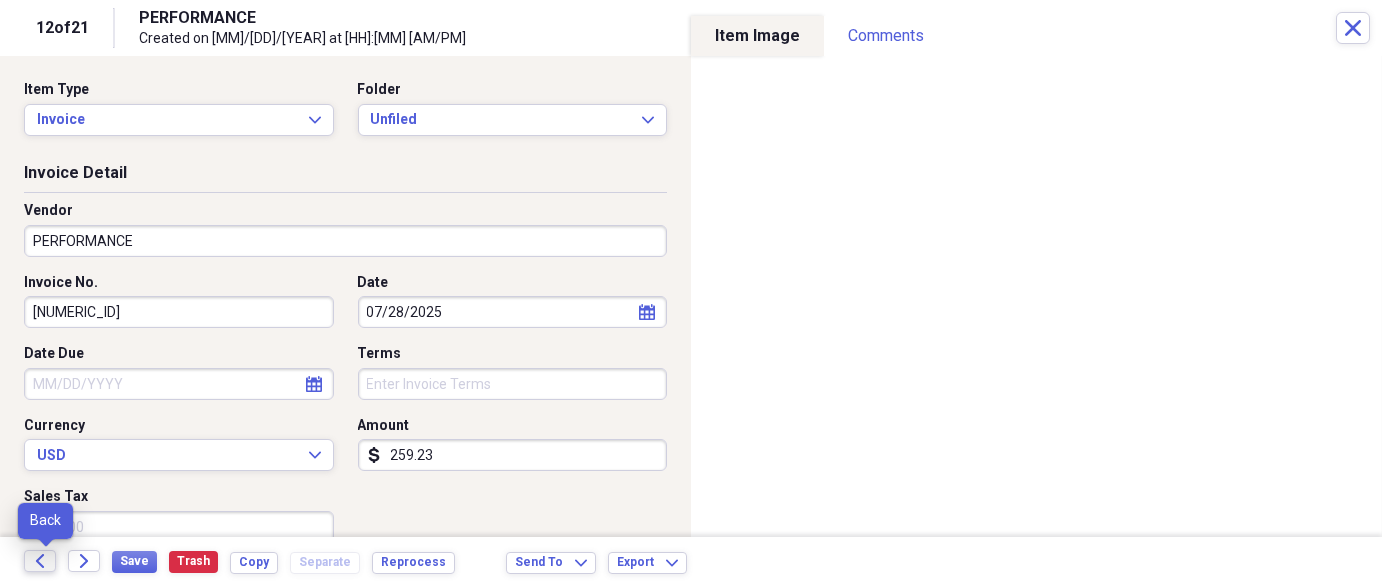 click on "Back" at bounding box center [40, 561] 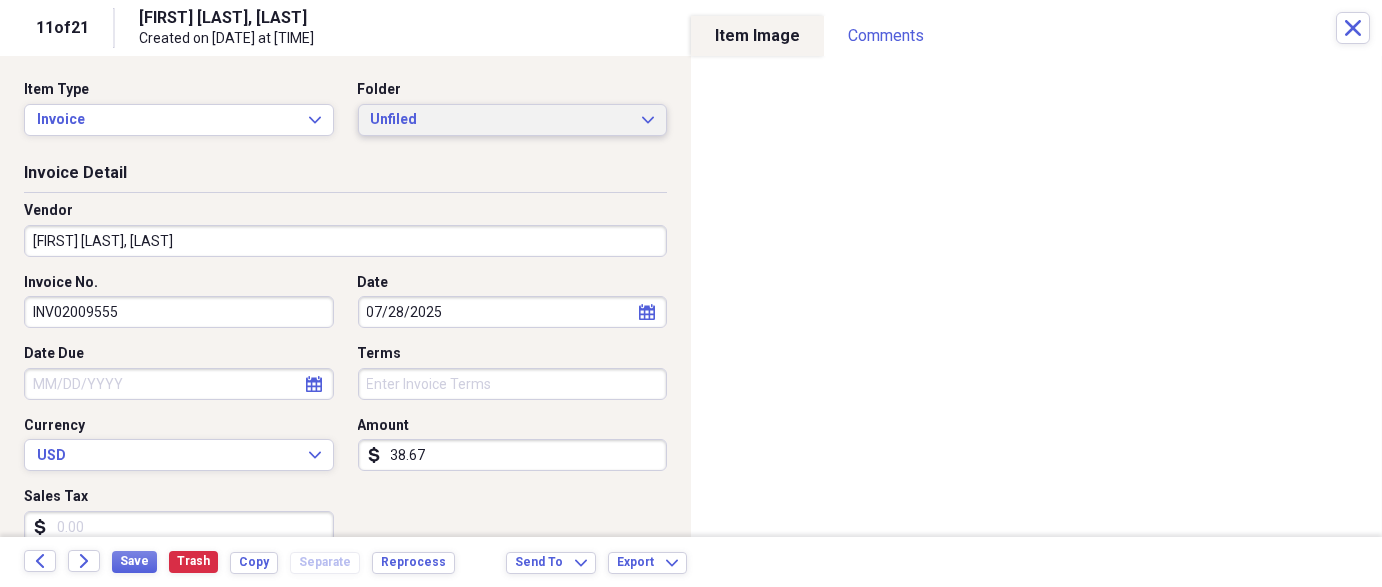 click on "Unfiled" at bounding box center [501, 120] 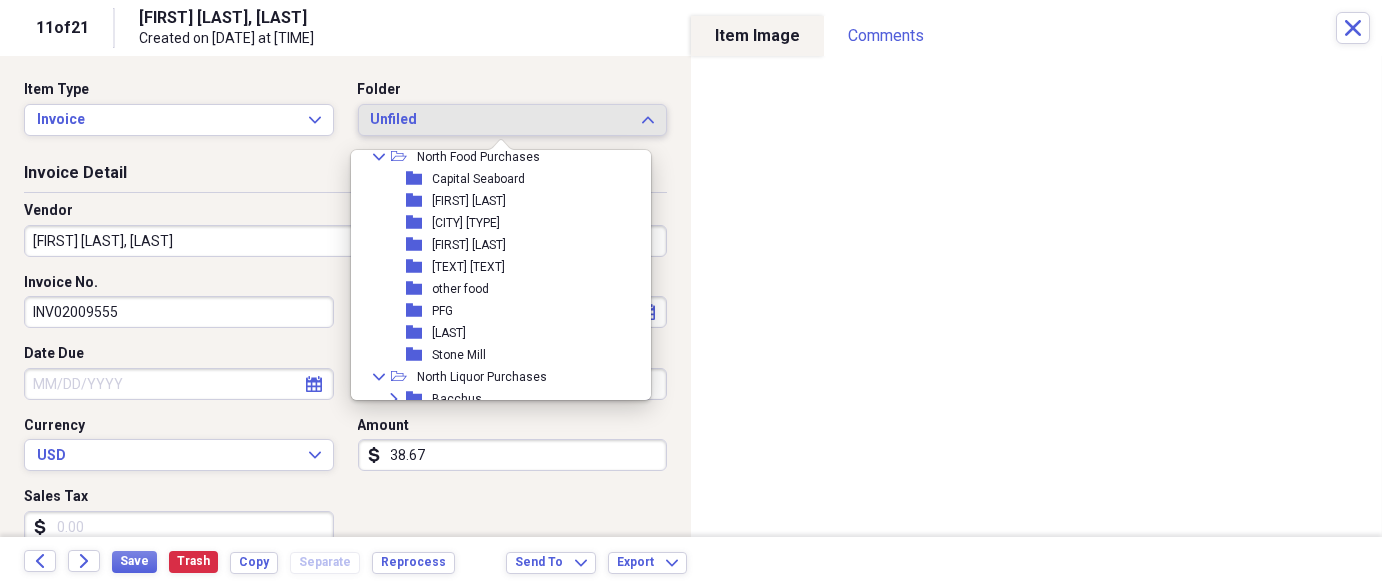 scroll, scrollTop: 688, scrollLeft: 0, axis: vertical 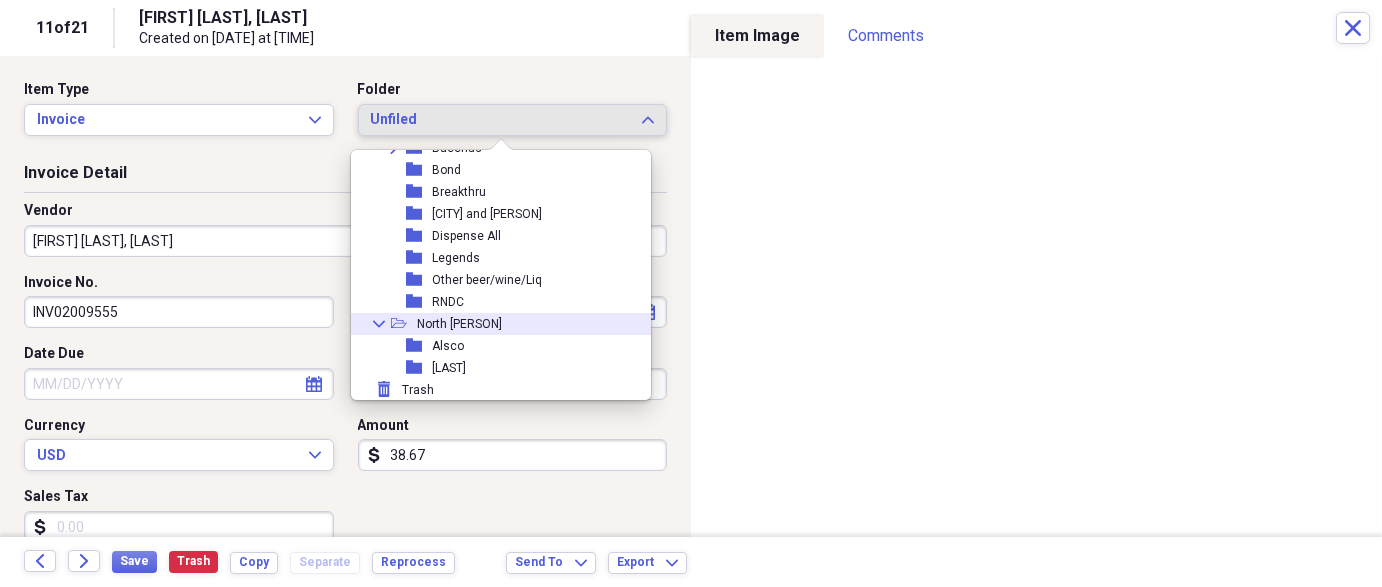 click on "Collapse open-folder North Other" at bounding box center [493, 324] 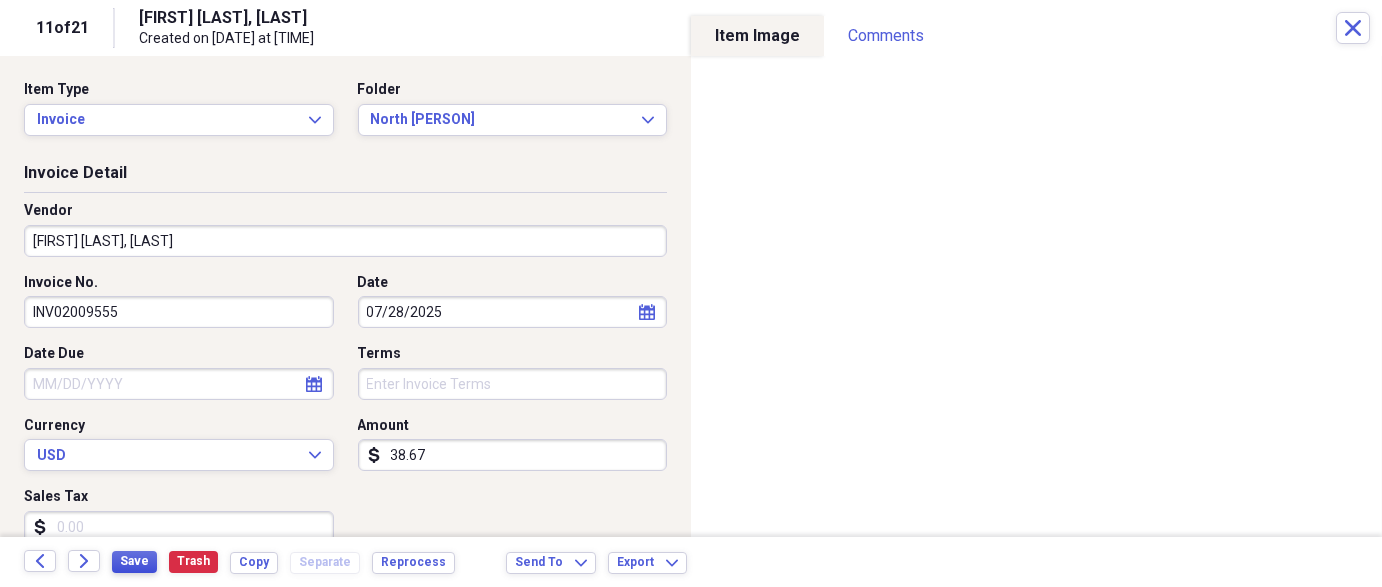 click on "Save" at bounding box center [134, 561] 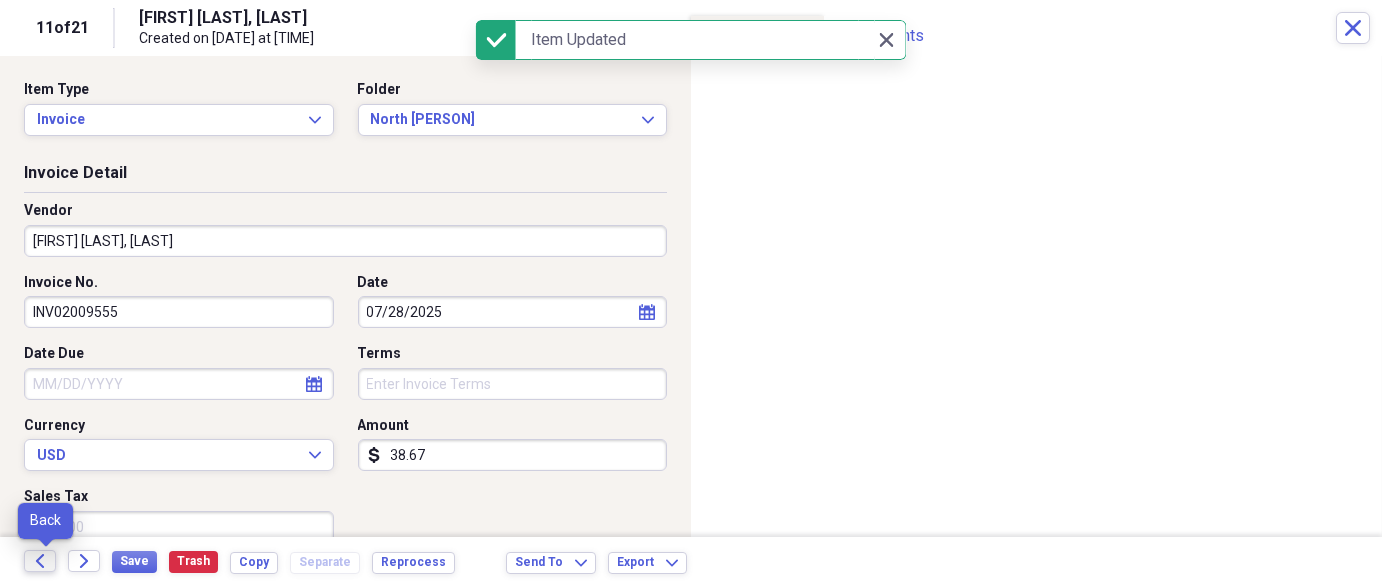 click 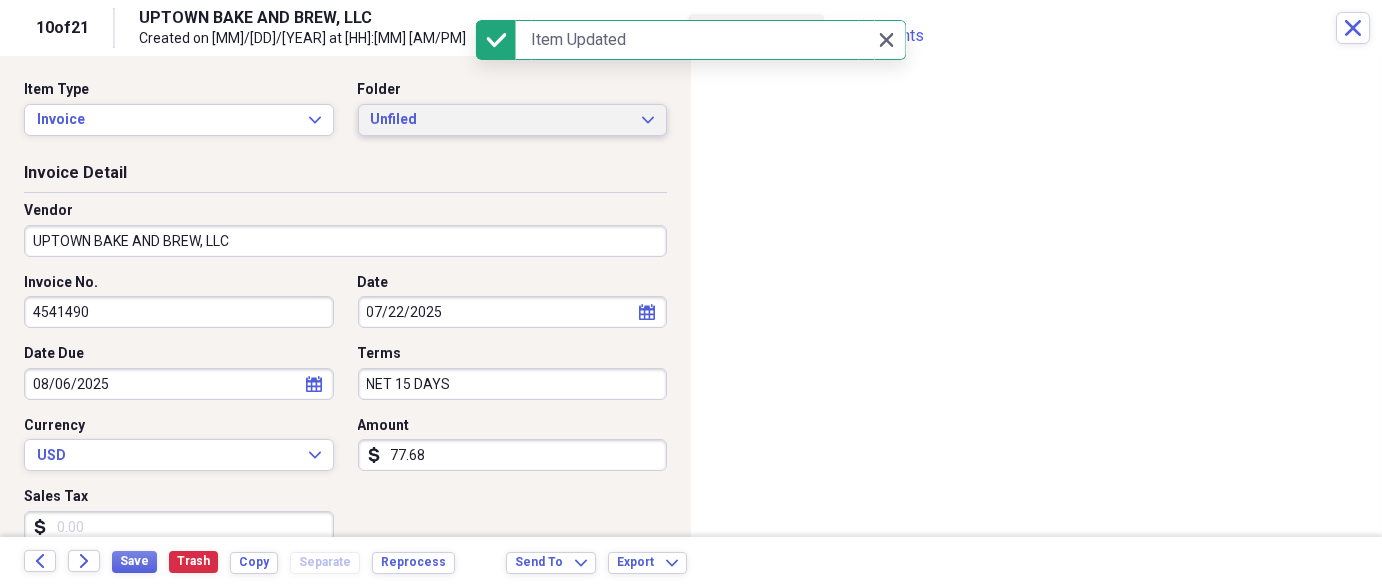 click on "Unfiled" at bounding box center (501, 120) 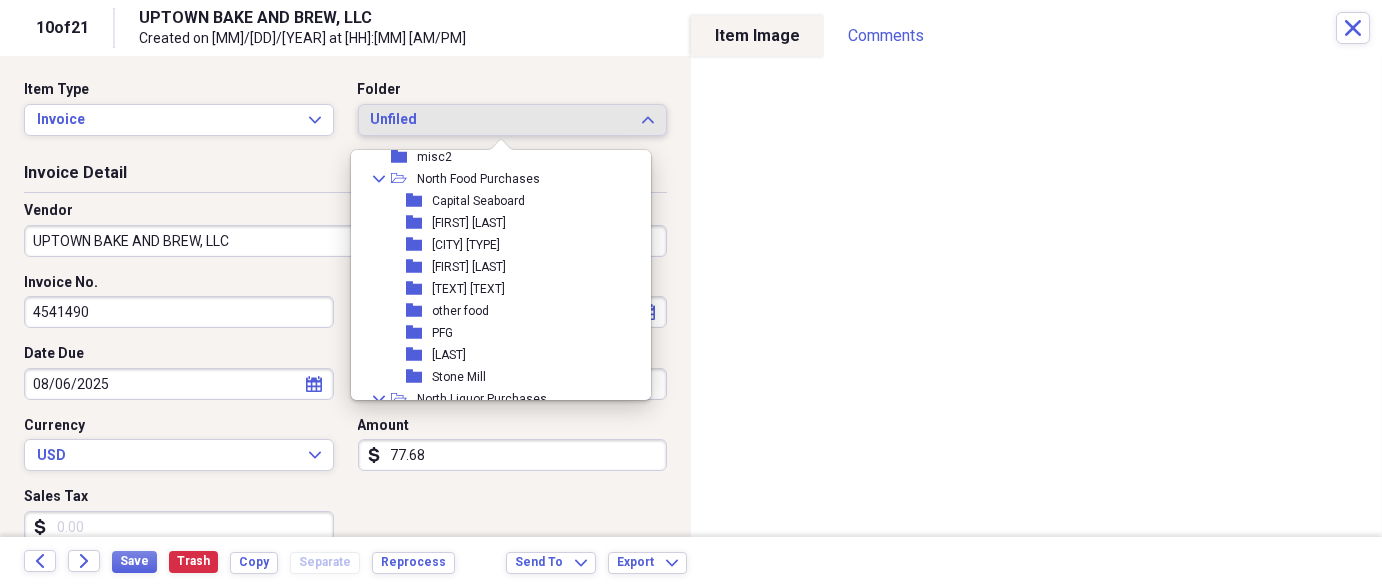 scroll, scrollTop: 412, scrollLeft: 0, axis: vertical 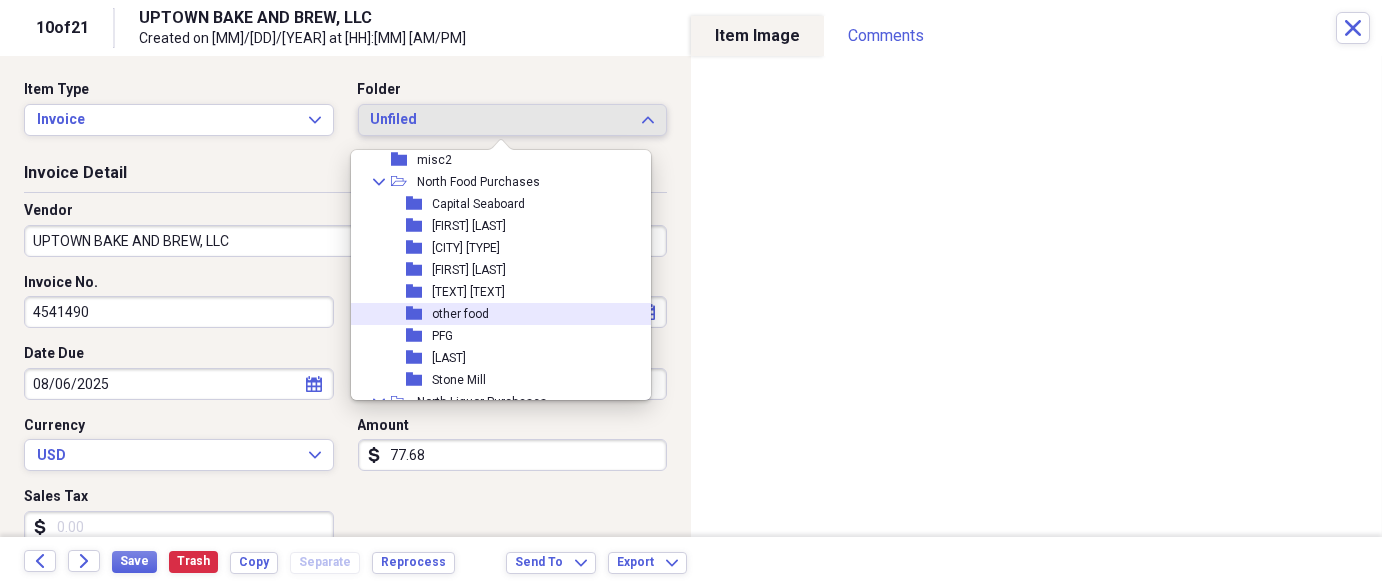 click on "folder other food" at bounding box center [493, 314] 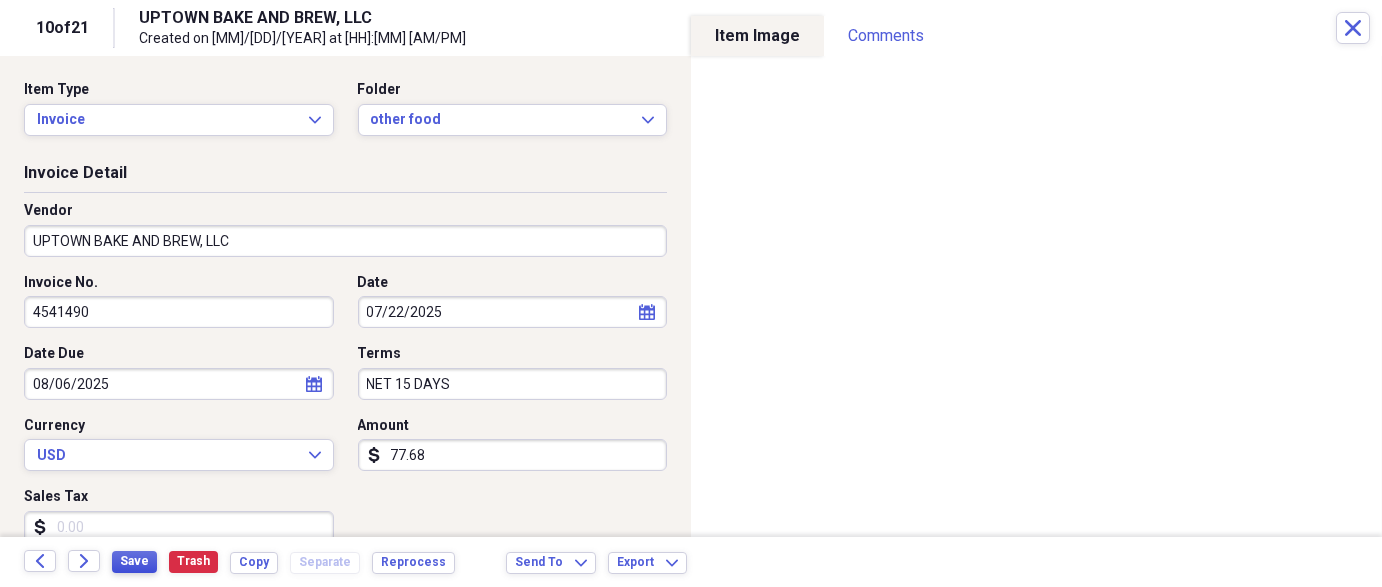 click on "Save Trash Copy Separate Reprocess" at bounding box center (289, 562) 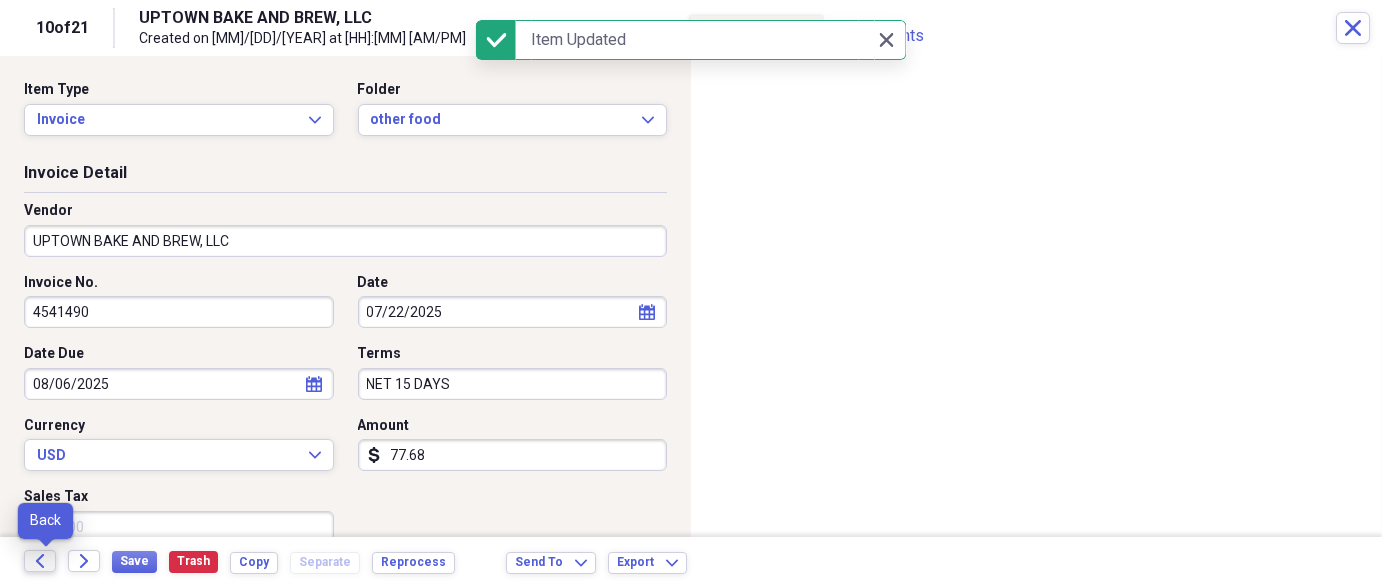 click 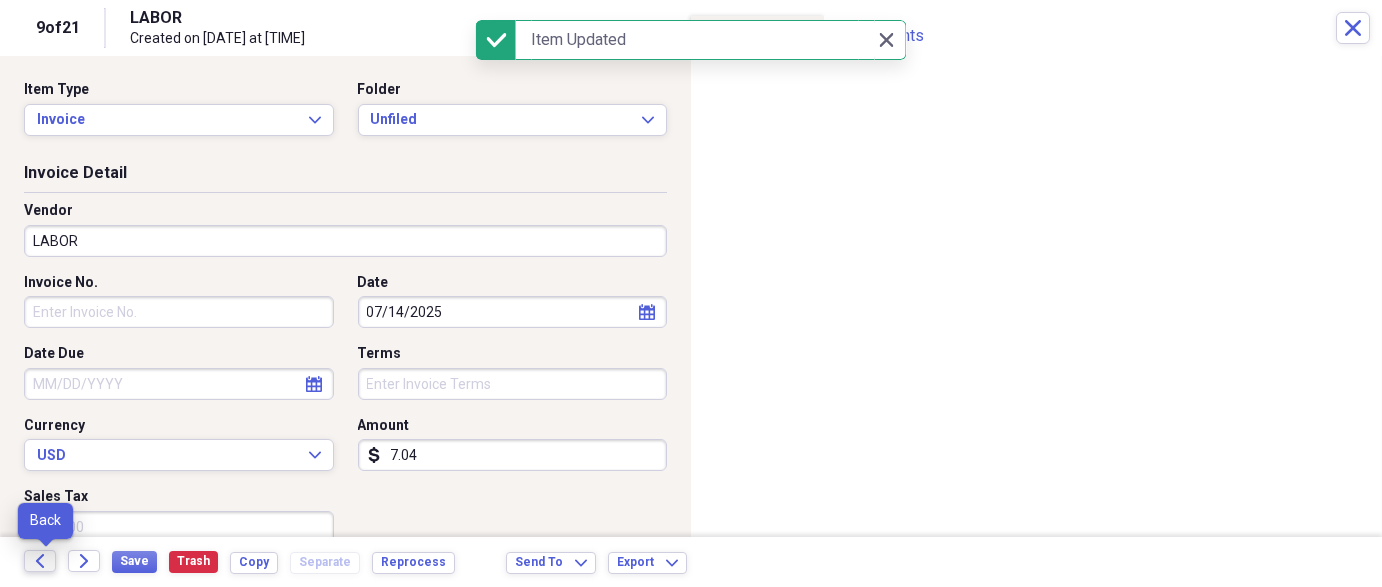 click 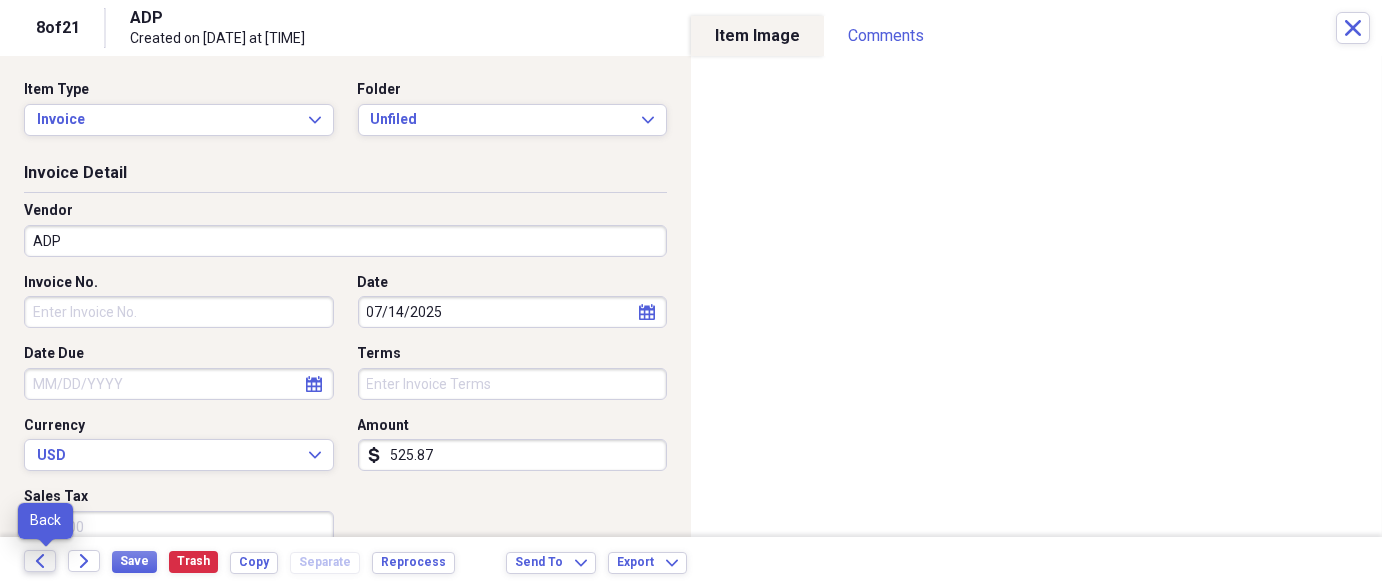 click 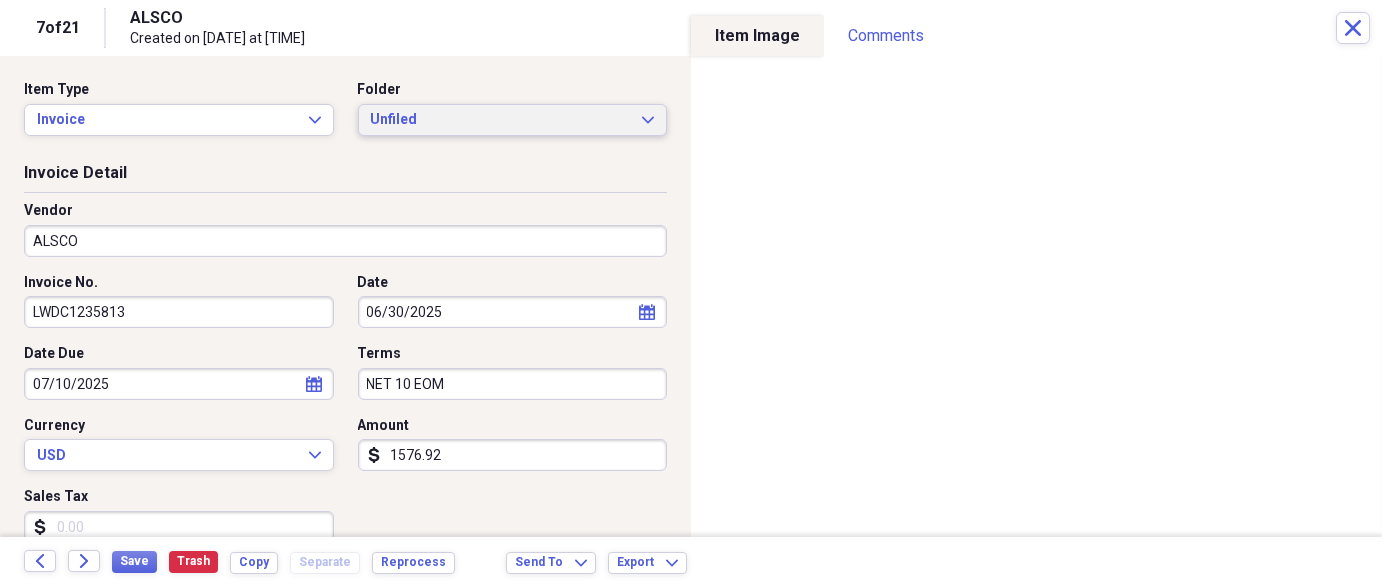 drag, startPoint x: 408, startPoint y: 123, endPoint x: 582, endPoint y: 130, distance: 174.14075 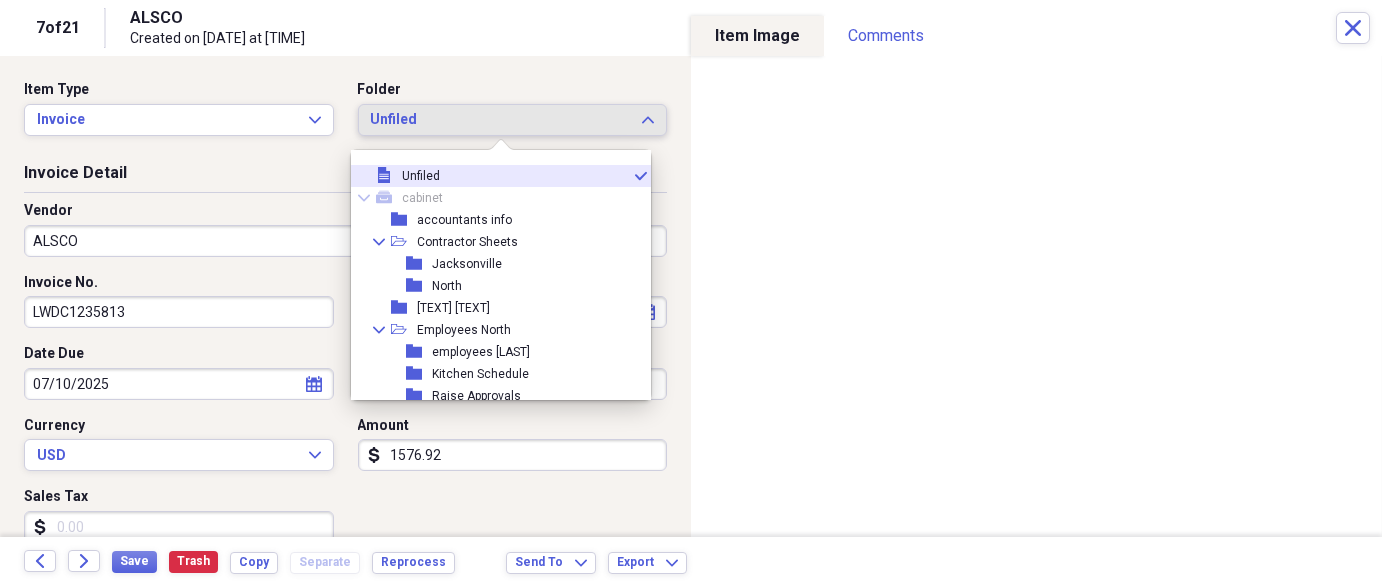 scroll, scrollTop: 688, scrollLeft: 0, axis: vertical 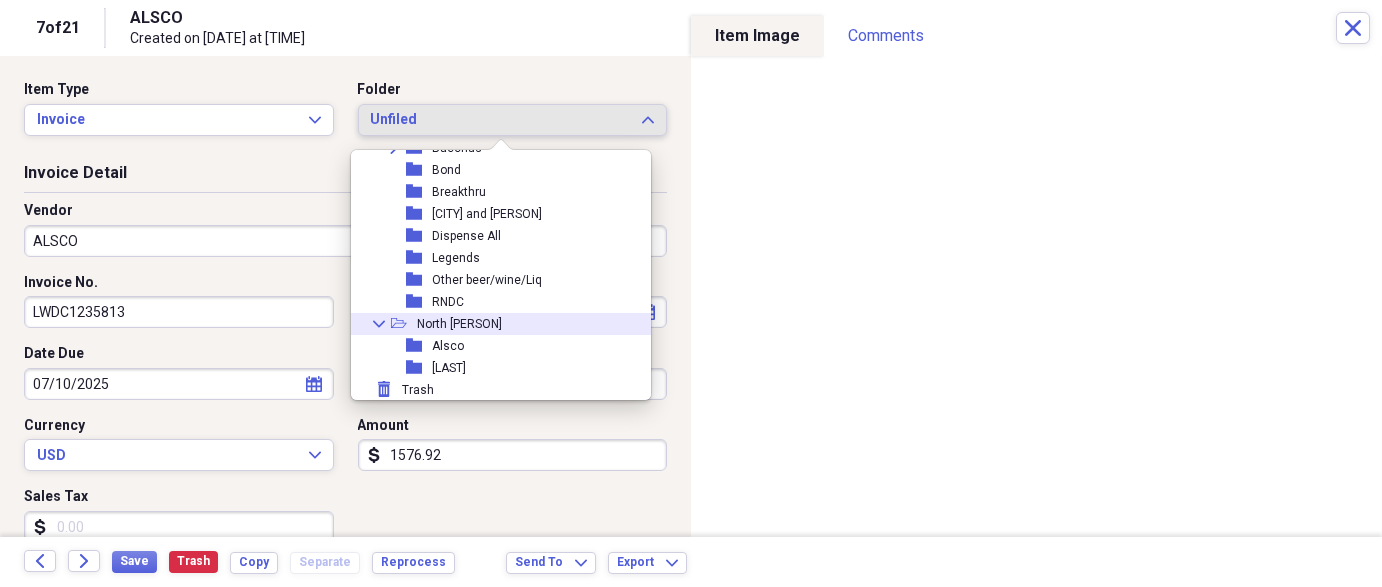 click on "North [PERSON]" at bounding box center [459, 324] 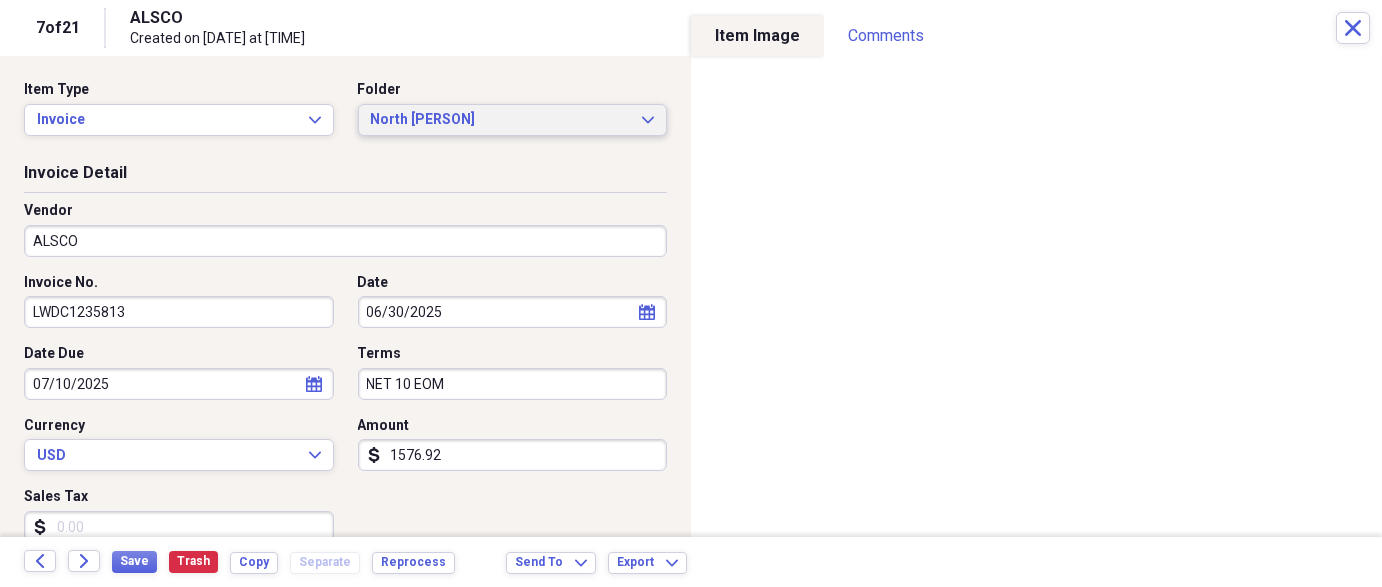 click on "Expand" 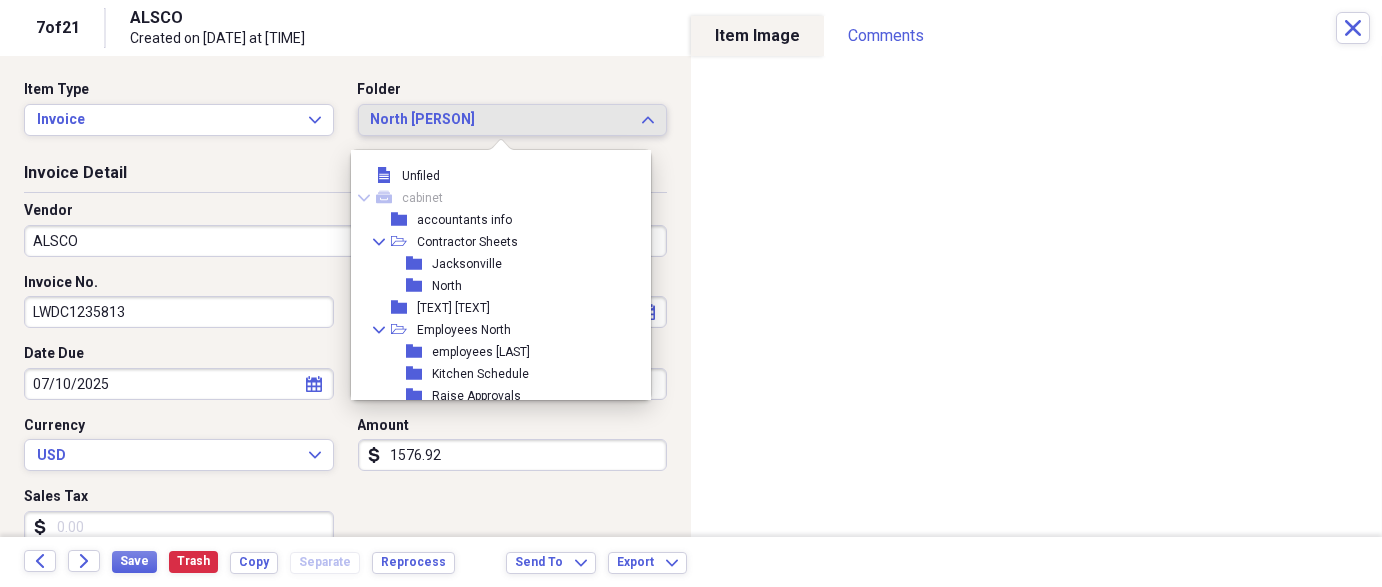 scroll, scrollTop: 688, scrollLeft: 0, axis: vertical 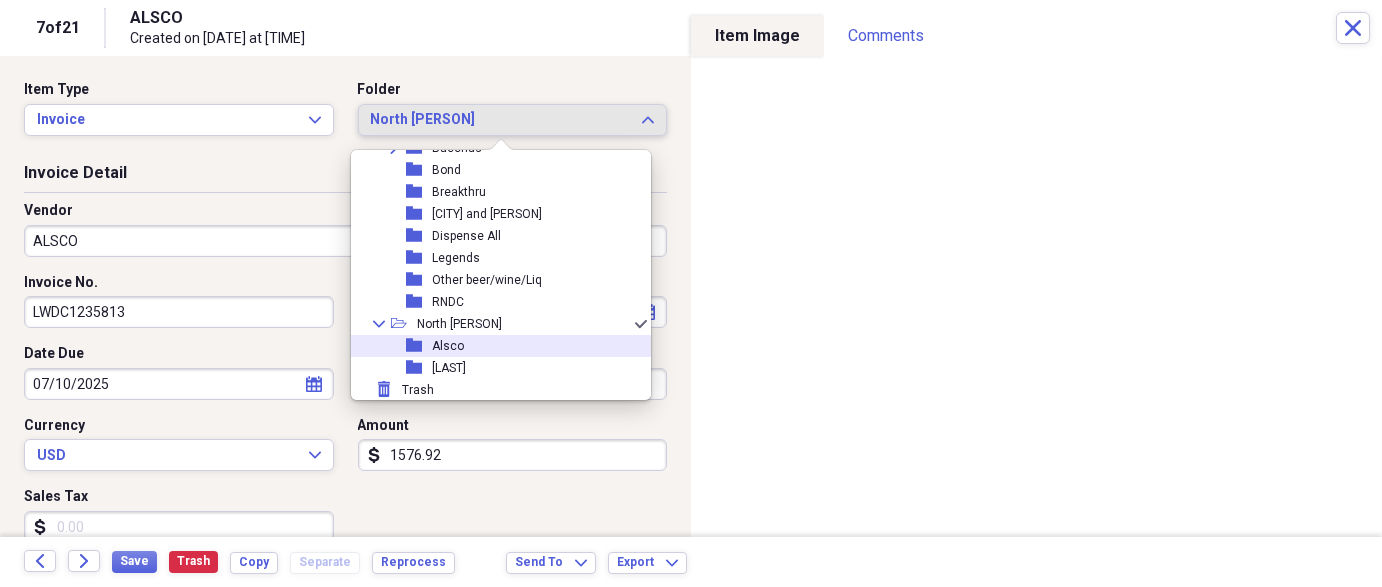 click on "Alsco" at bounding box center (448, 346) 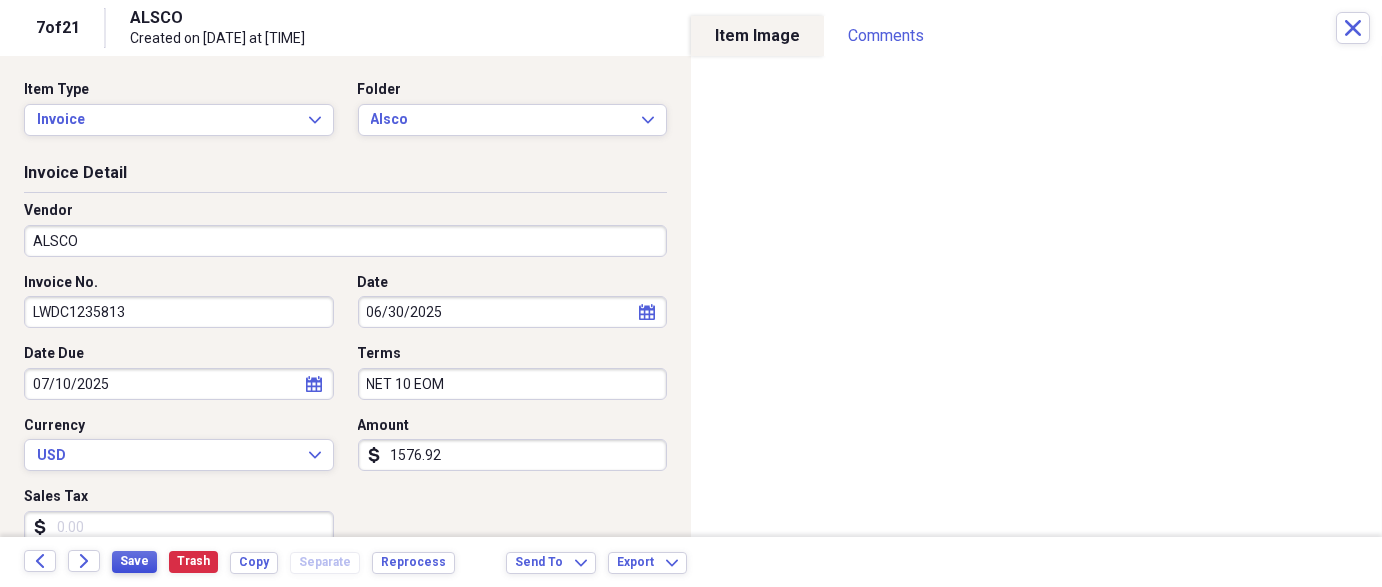 click on "Save" at bounding box center (134, 561) 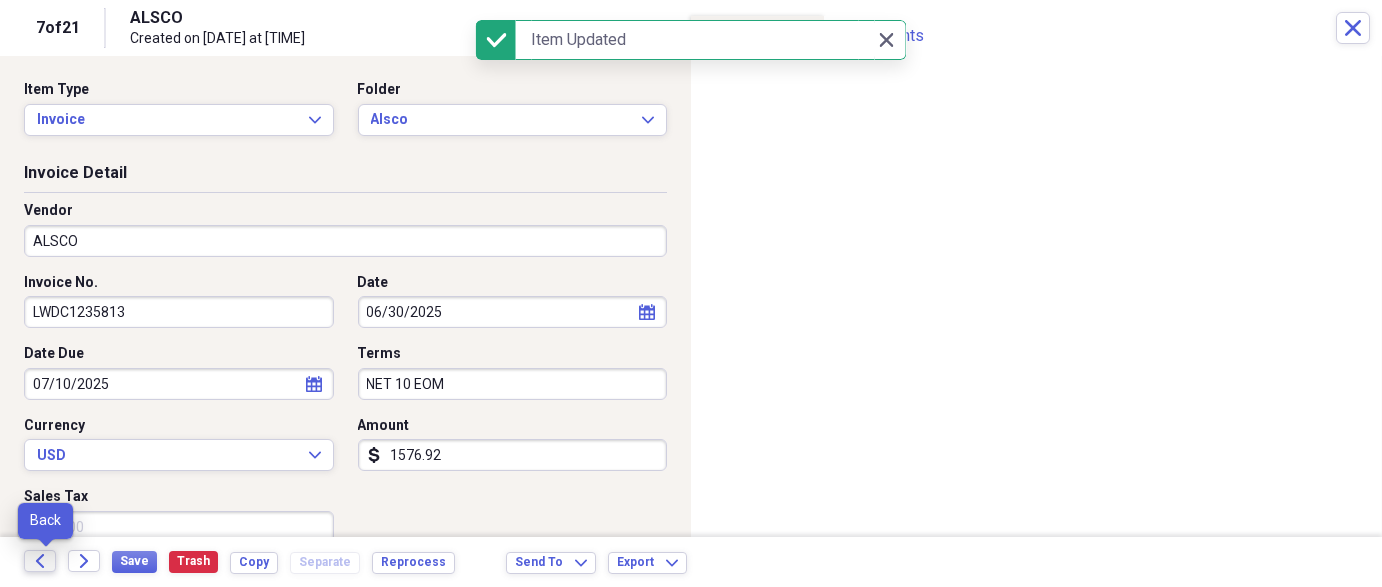 click 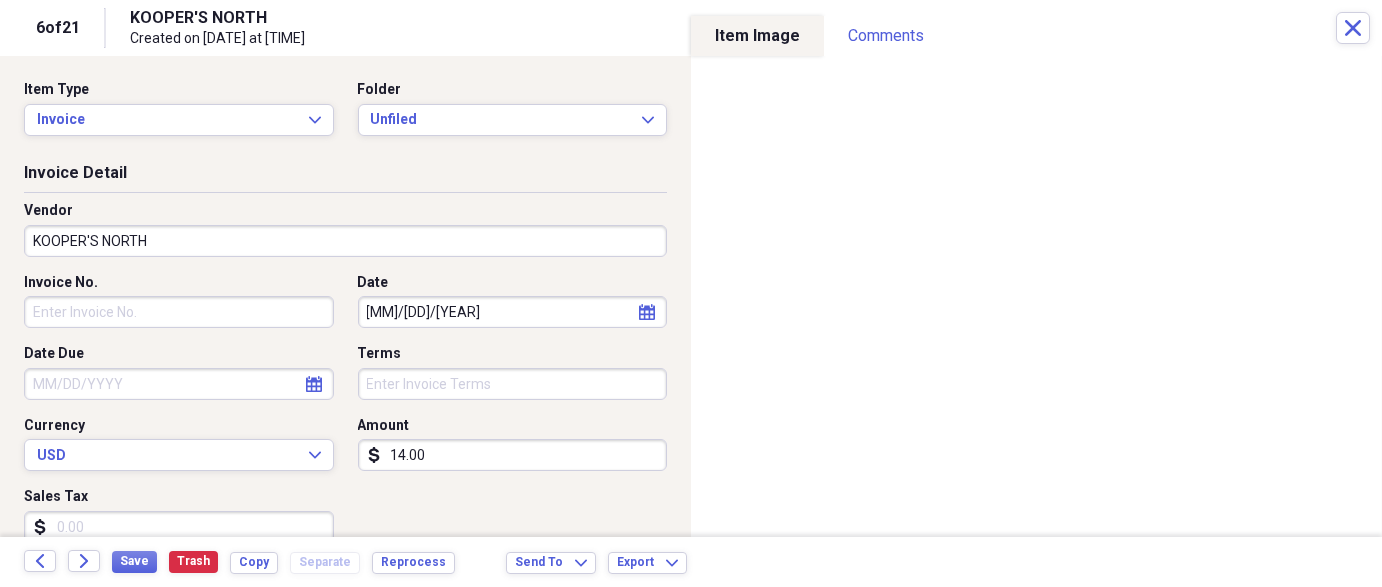 click on "KOOPER'S NORTH" at bounding box center [345, 241] 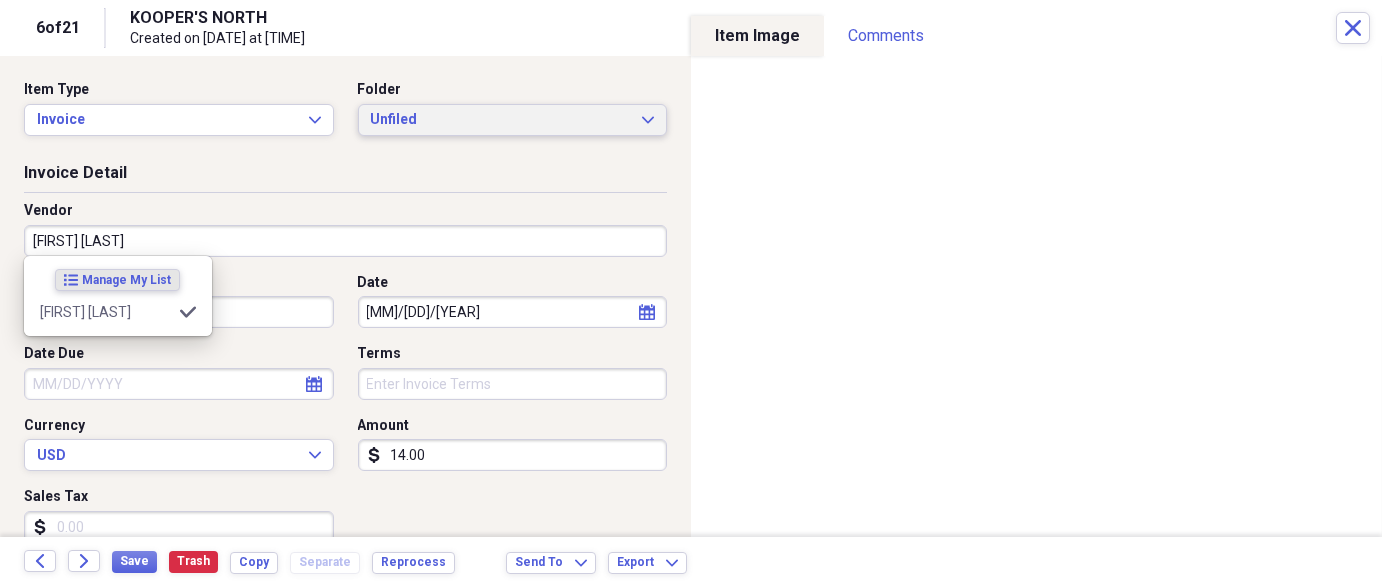 type on "[FIRST] [LAST]" 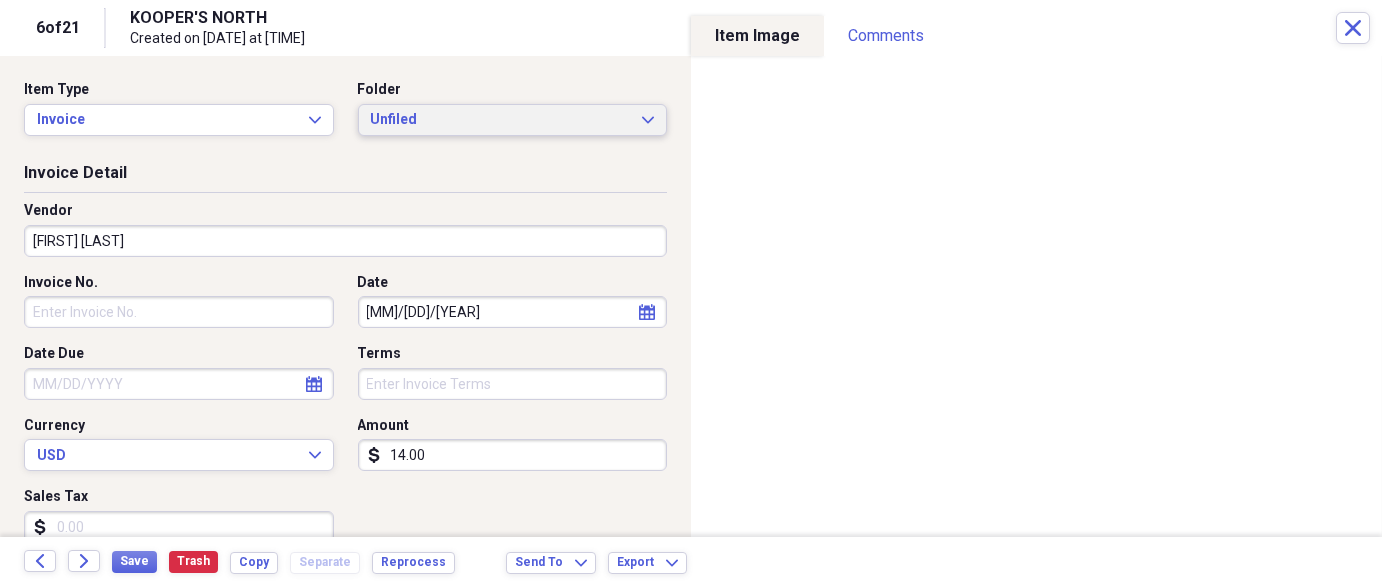 click on "Unfiled" at bounding box center [501, 120] 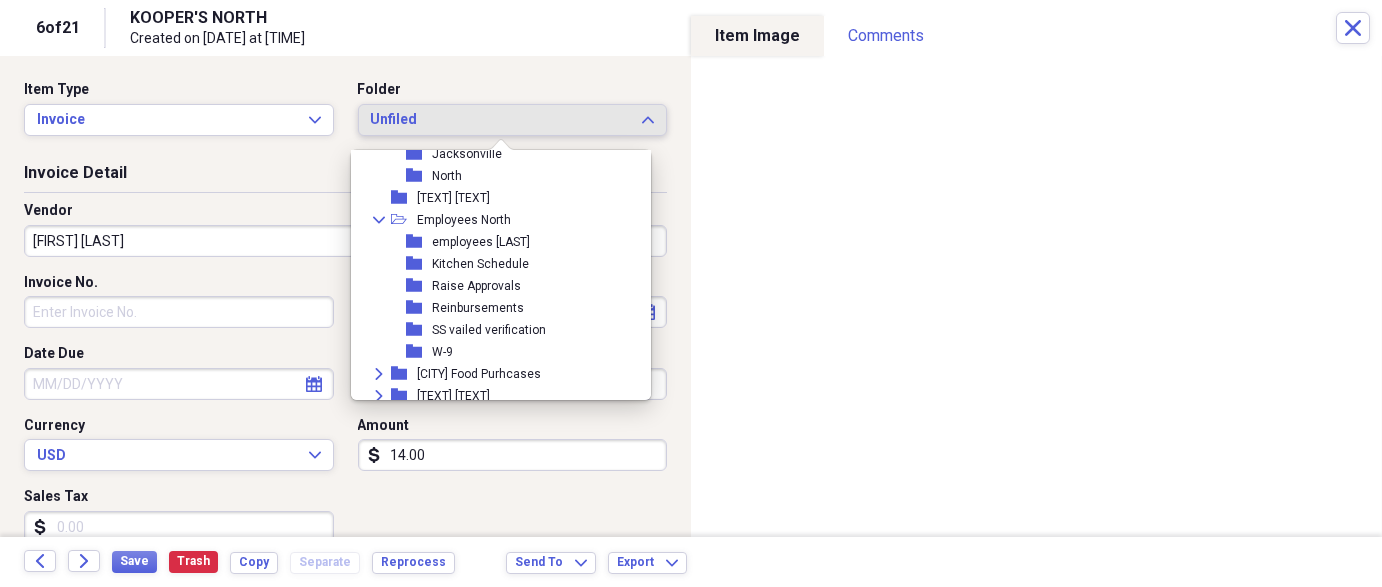 scroll, scrollTop: 113, scrollLeft: 0, axis: vertical 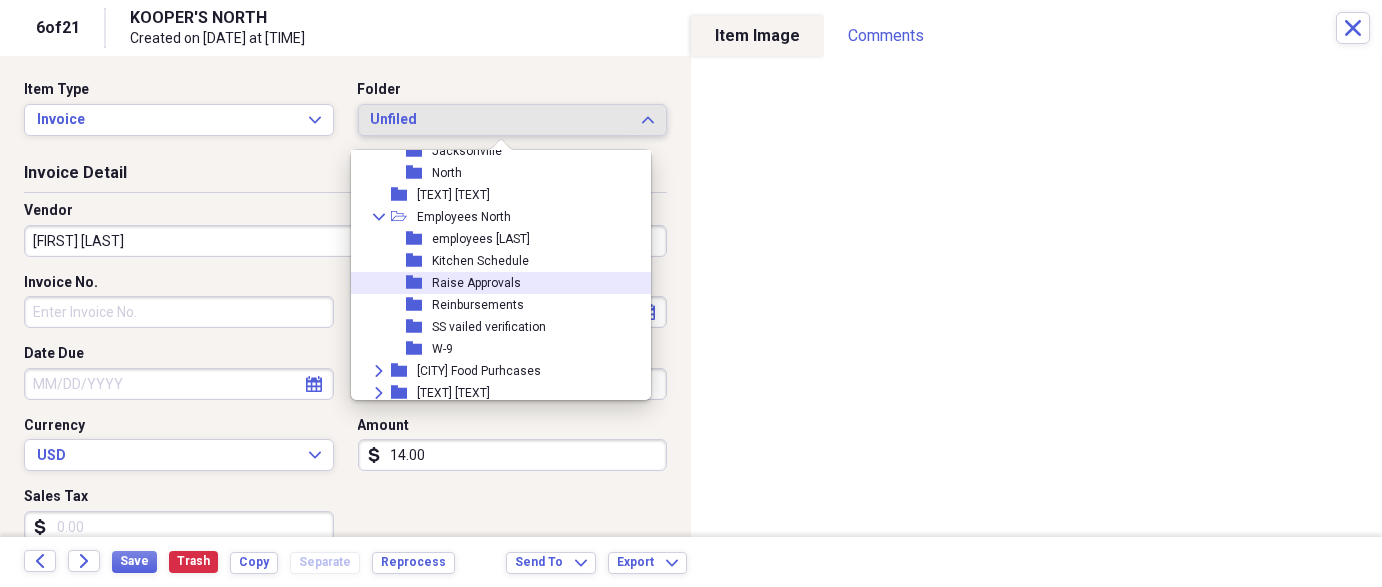 click on "folder [TEXT] [TEXT]" at bounding box center [493, 283] 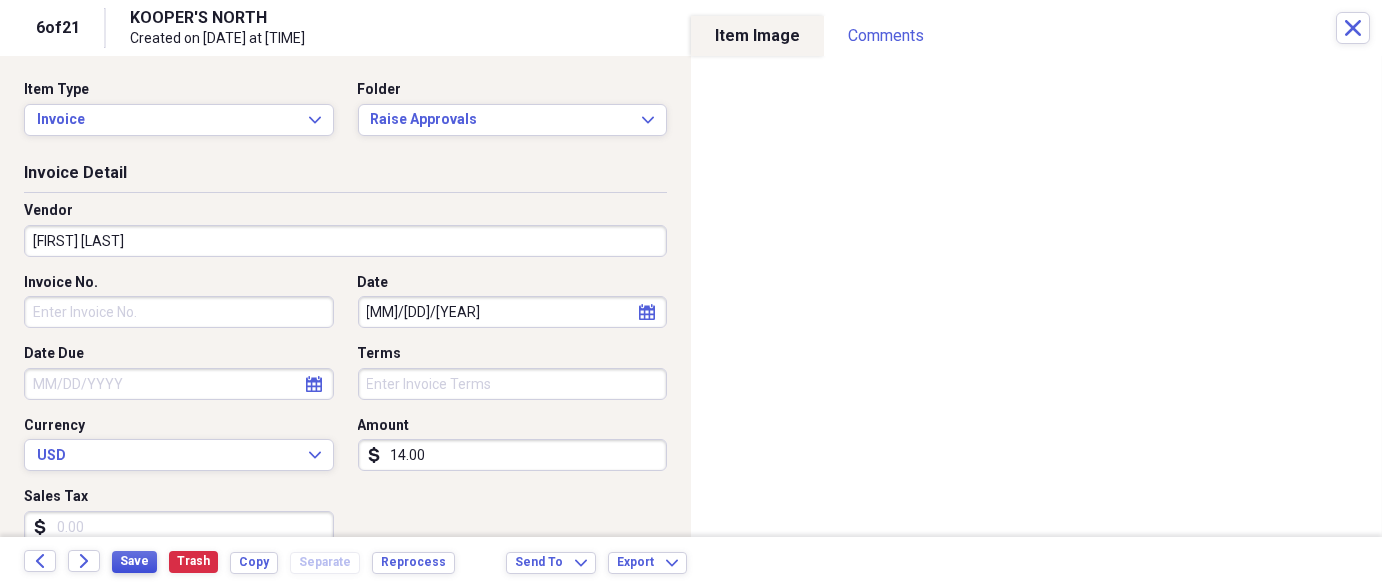 click on "Save" at bounding box center [134, 561] 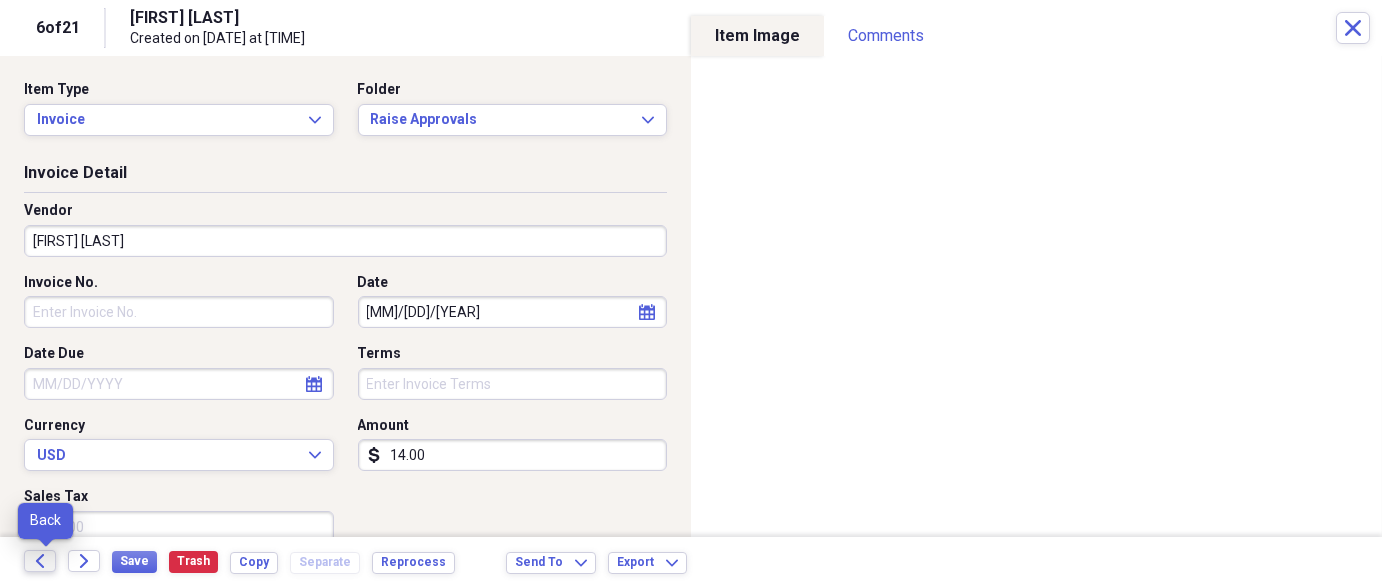 click on "Back" at bounding box center (40, 561) 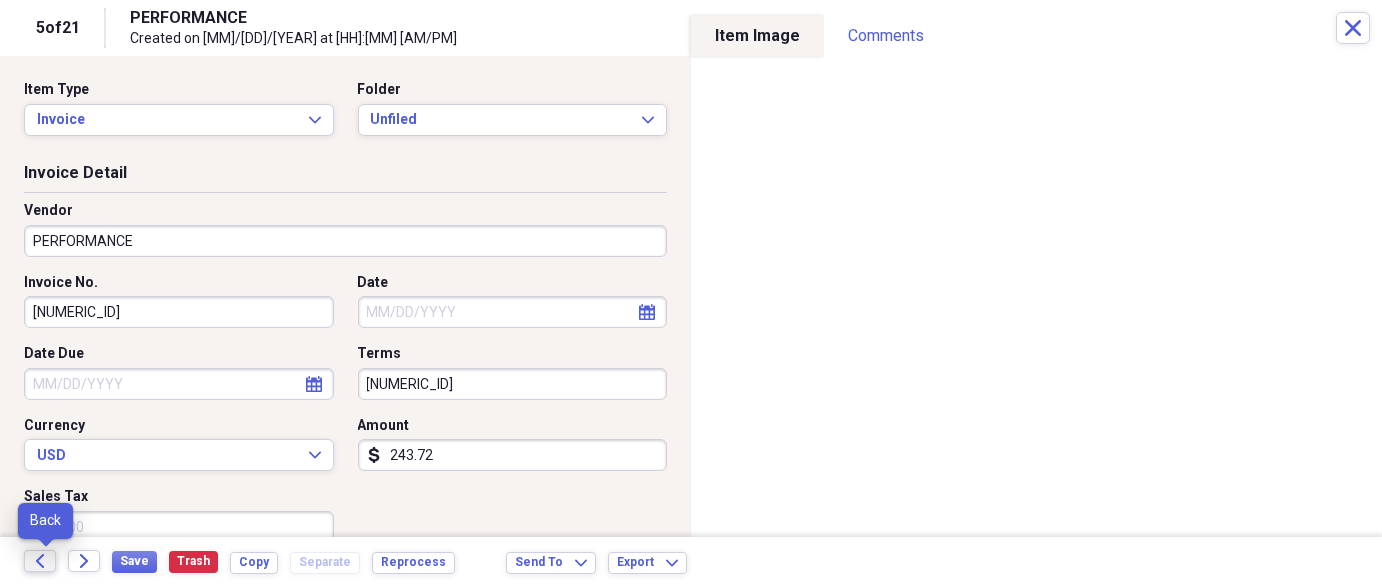 click on "Back" 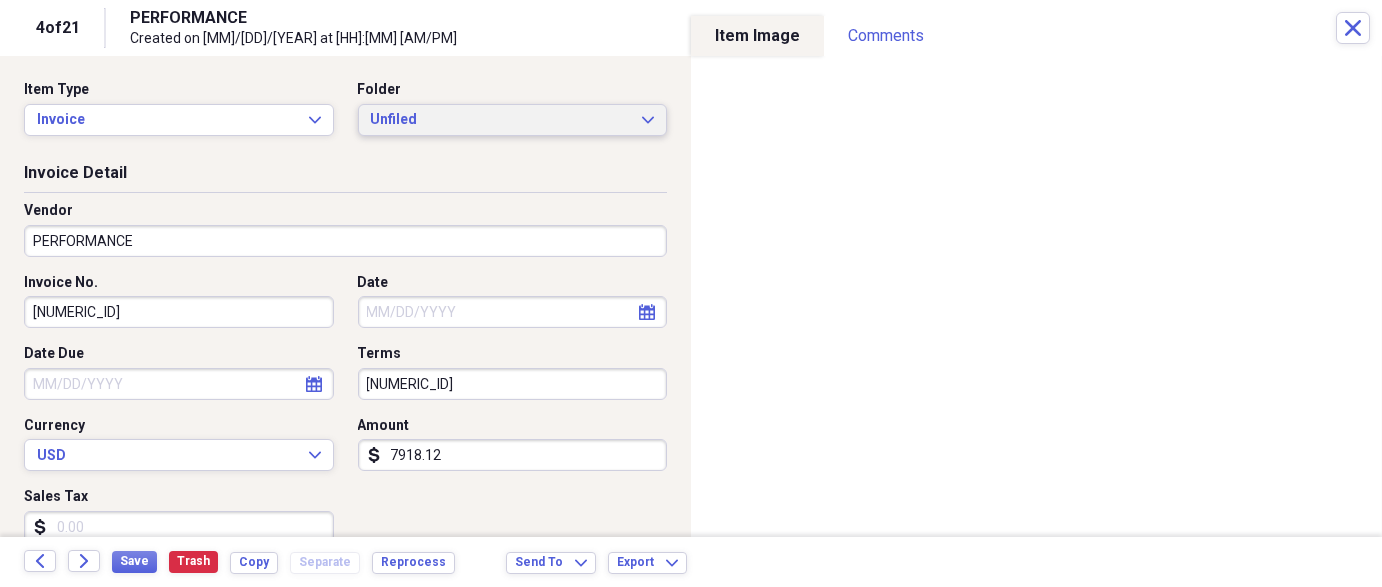 click on "Unfiled Expand" at bounding box center (513, 120) 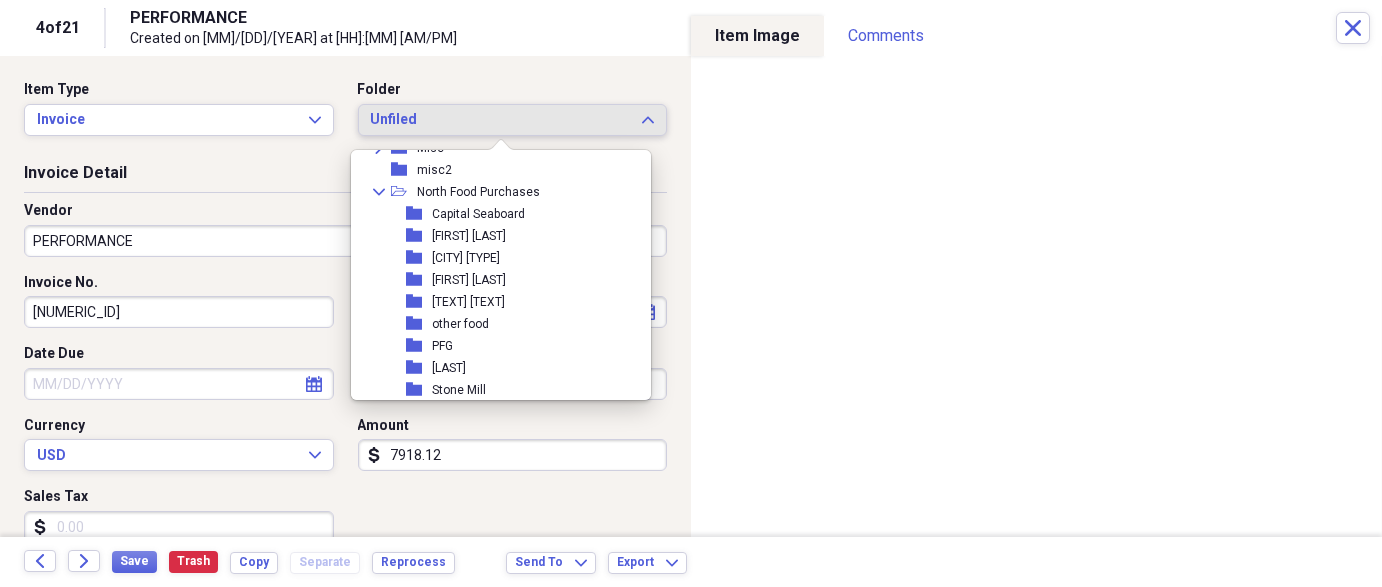 scroll, scrollTop: 500, scrollLeft: 0, axis: vertical 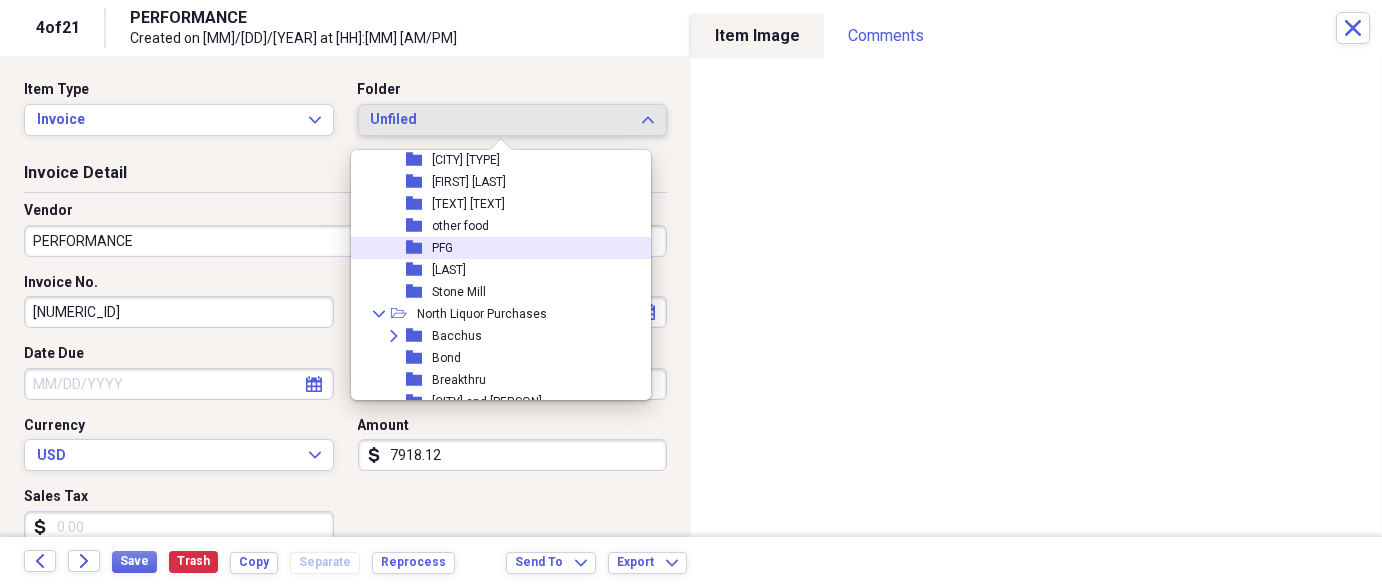 click on "folder PFG" at bounding box center [493, 248] 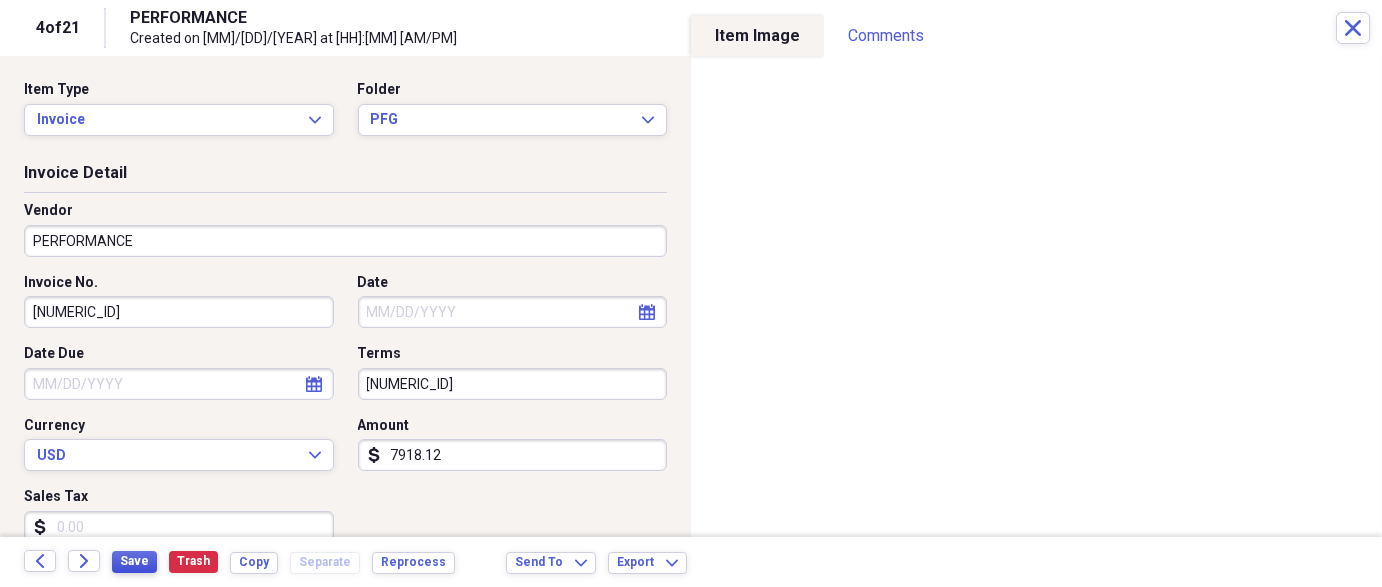 click on "Save" at bounding box center (134, 561) 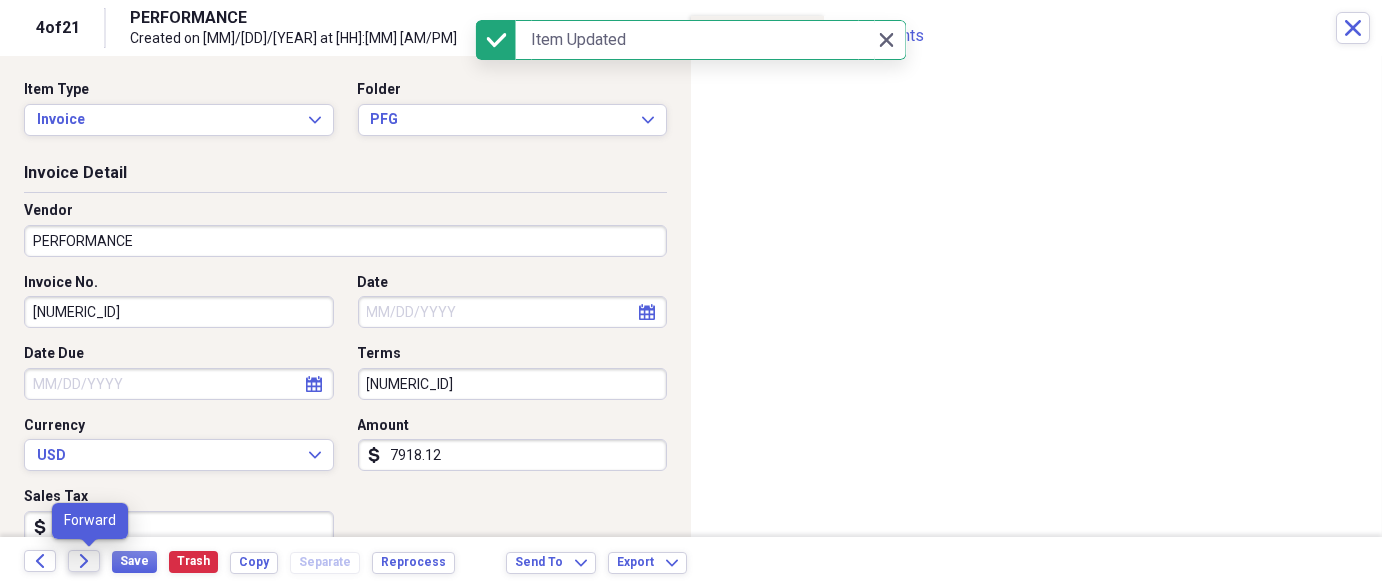 click on "Forward" at bounding box center [84, 561] 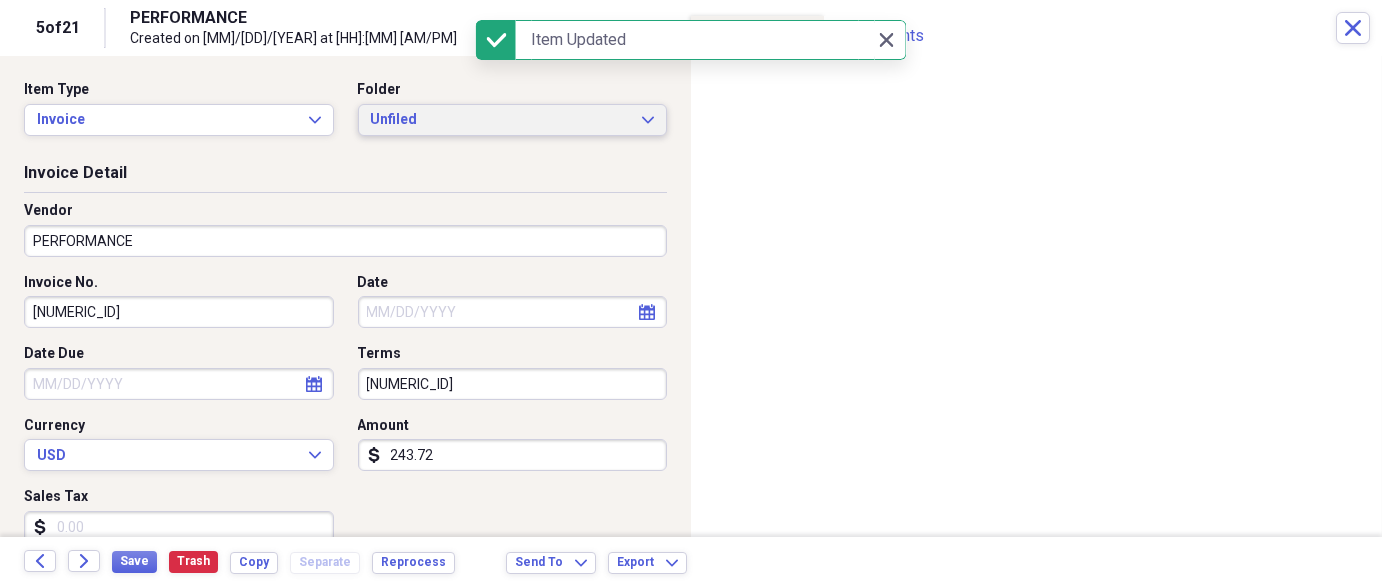click on "Unfiled" at bounding box center [501, 120] 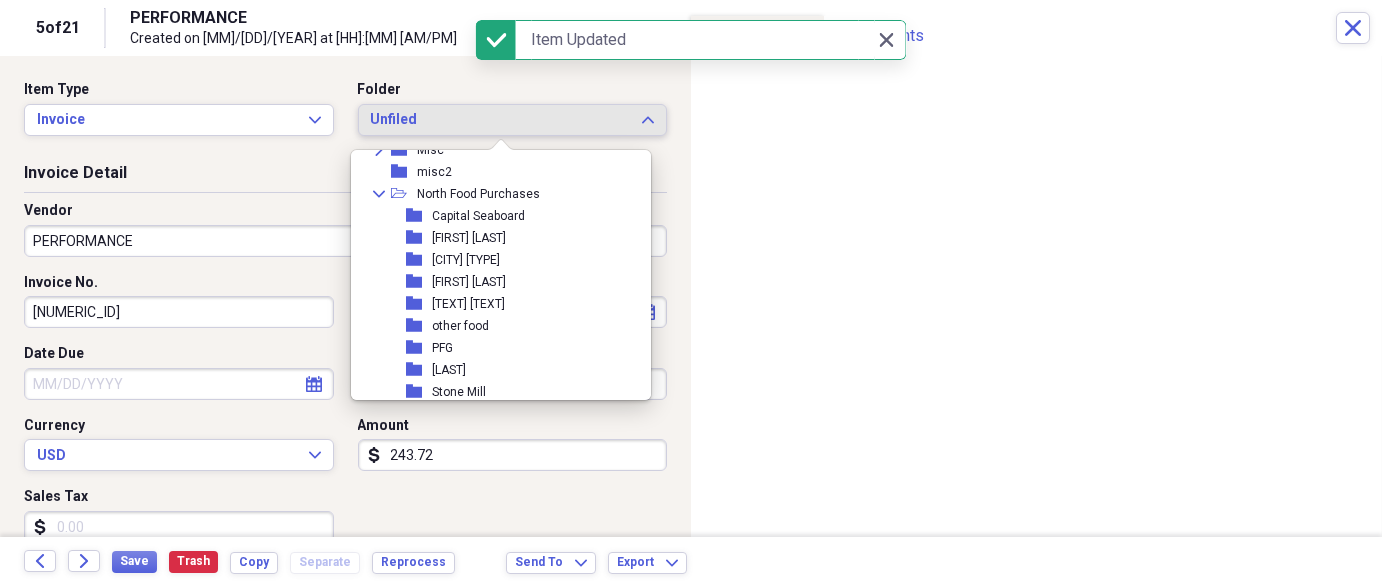 scroll, scrollTop: 402, scrollLeft: 0, axis: vertical 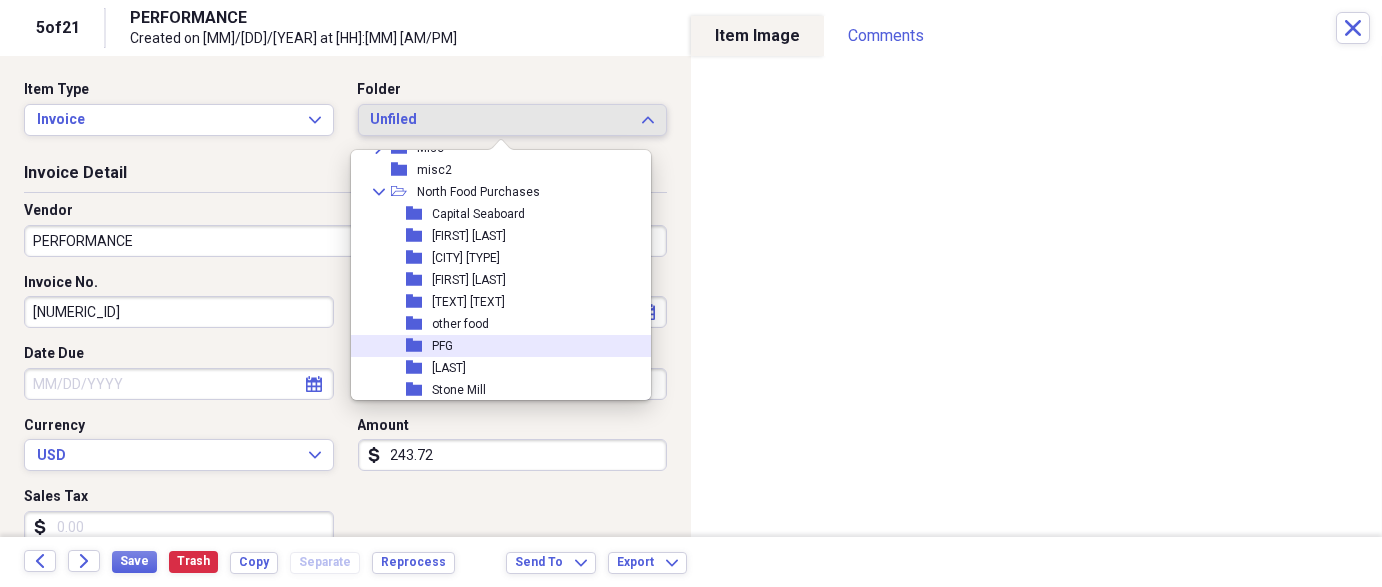 click on "folder PFG" at bounding box center (493, 346) 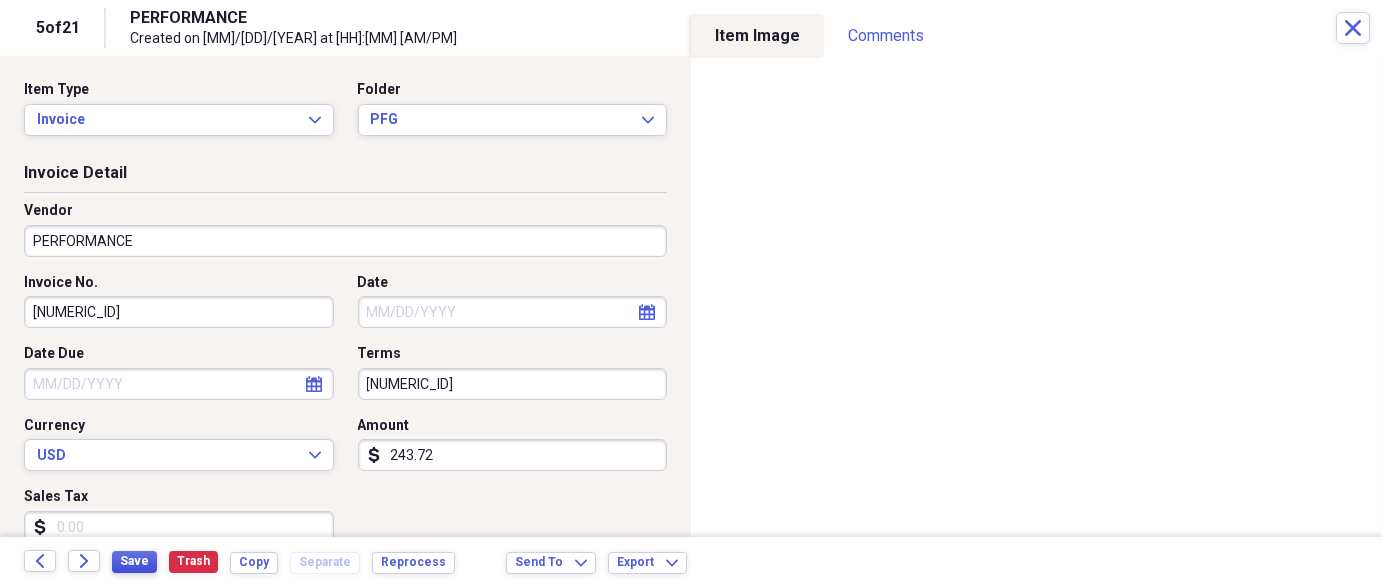 click on "Save" at bounding box center [134, 561] 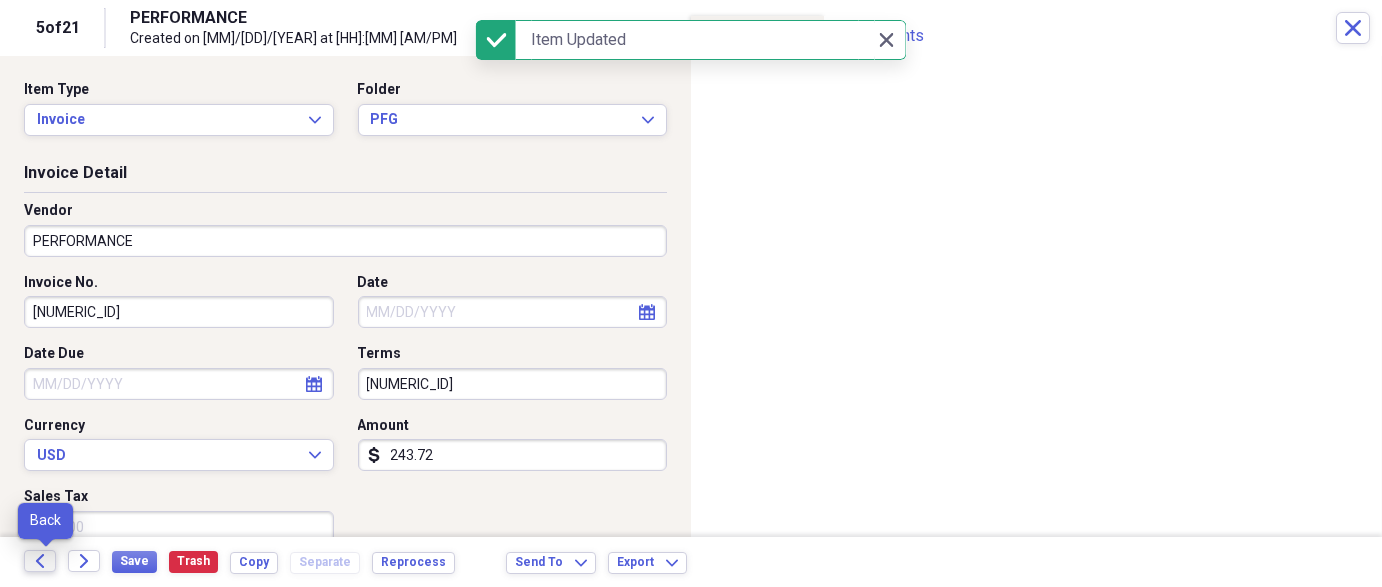 click on "Back" at bounding box center (40, 561) 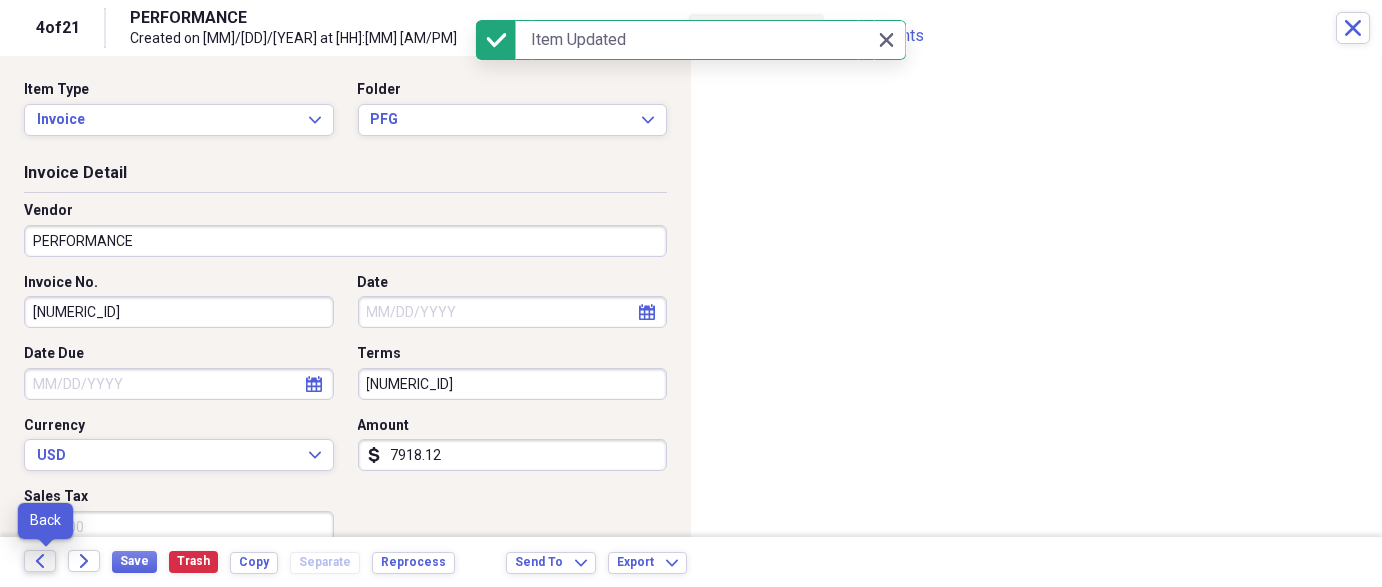 click on "Back" 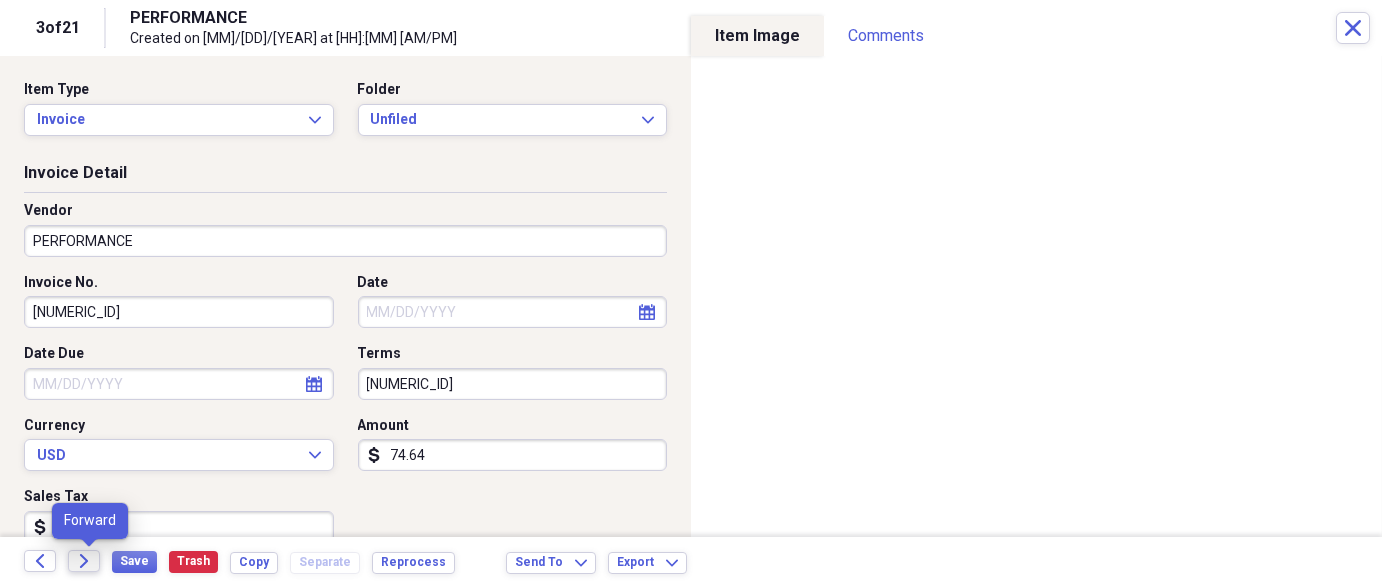 click 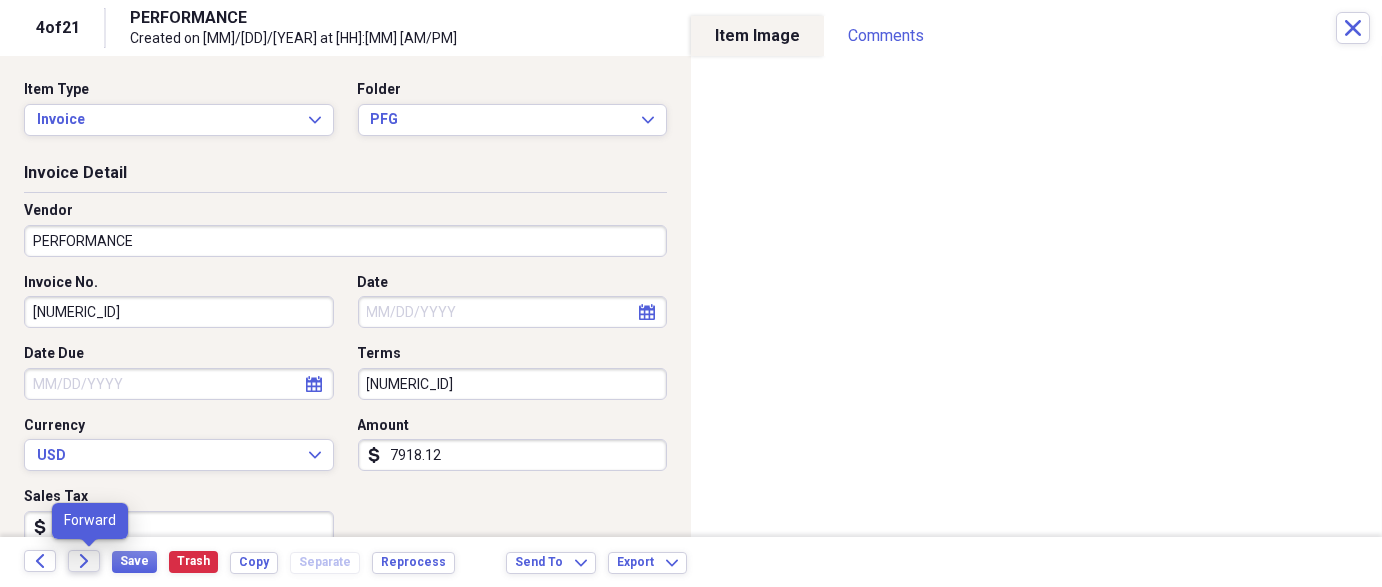 click 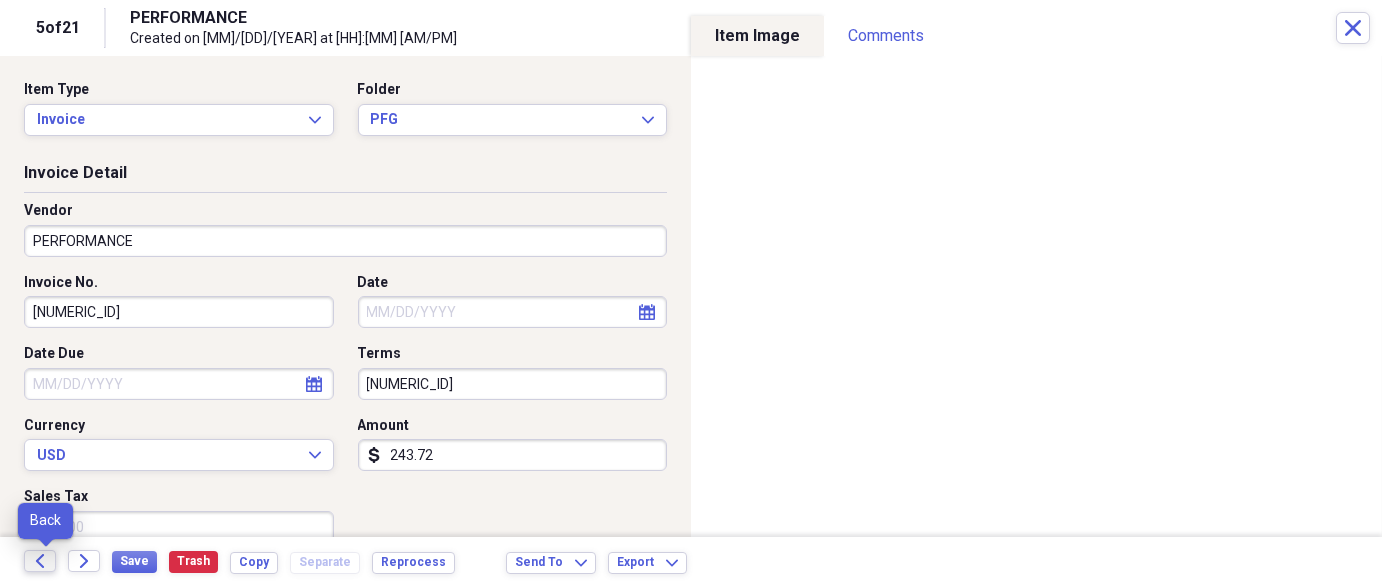 click 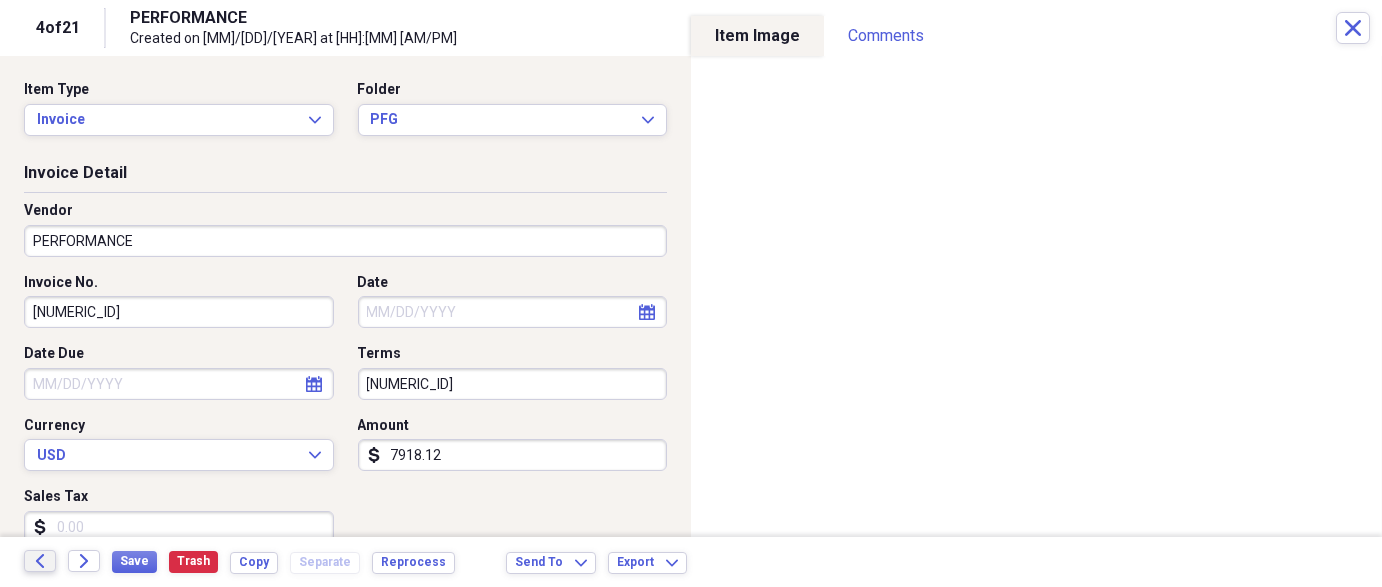 click on "Back" 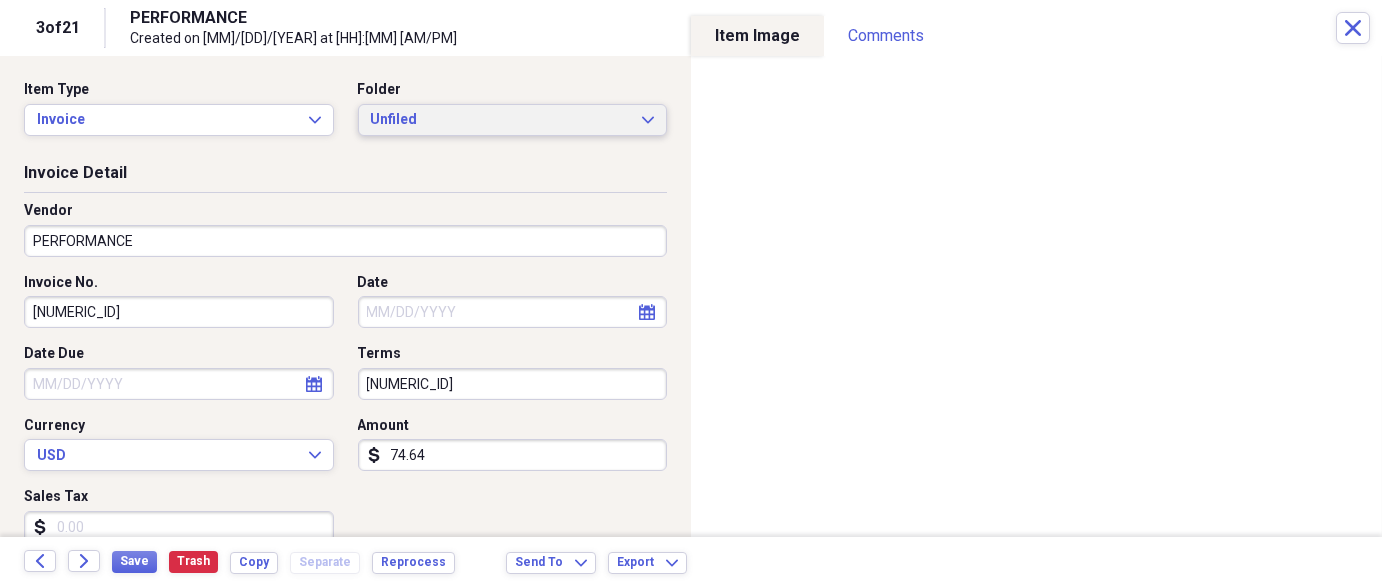 click on "Unfiled" at bounding box center [501, 120] 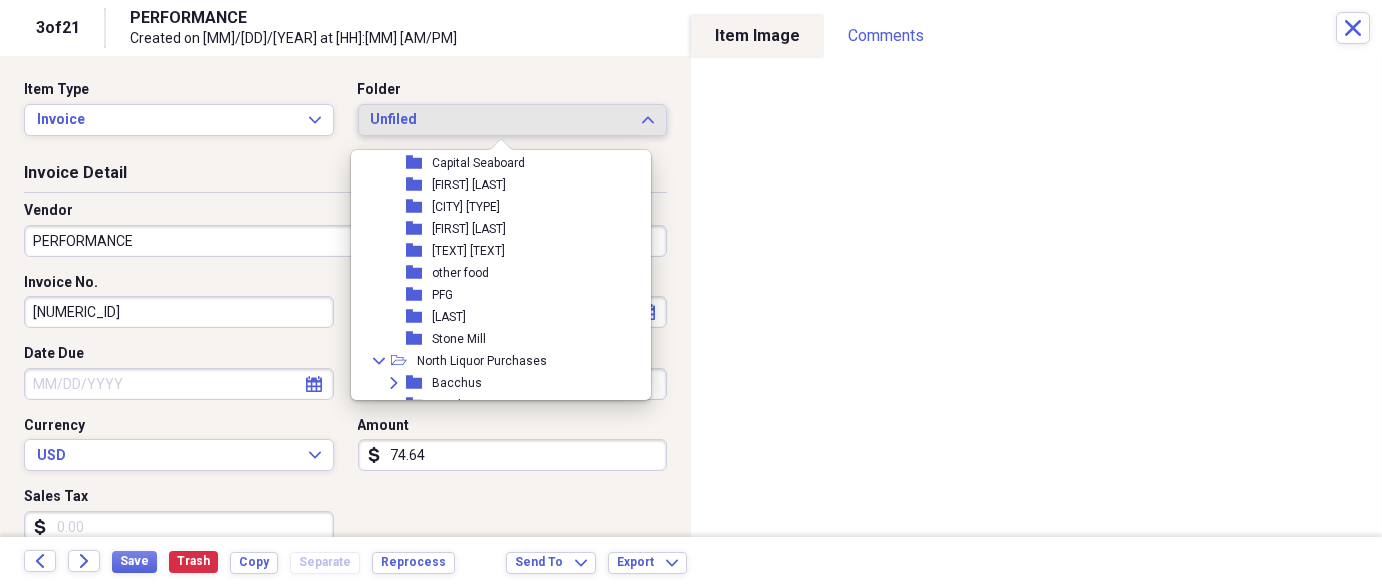 scroll, scrollTop: 466, scrollLeft: 0, axis: vertical 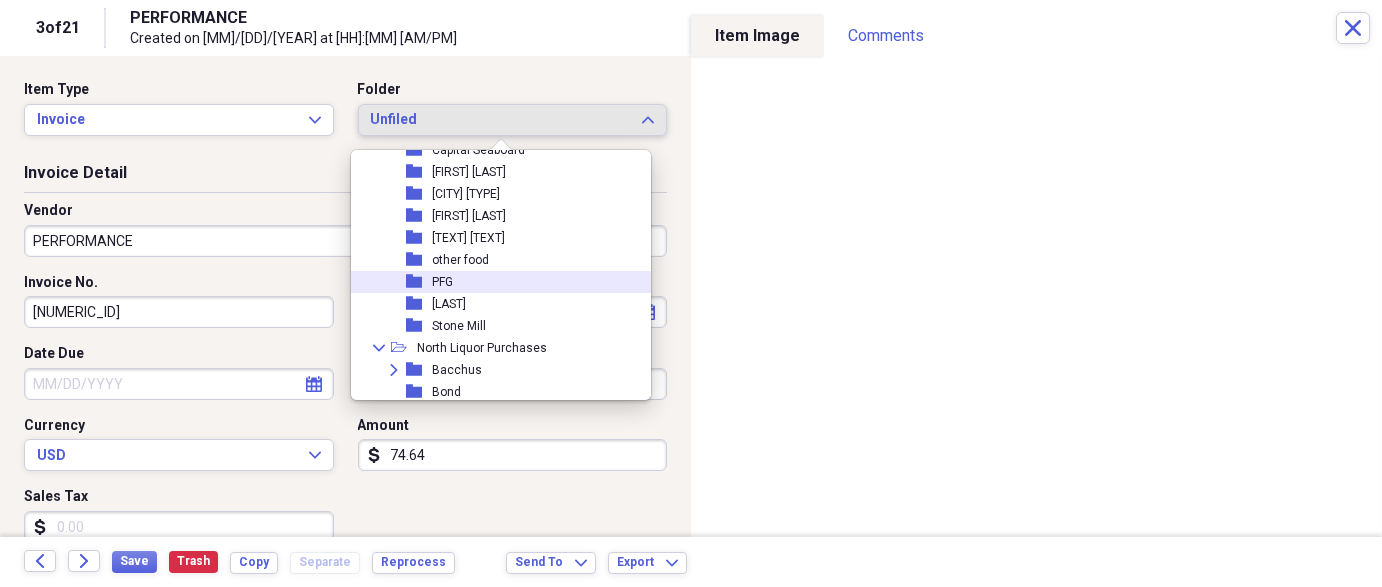 click on "folder PFG" at bounding box center [493, 282] 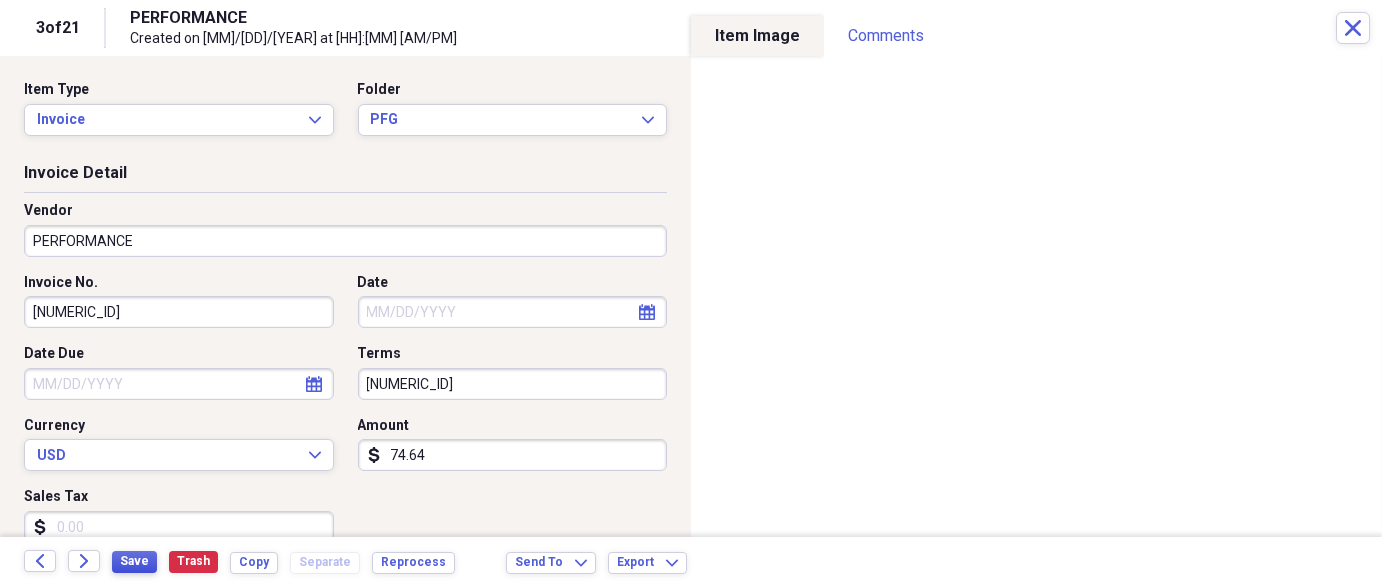 click on "Save" at bounding box center (134, 561) 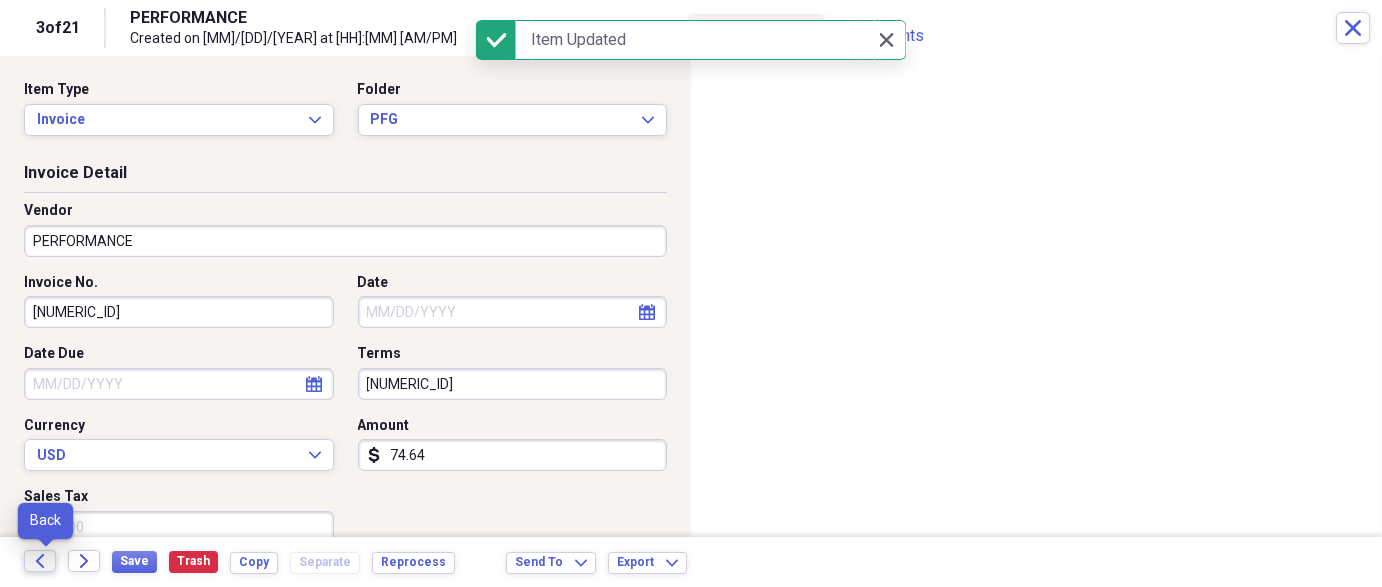 click on "Back" 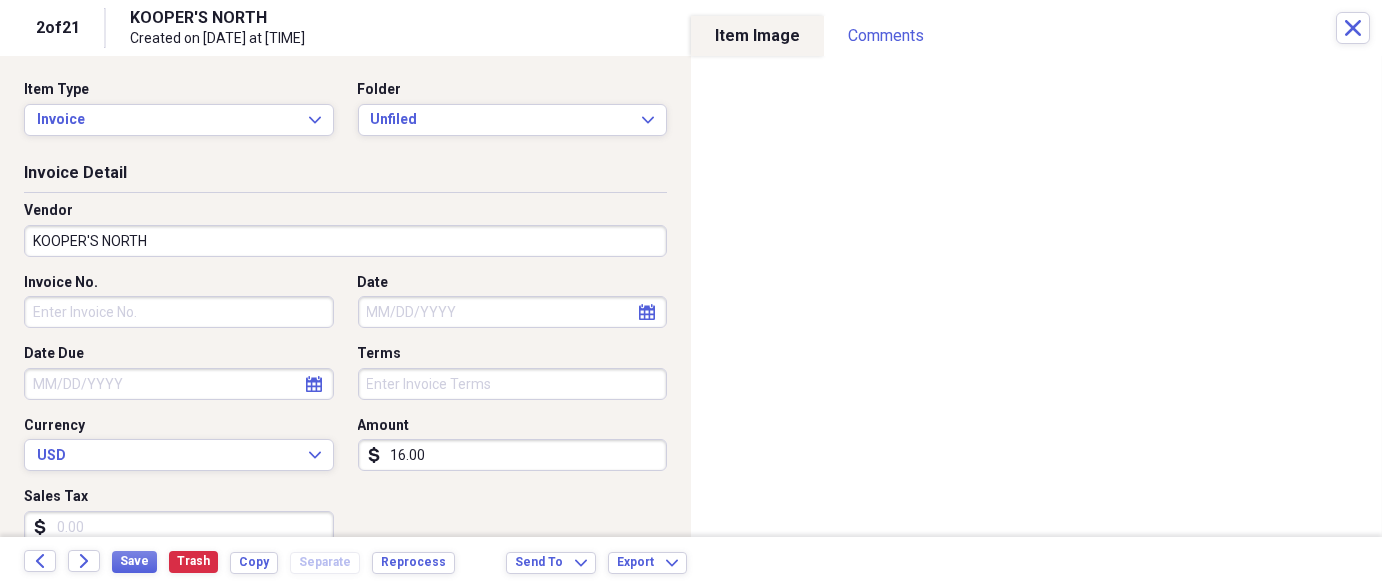 click on "KOOPER'S NORTH" at bounding box center (345, 241) 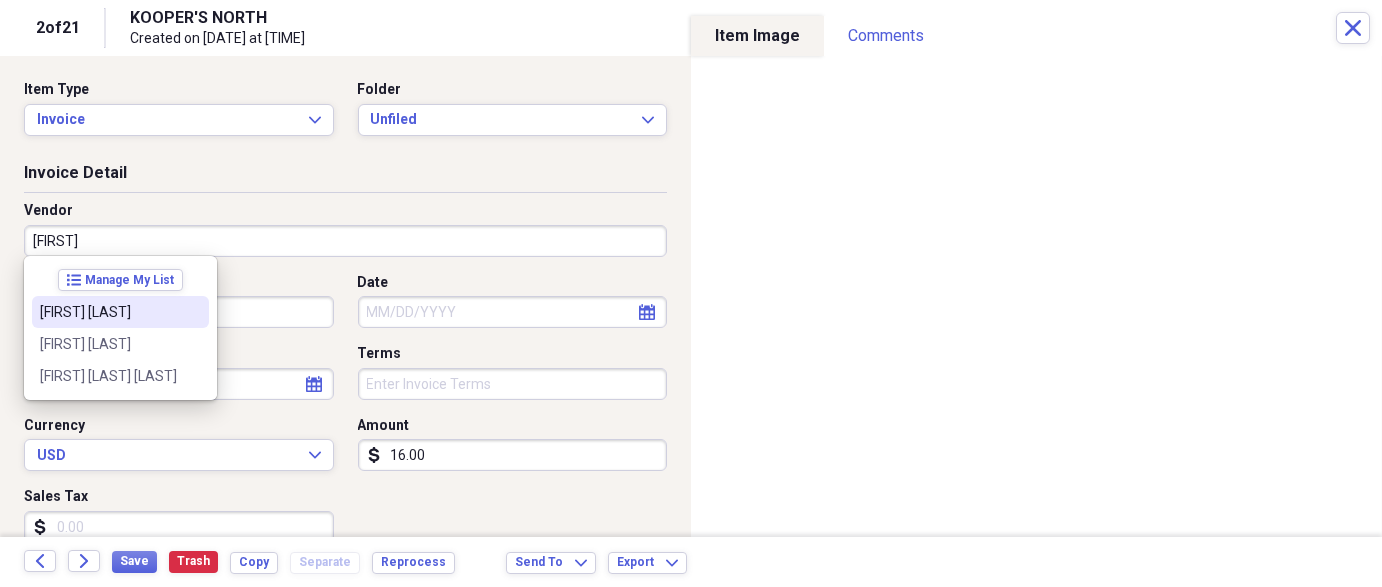 click on "[FIRST] [LAST]" at bounding box center [108, 312] 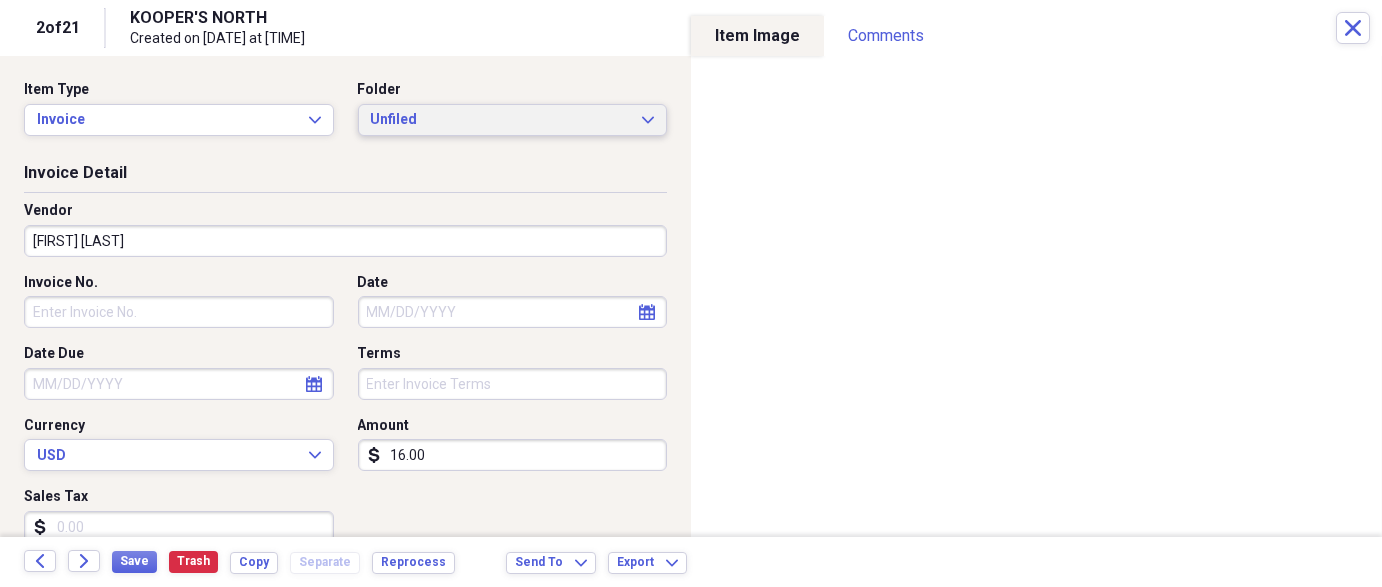click on "Unfiled" at bounding box center [501, 120] 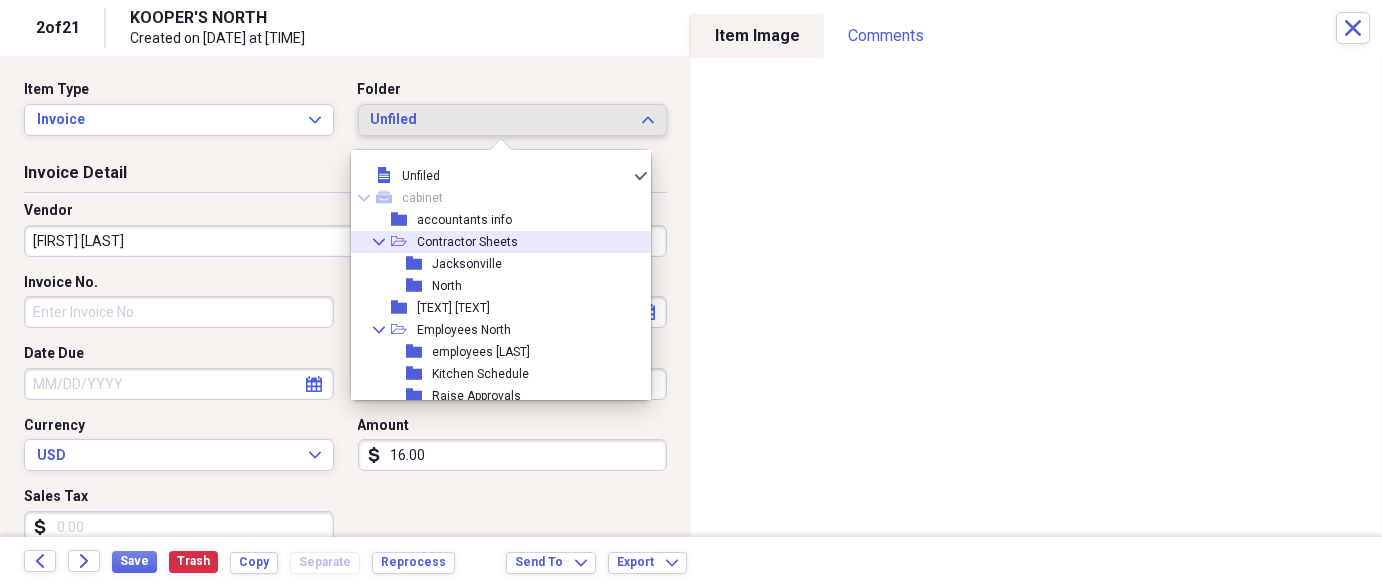scroll, scrollTop: 60, scrollLeft: 0, axis: vertical 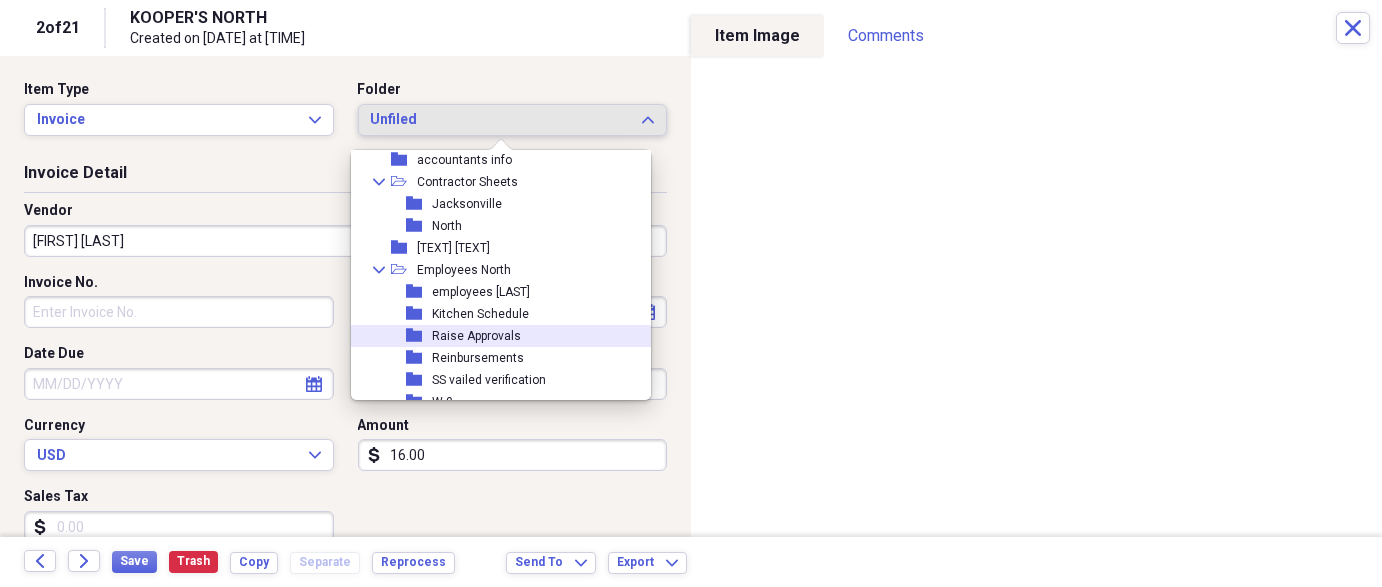click on "folder [TEXT] [TEXT]" at bounding box center [493, 336] 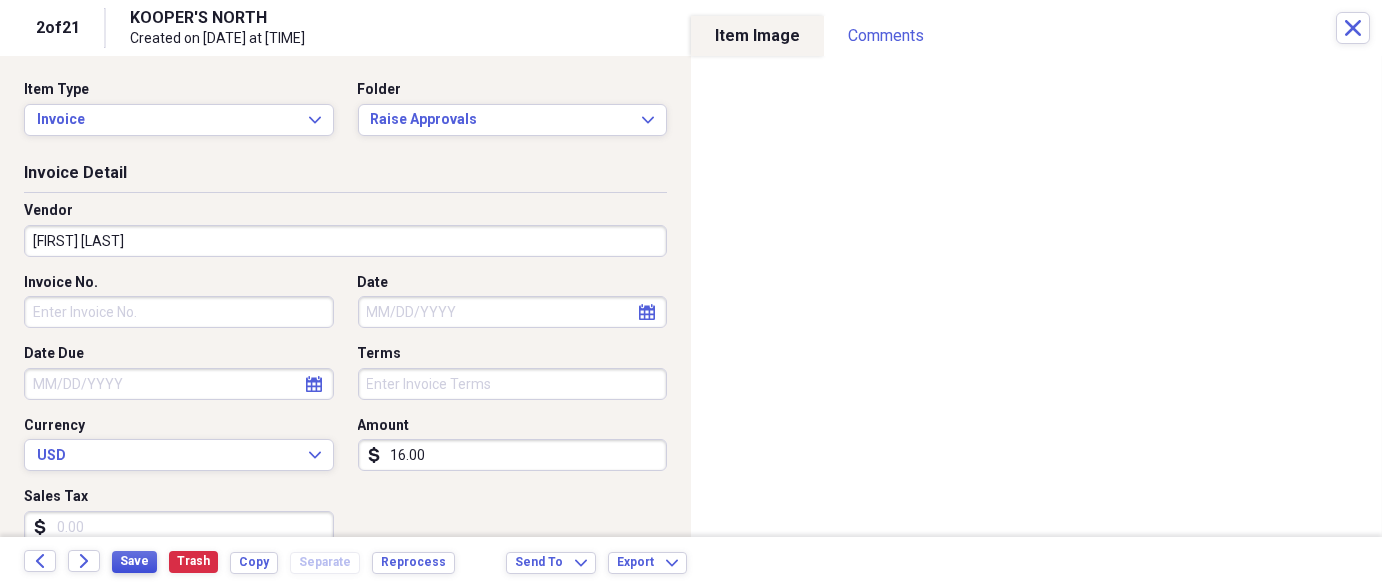 click on "Save" at bounding box center (134, 561) 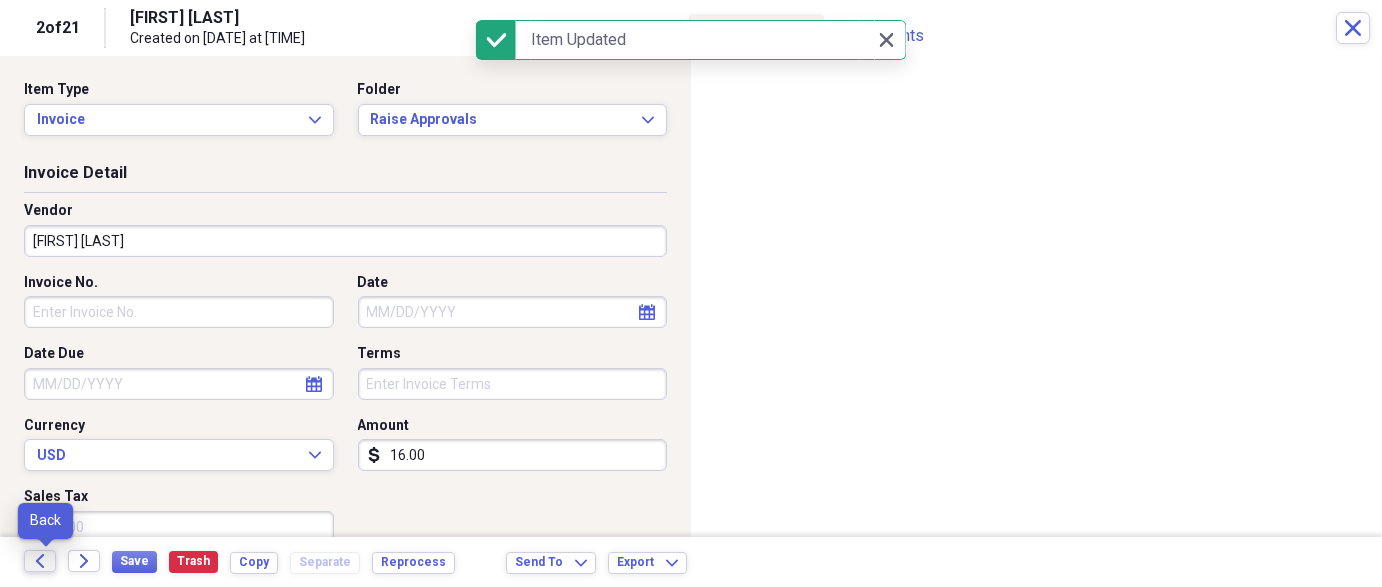 click on "Back" 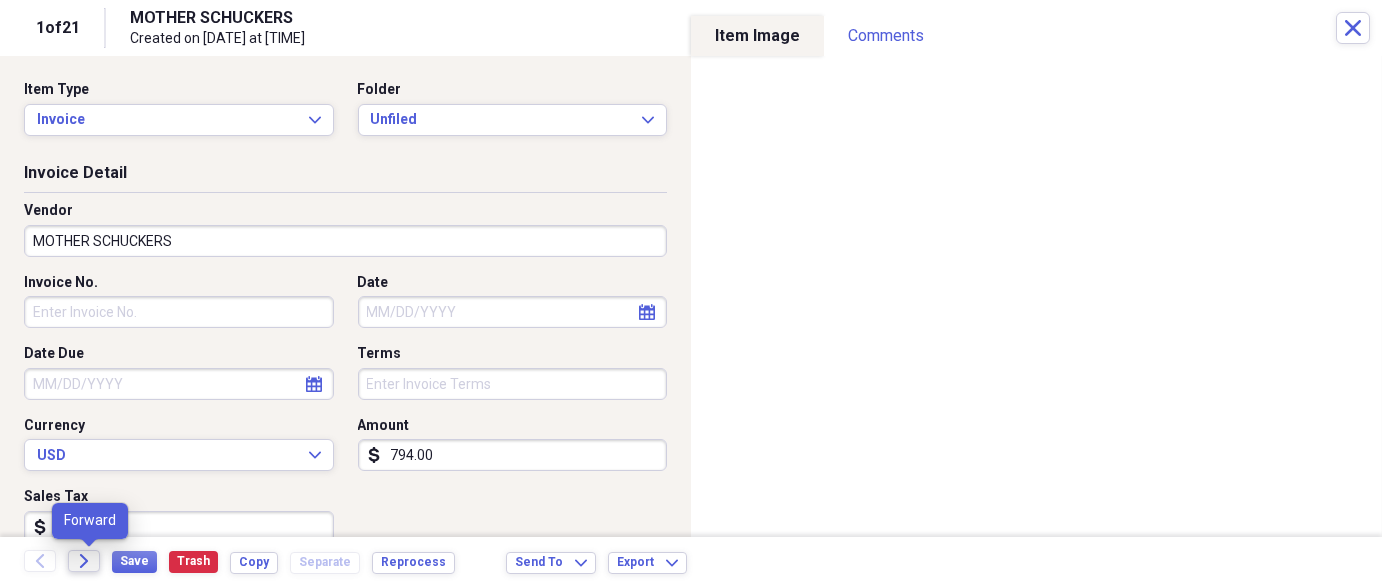 click on "Forward" 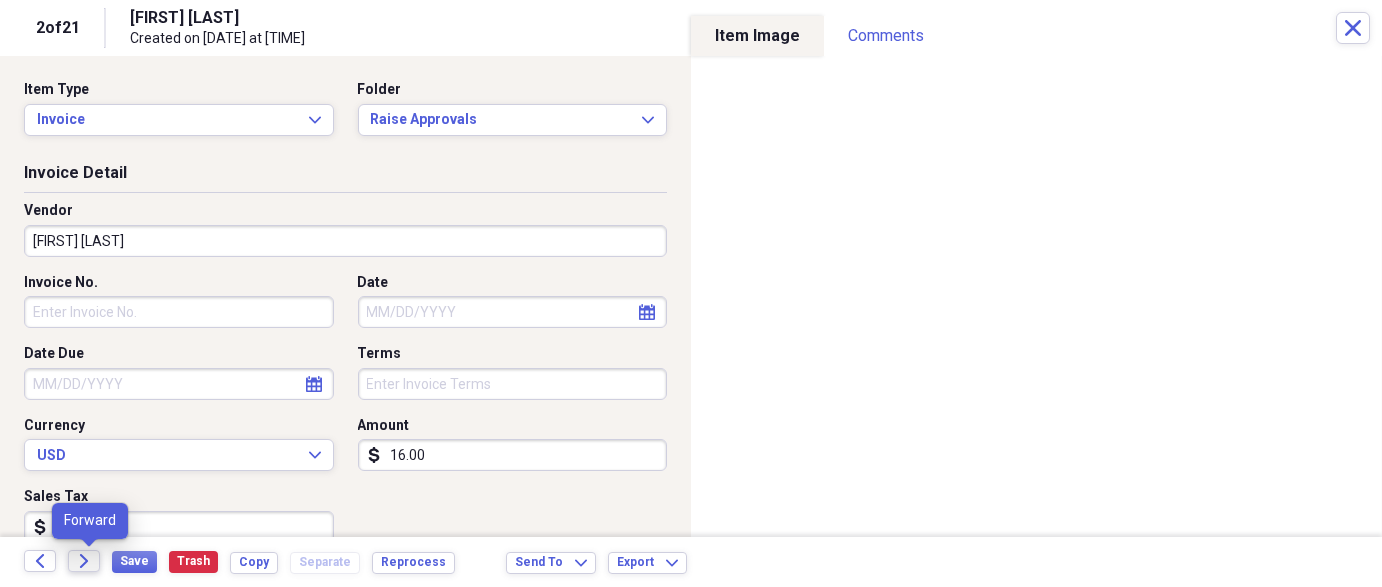 click on "Forward" 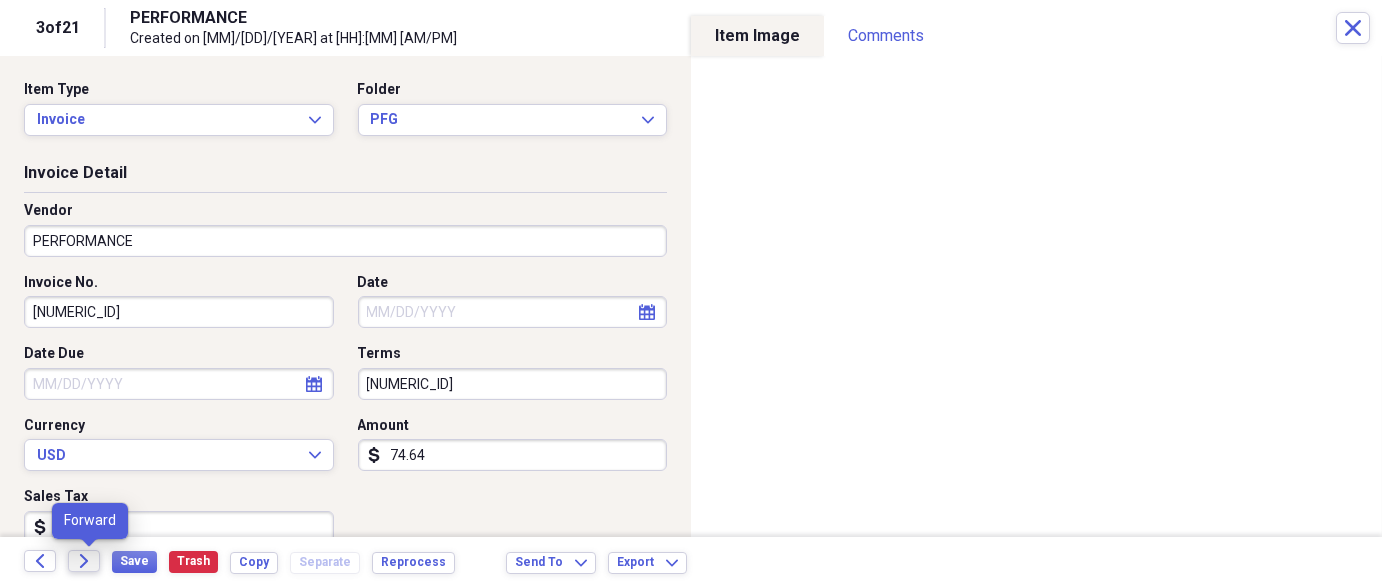 click on "Forward" 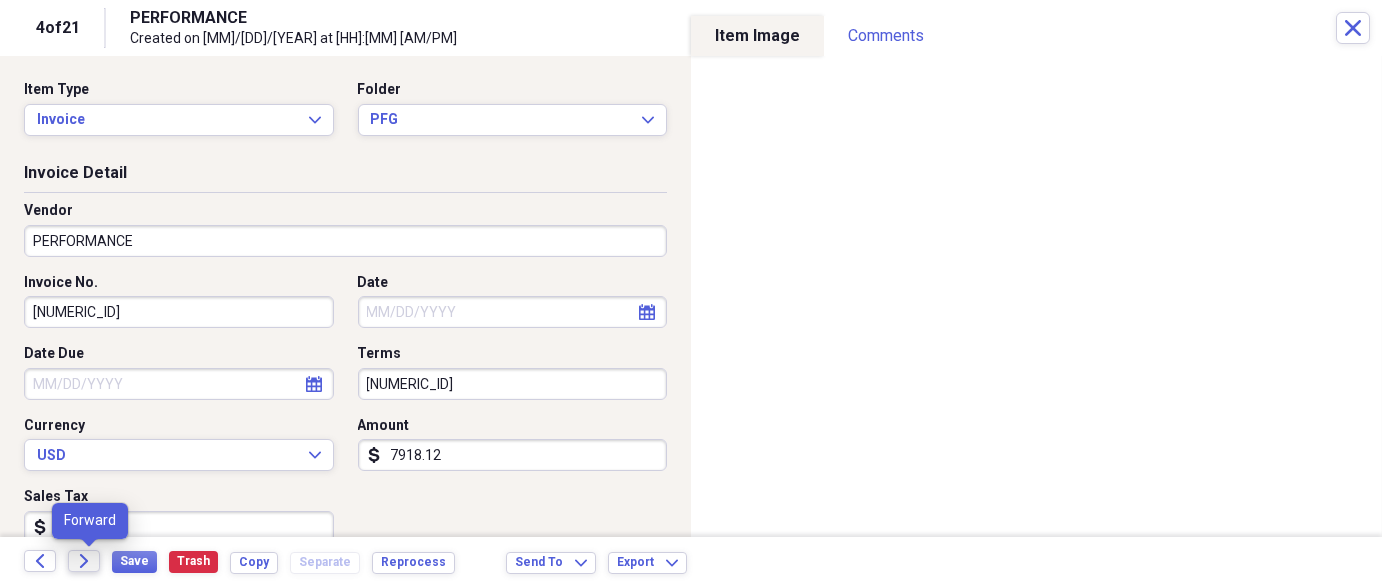 click on "Forward" 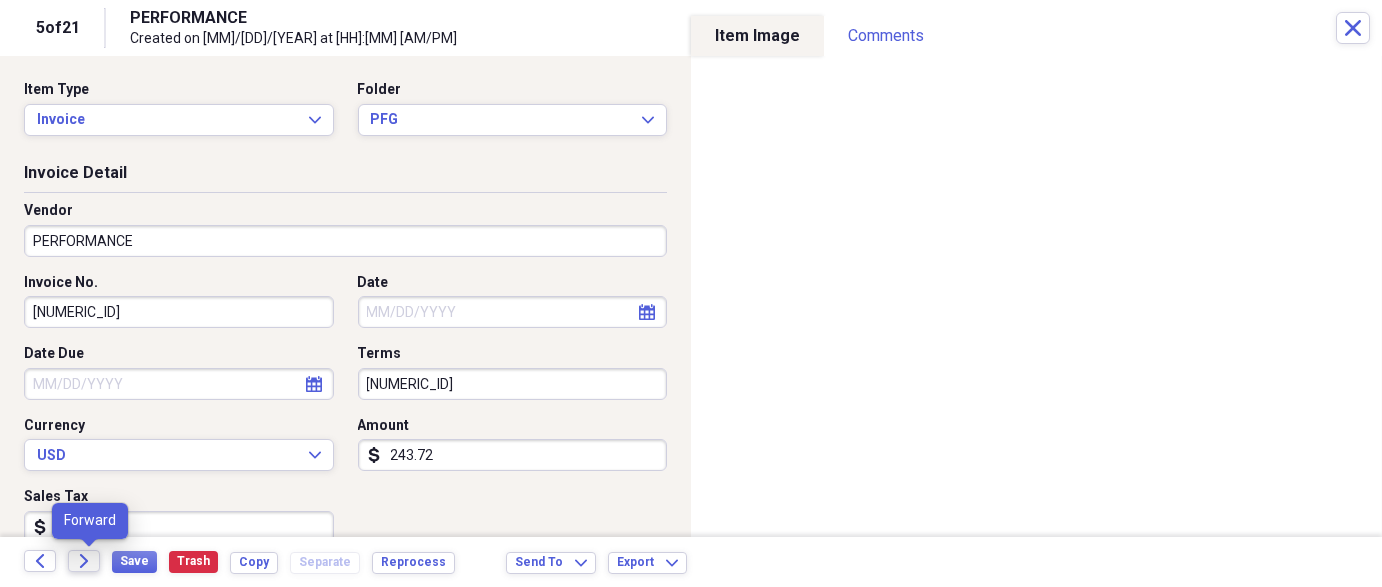 click on "Forward" 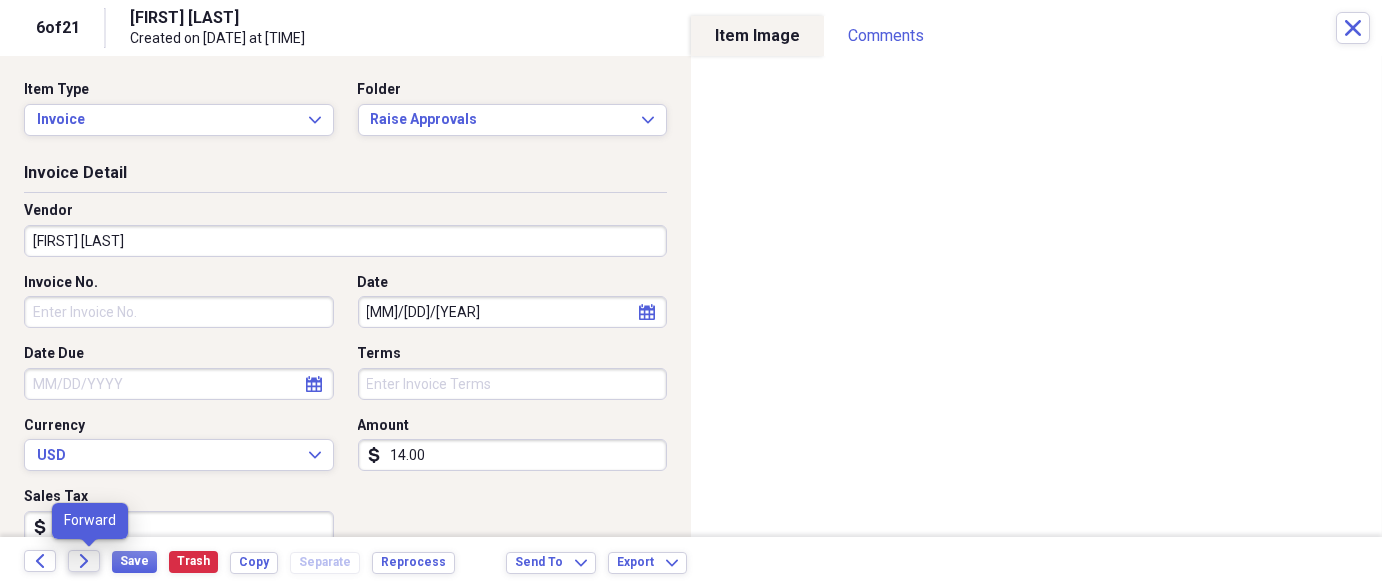 click on "Forward" 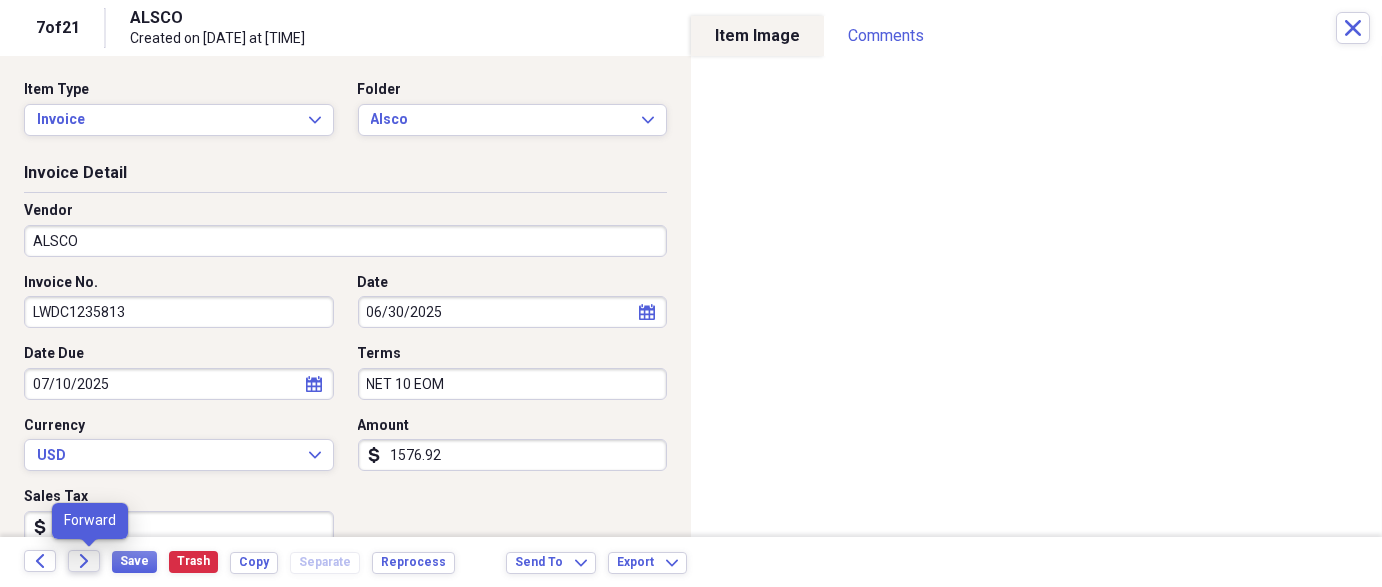 click on "Forward" 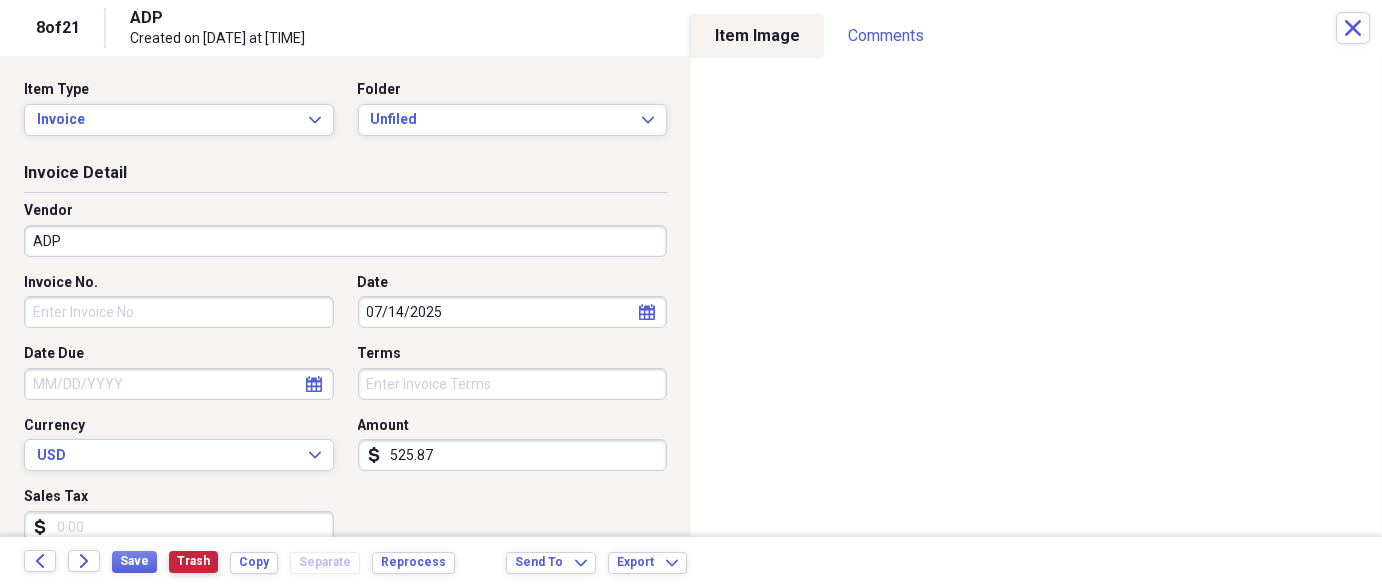 click on "Trash" at bounding box center [193, 561] 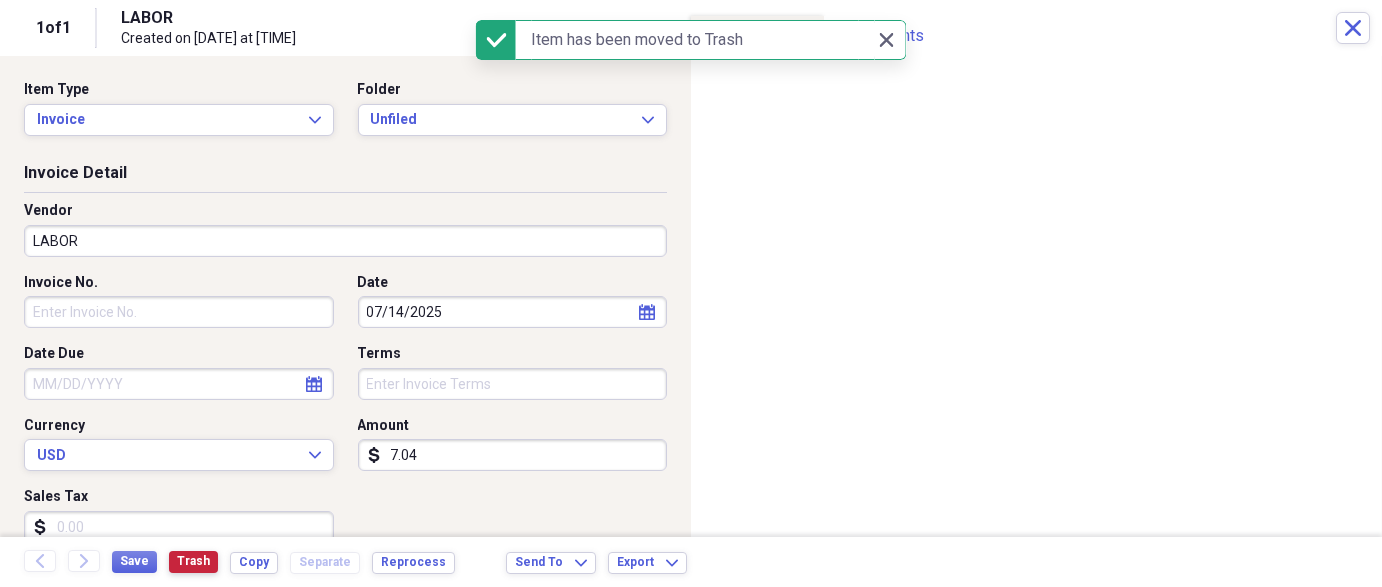 click on "Trash" at bounding box center [193, 561] 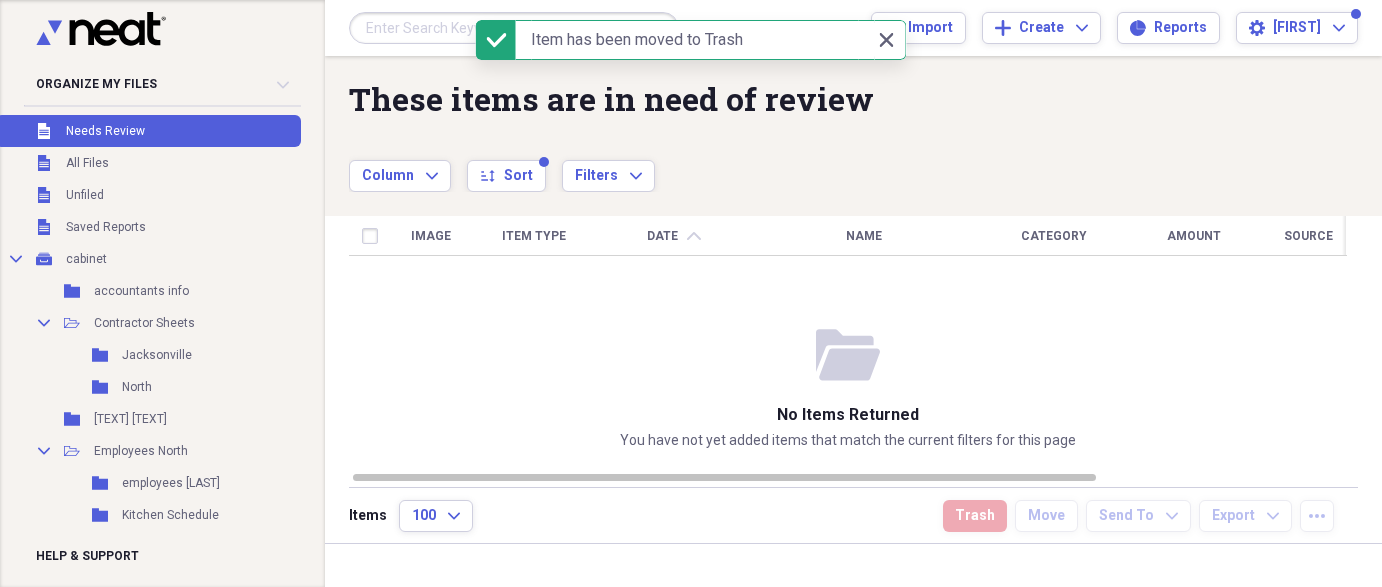 click on "Needs Review" at bounding box center (105, 131) 